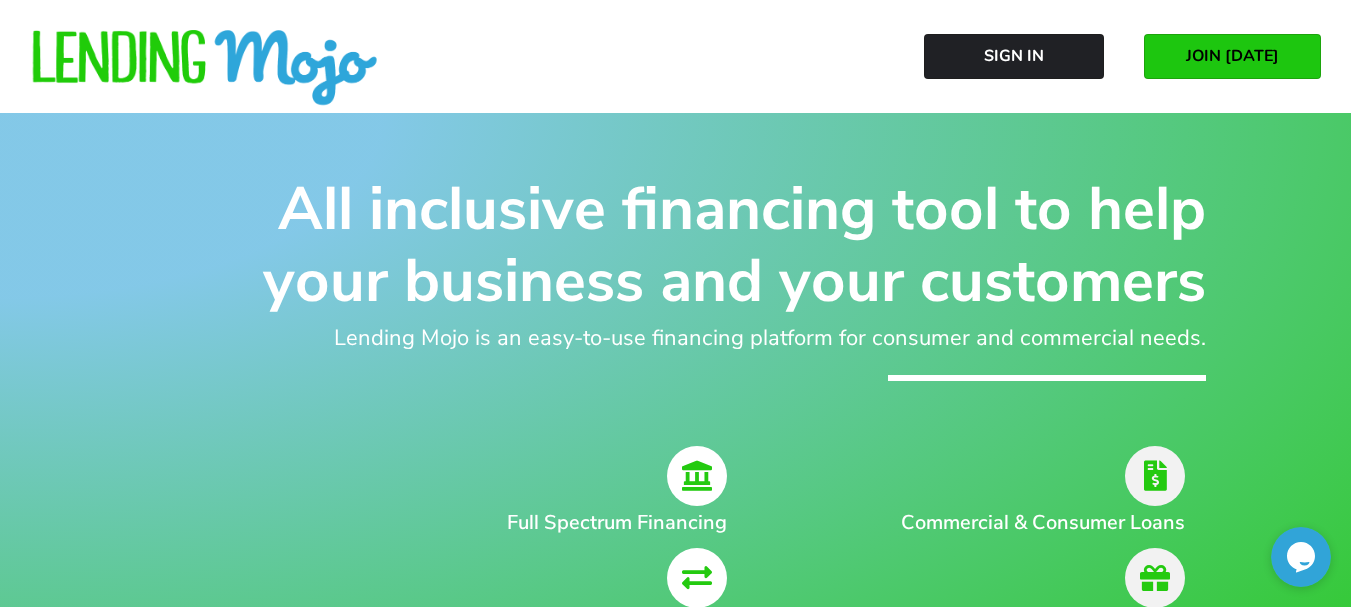 scroll, scrollTop: 0, scrollLeft: 0, axis: both 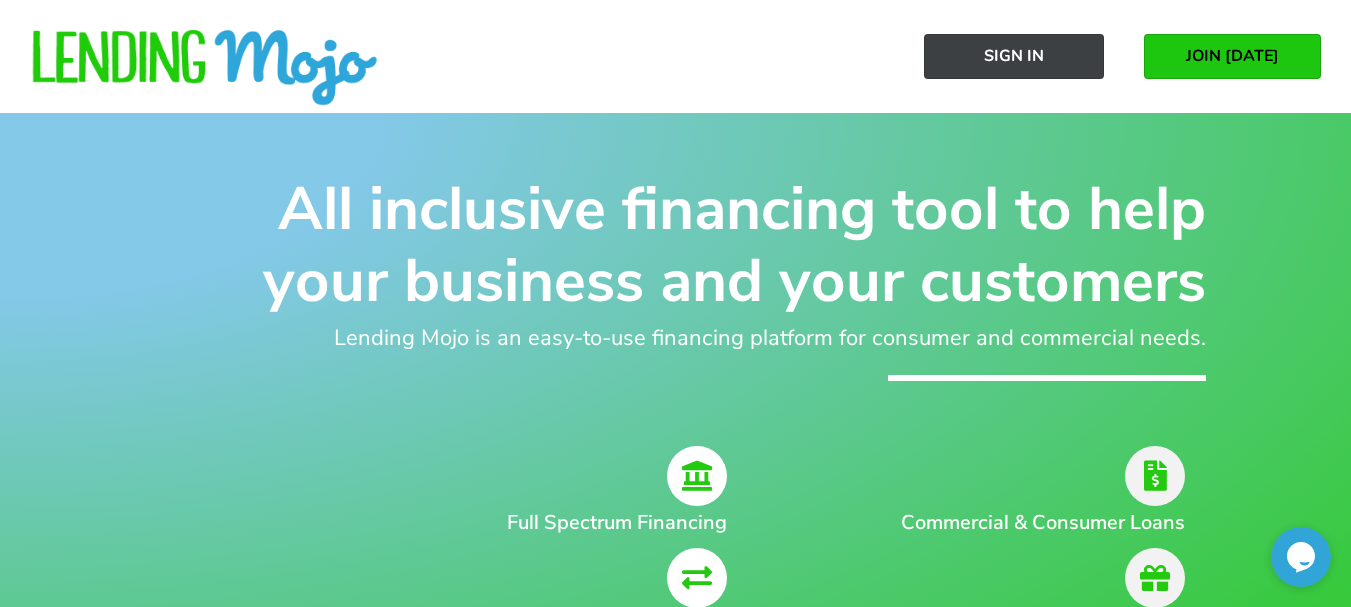 click on "Sign In" at bounding box center [1014, 56] 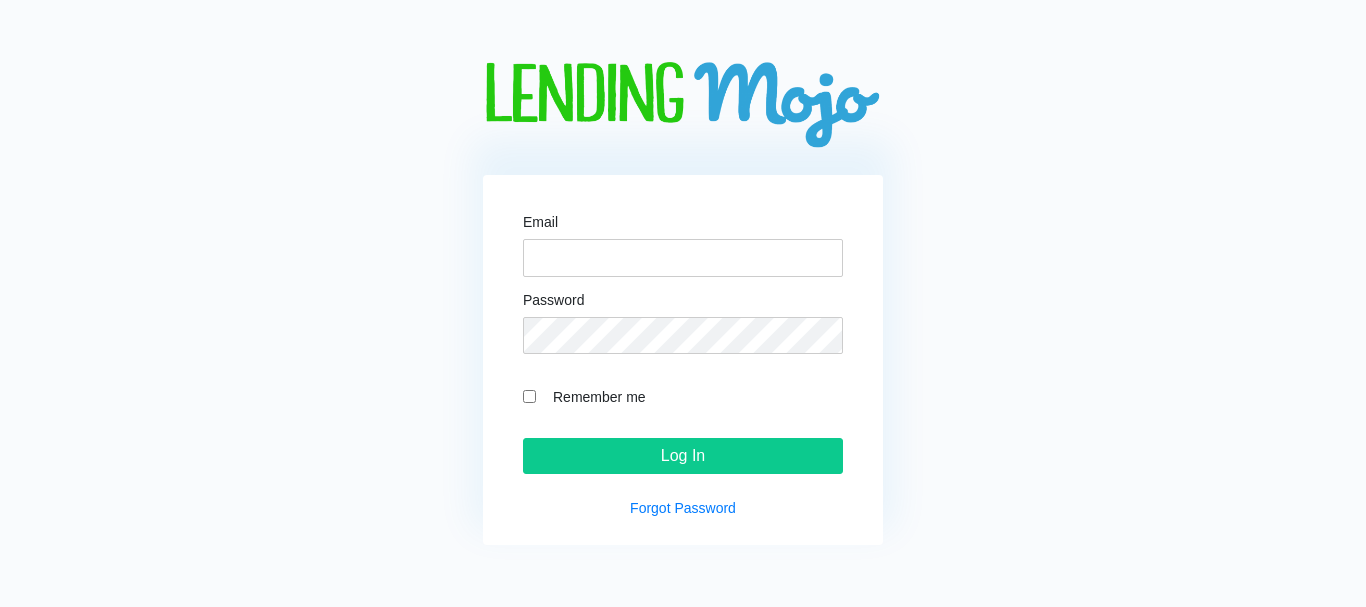 scroll, scrollTop: 0, scrollLeft: 0, axis: both 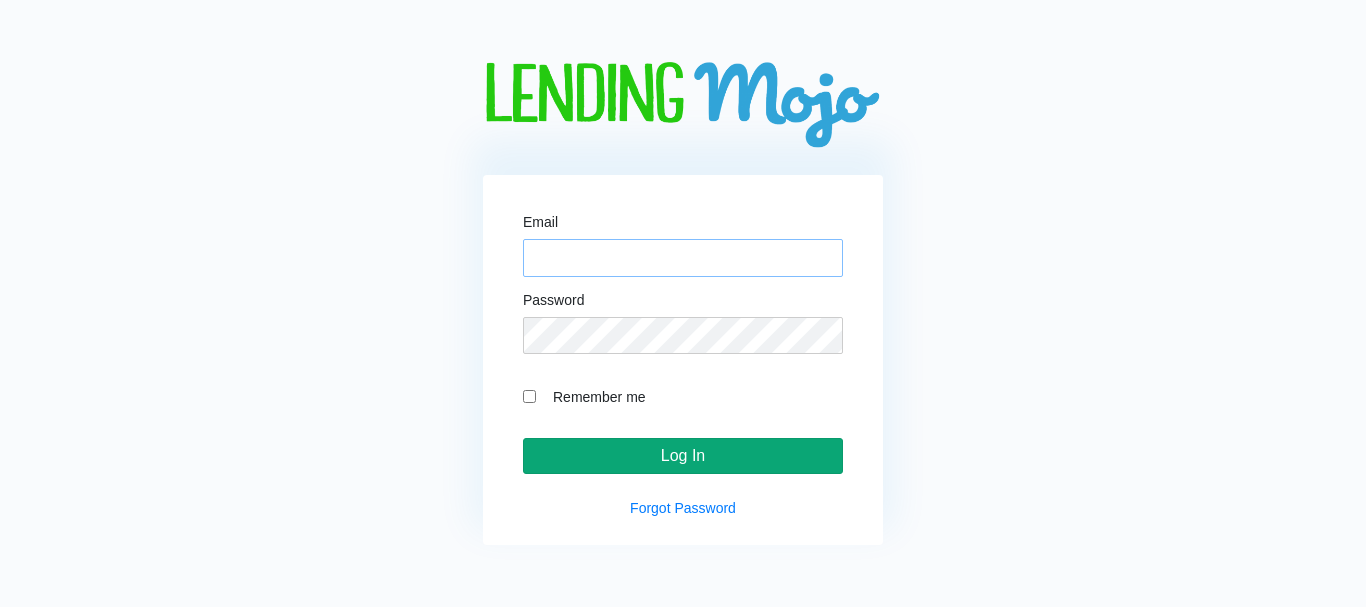 type on "[EMAIL_ADDRESS][DOMAIN_NAME]" 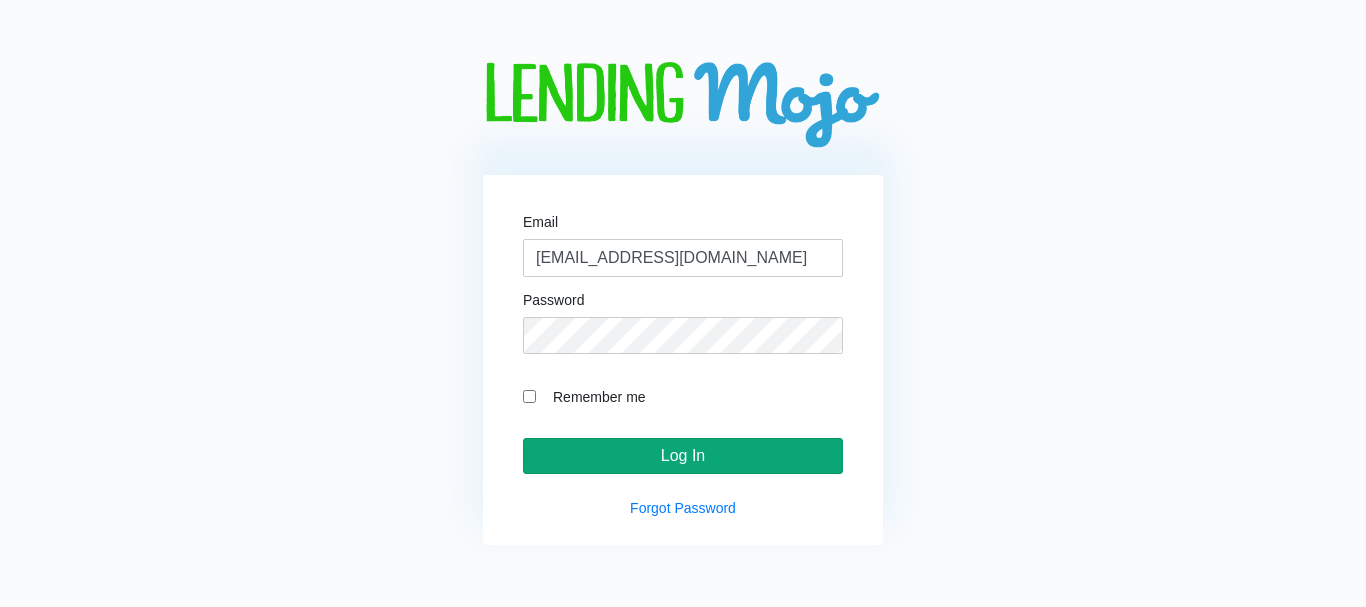 click on "Log In" at bounding box center [683, 456] 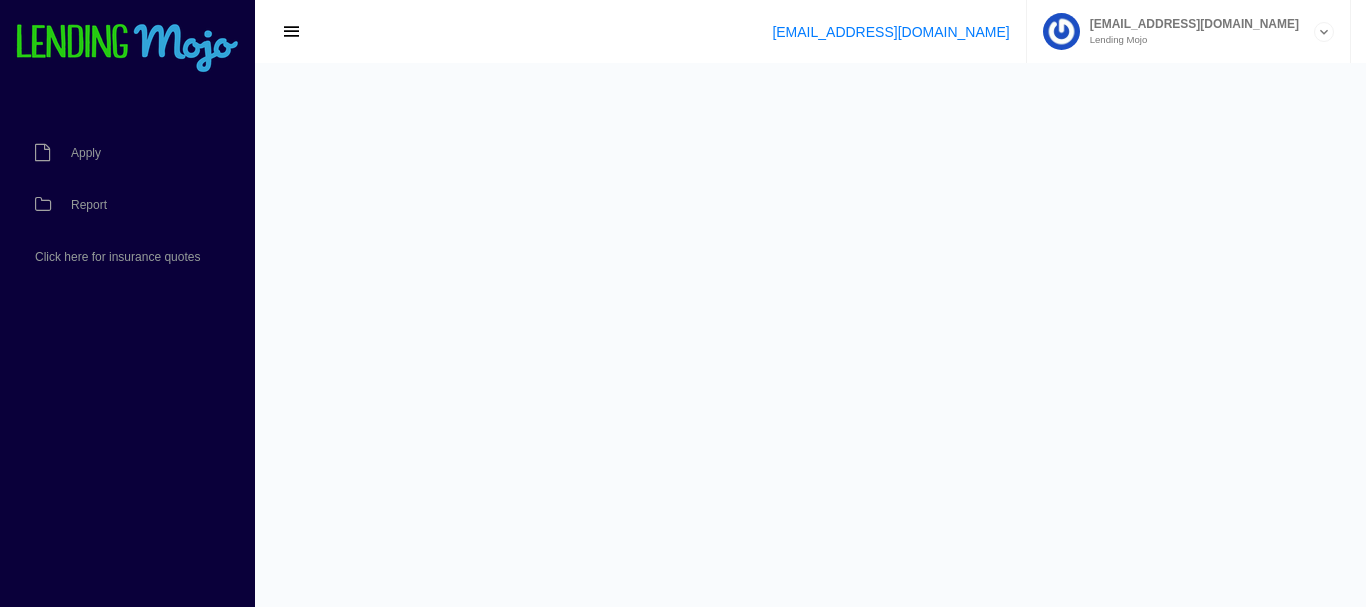 scroll, scrollTop: 0, scrollLeft: 0, axis: both 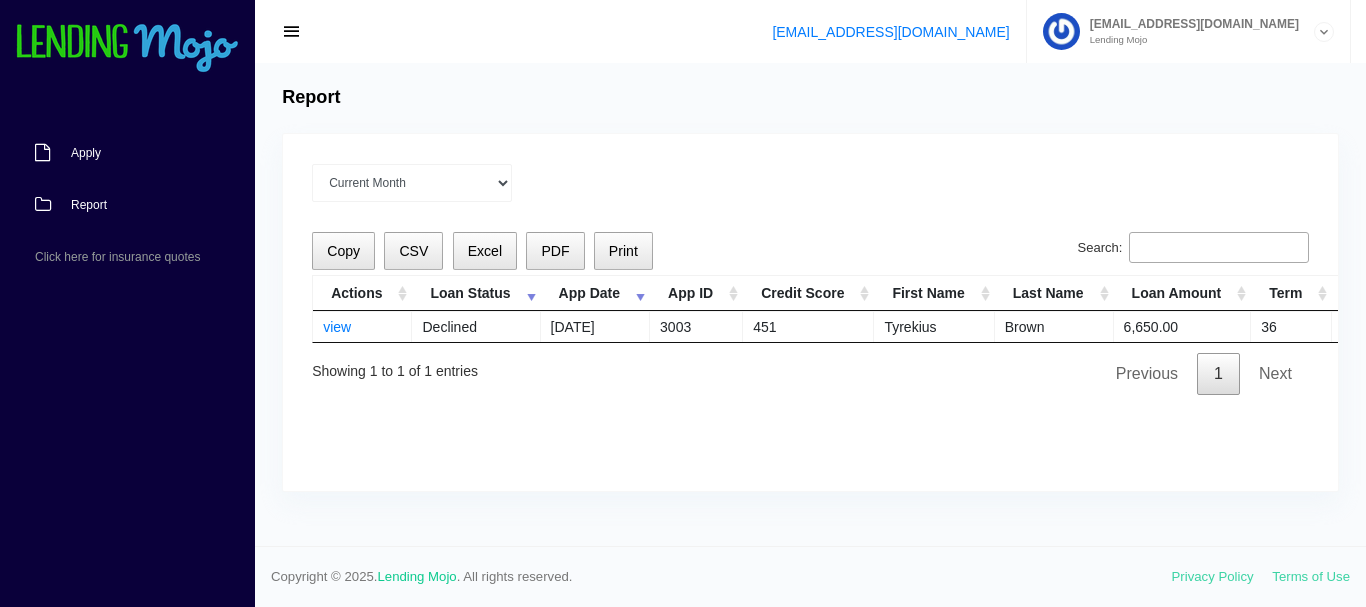 click on "Apply" at bounding box center (86, 153) 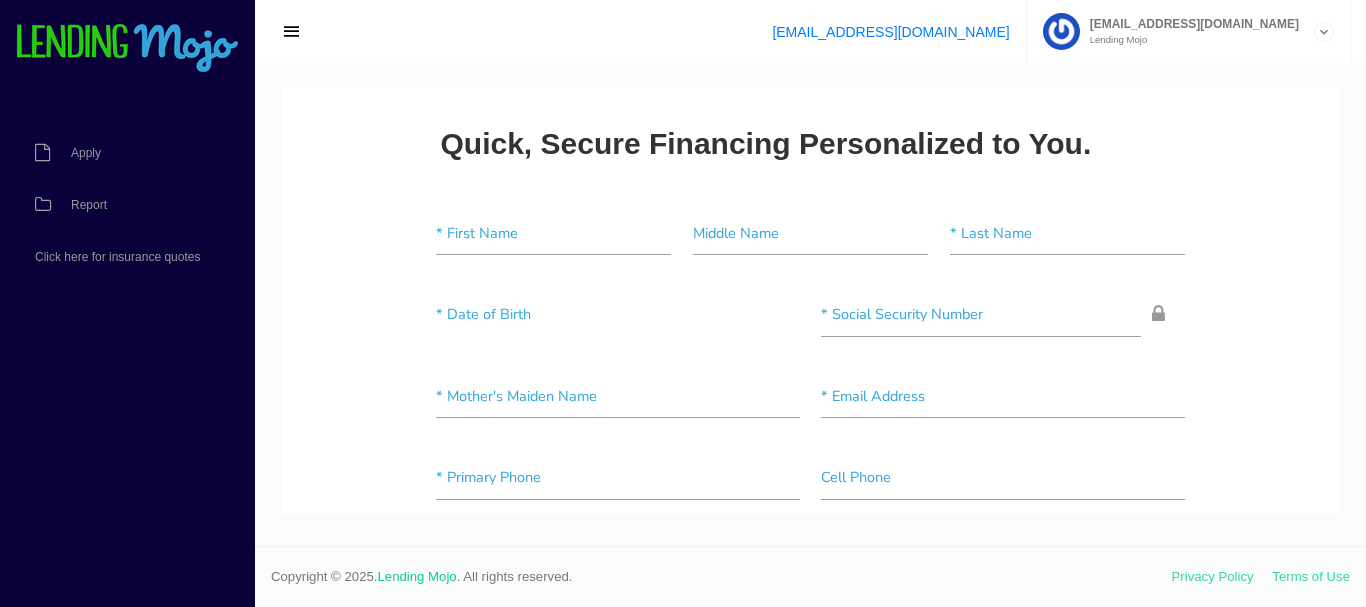 scroll, scrollTop: 0, scrollLeft: 0, axis: both 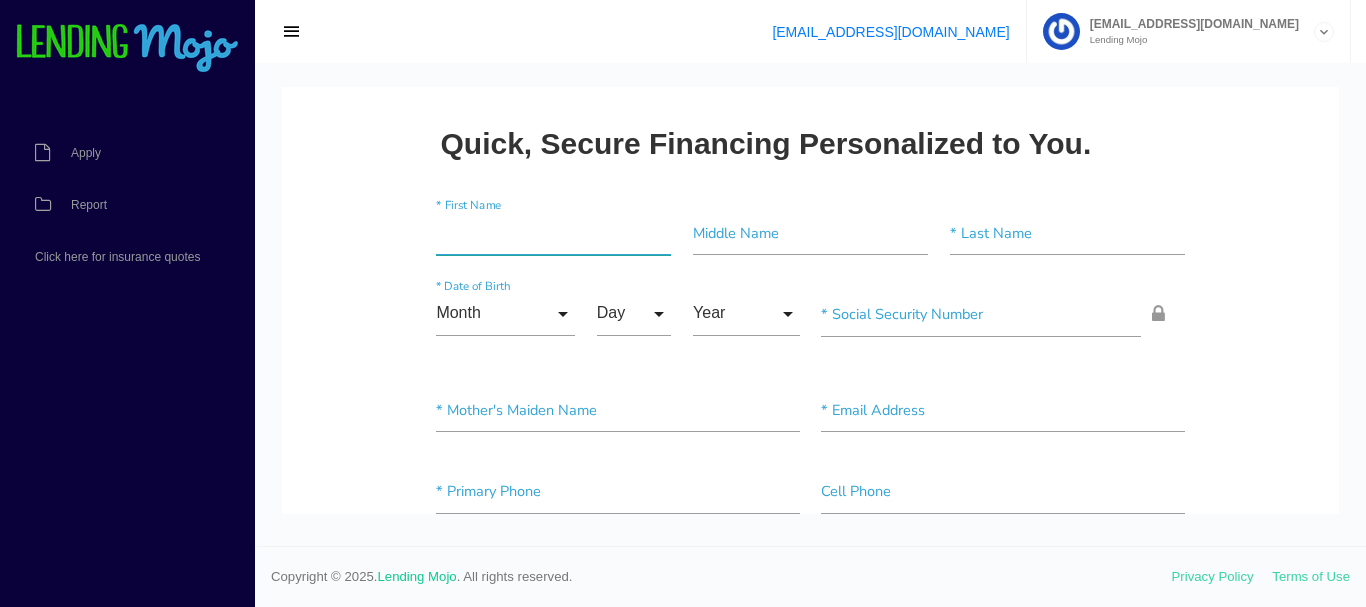 click at bounding box center [553, 233] 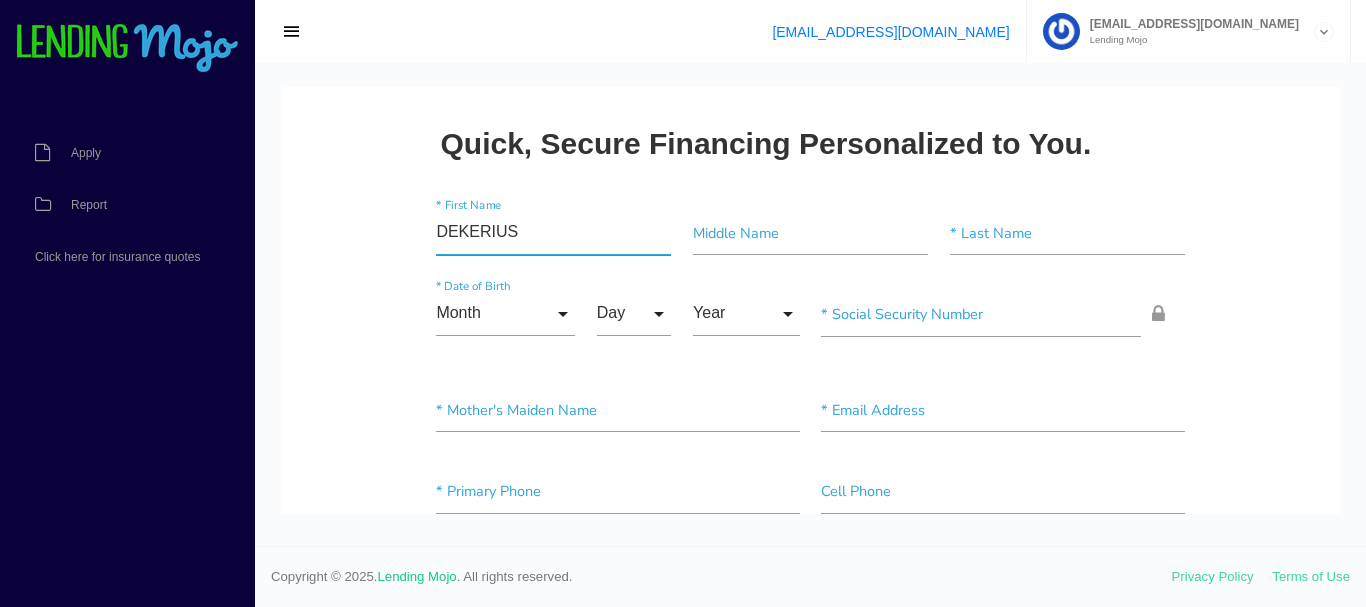 type on "DEKERIUS" 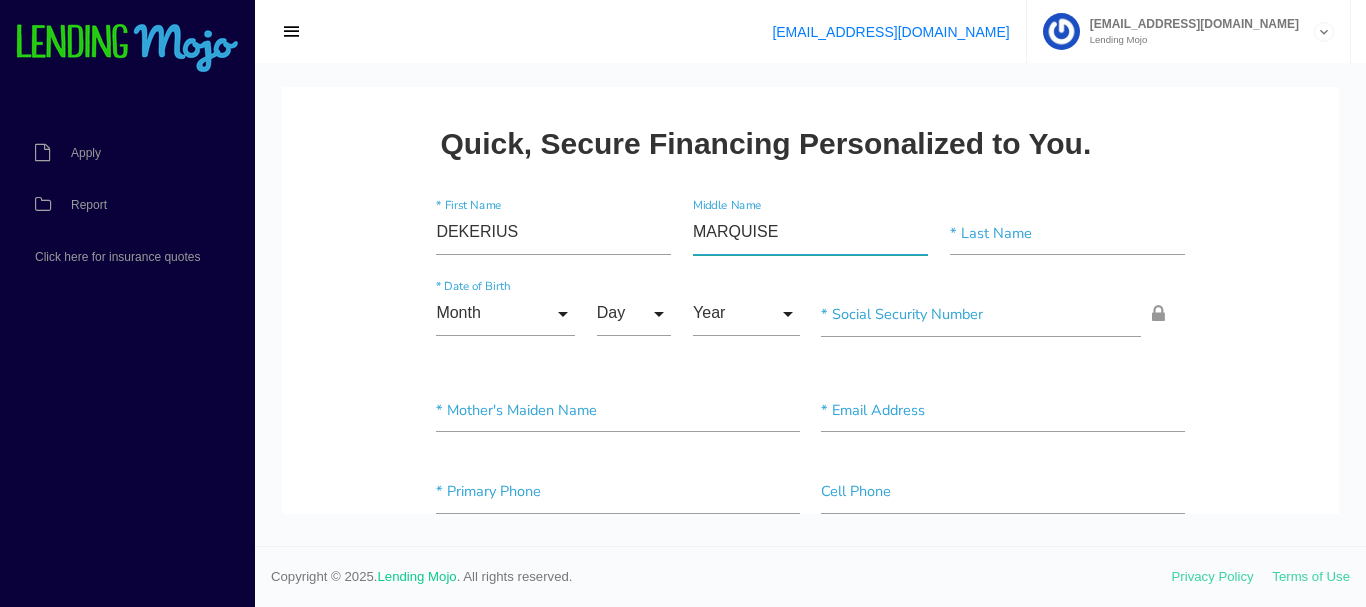 type on "MARQUISE" 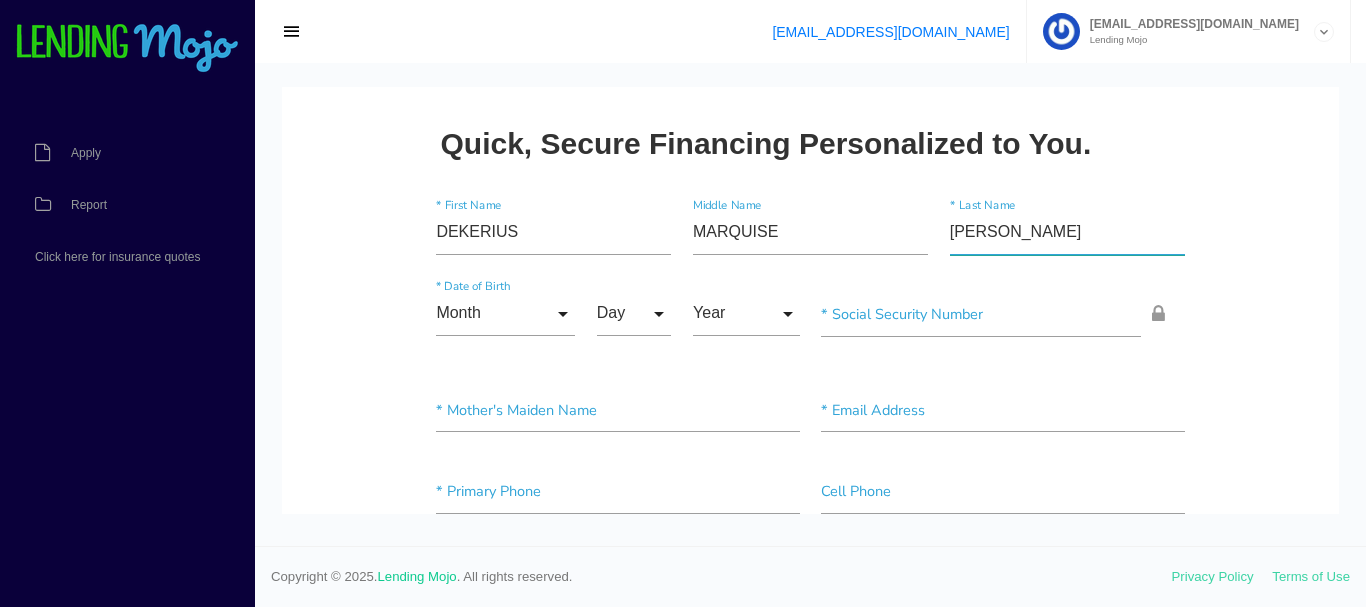 type on "ADKINS" 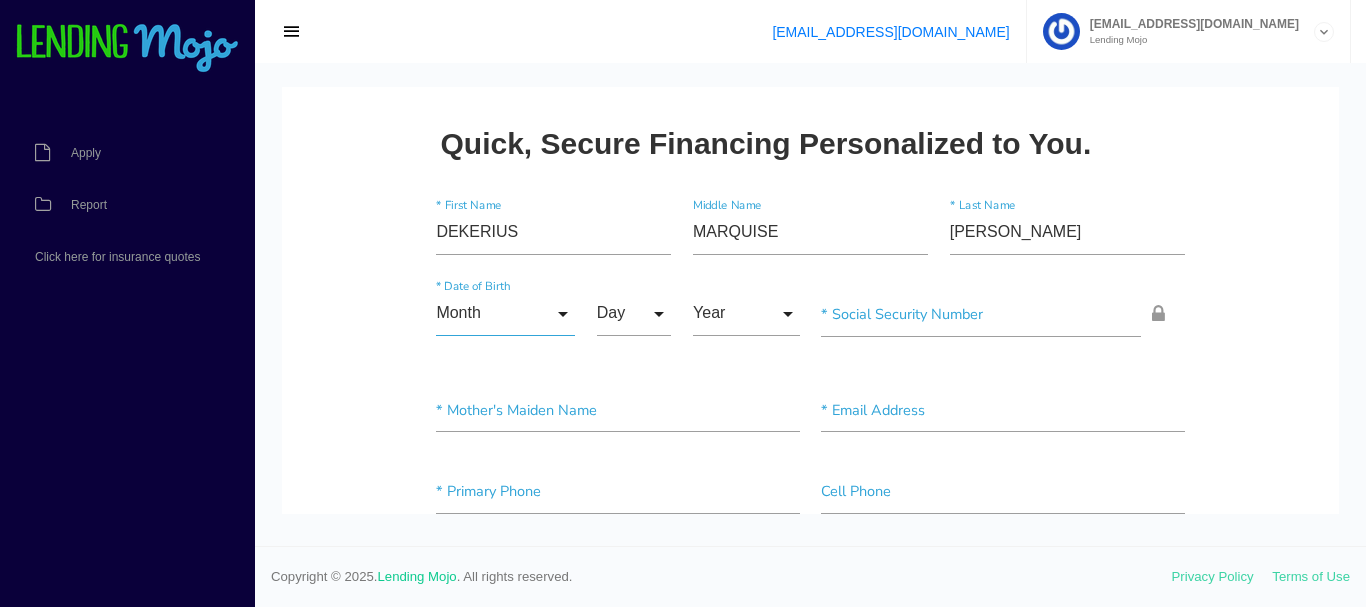 click on "Month" at bounding box center (505, 314) 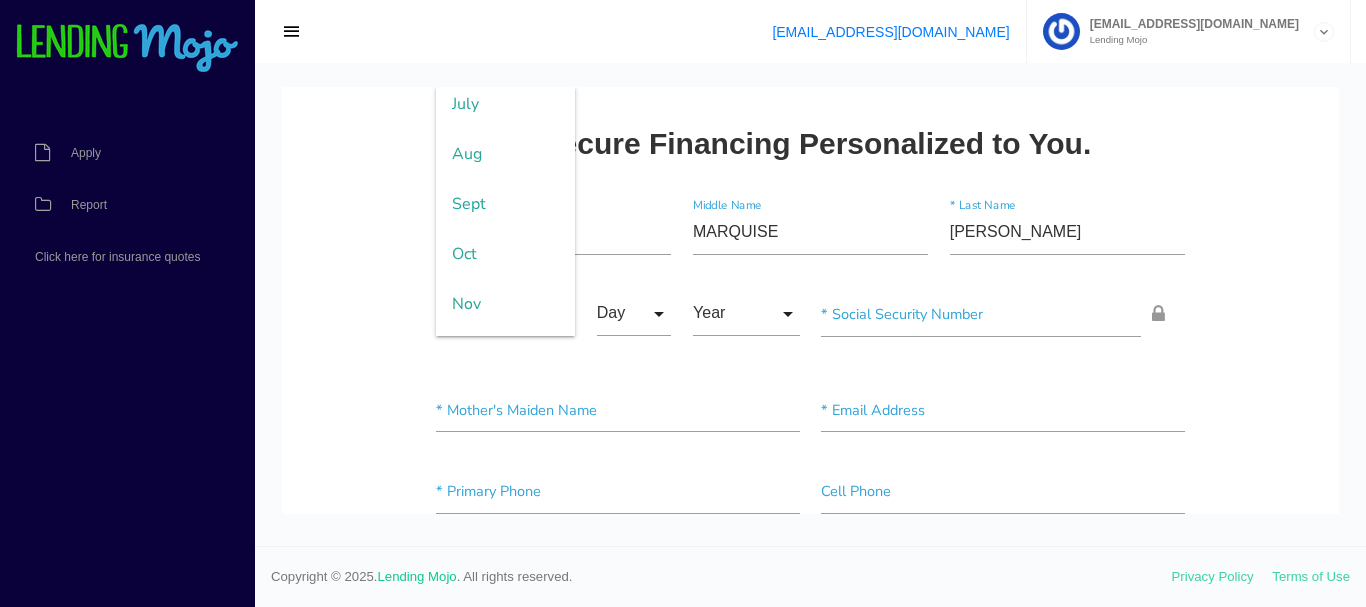 scroll, scrollTop: 401, scrollLeft: 0, axis: vertical 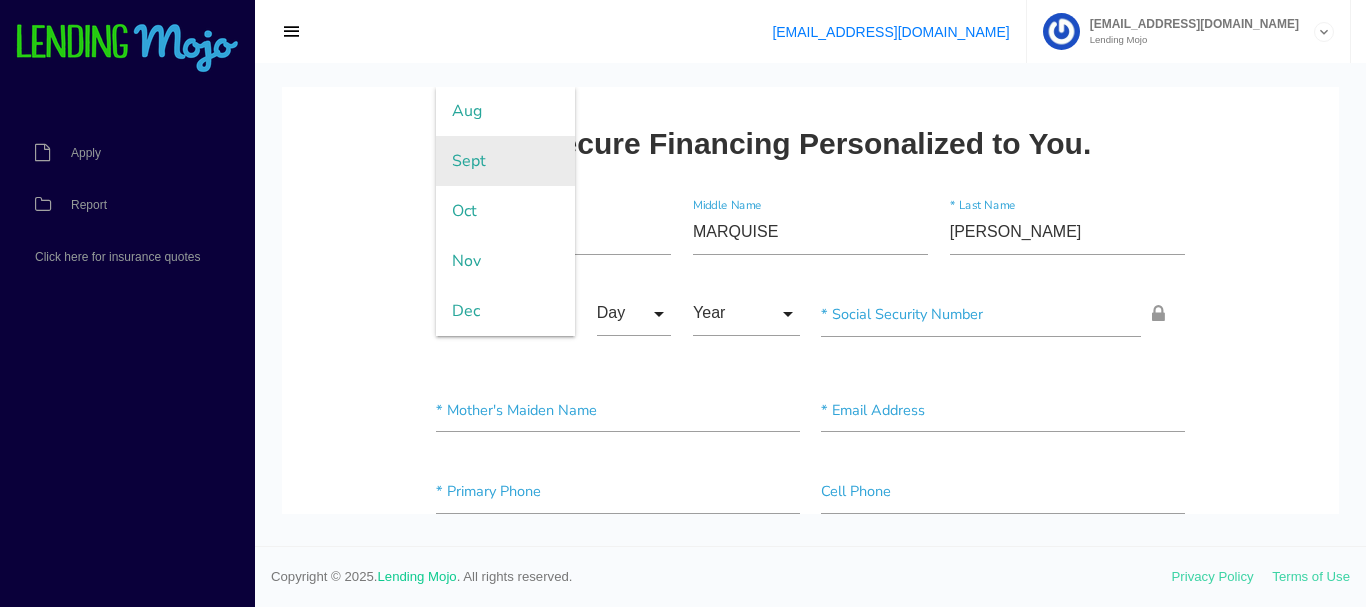 click on "Sept" at bounding box center [505, 161] 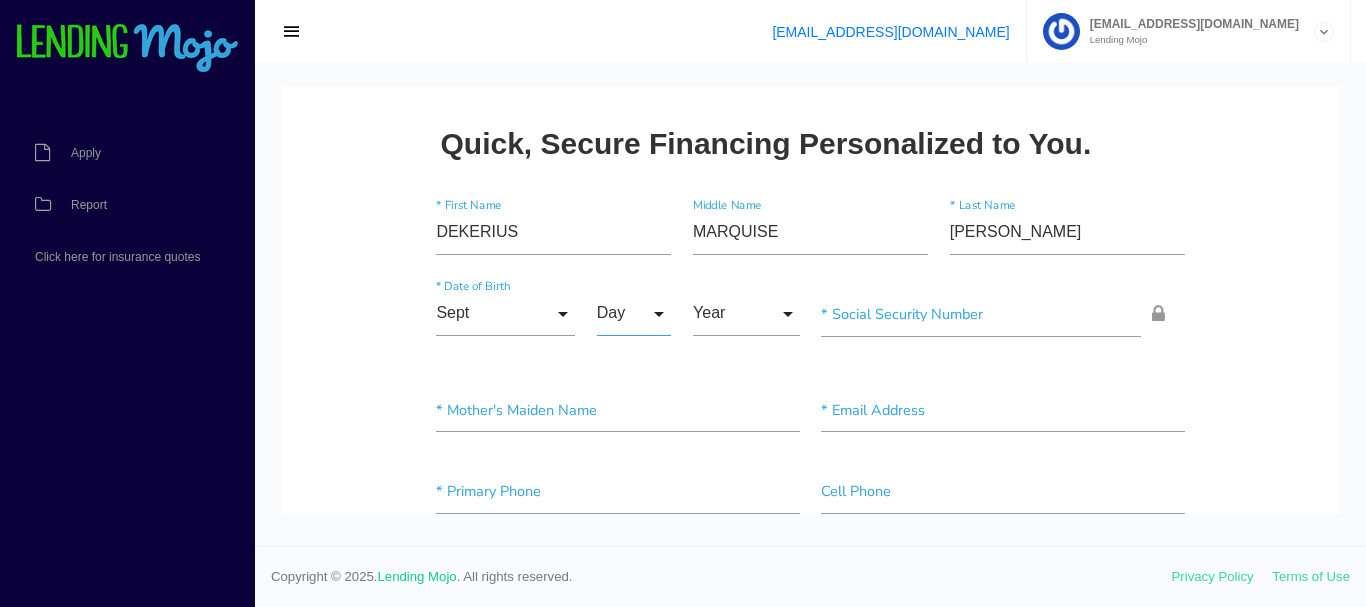 click on "Day" at bounding box center [634, 314] 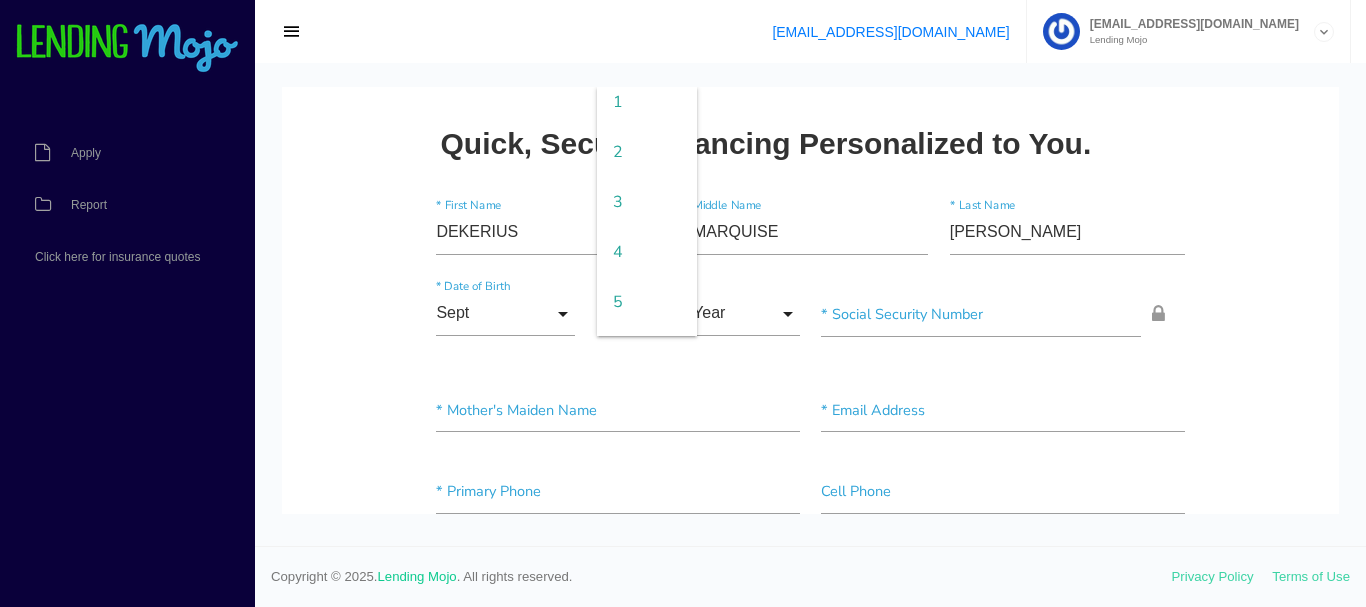 scroll, scrollTop: 80, scrollLeft: 0, axis: vertical 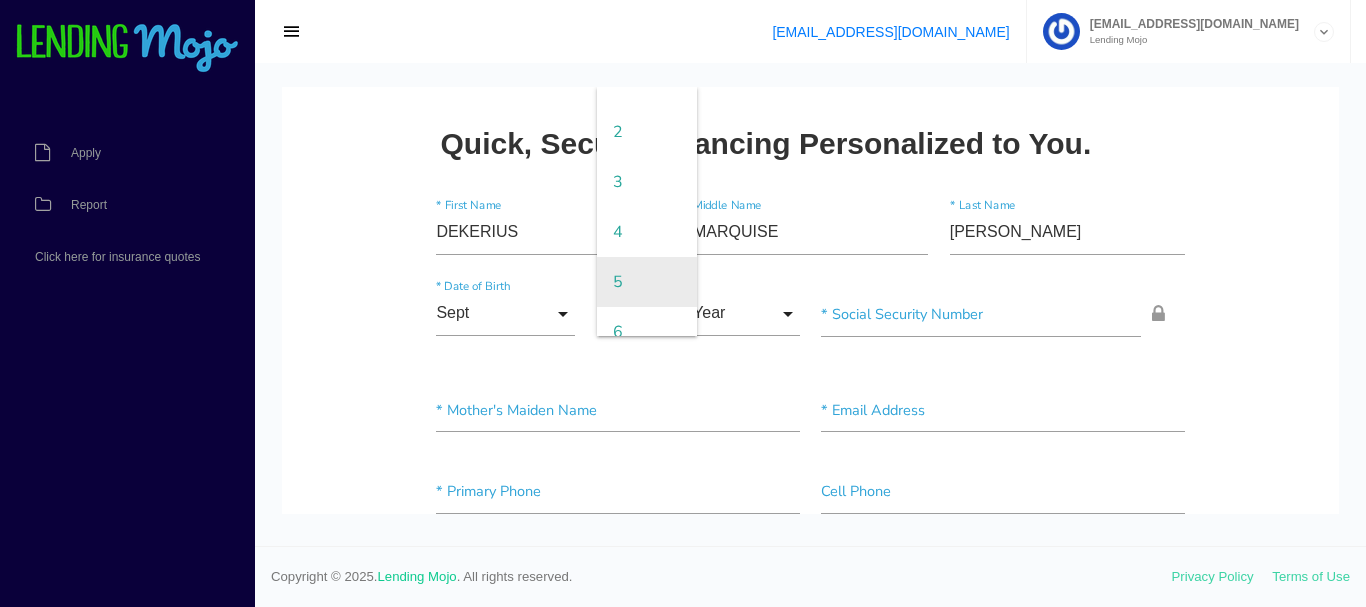 click on "5" at bounding box center [647, 282] 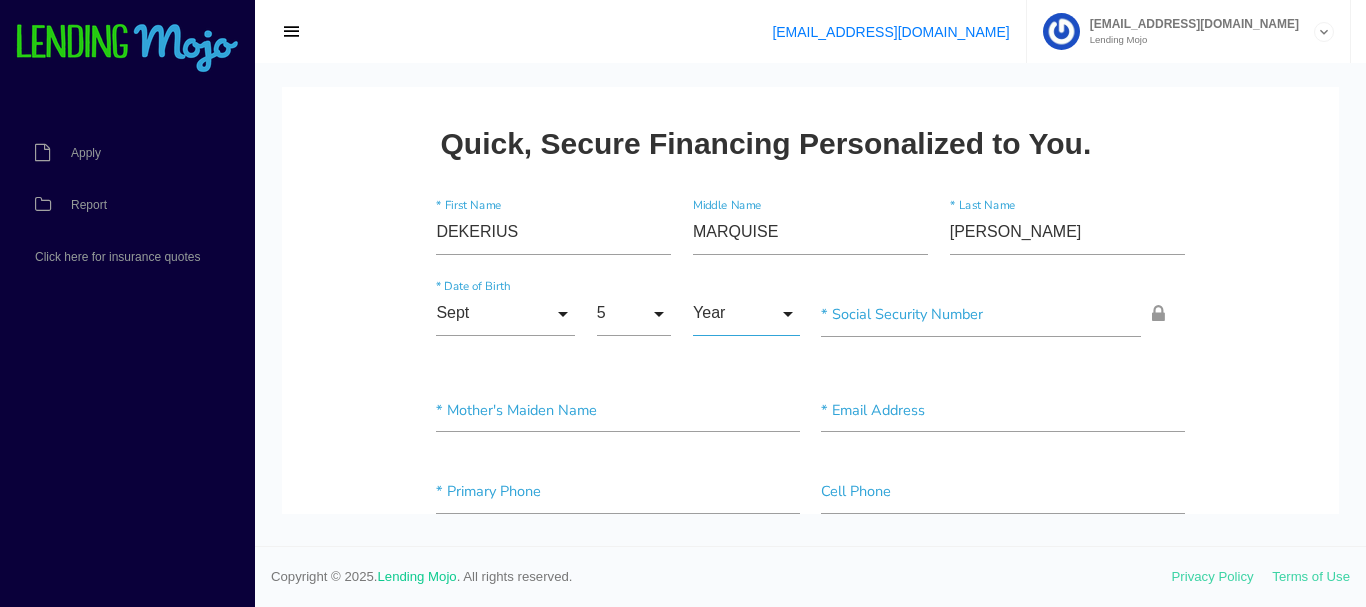 click on "Year" at bounding box center (746, 314) 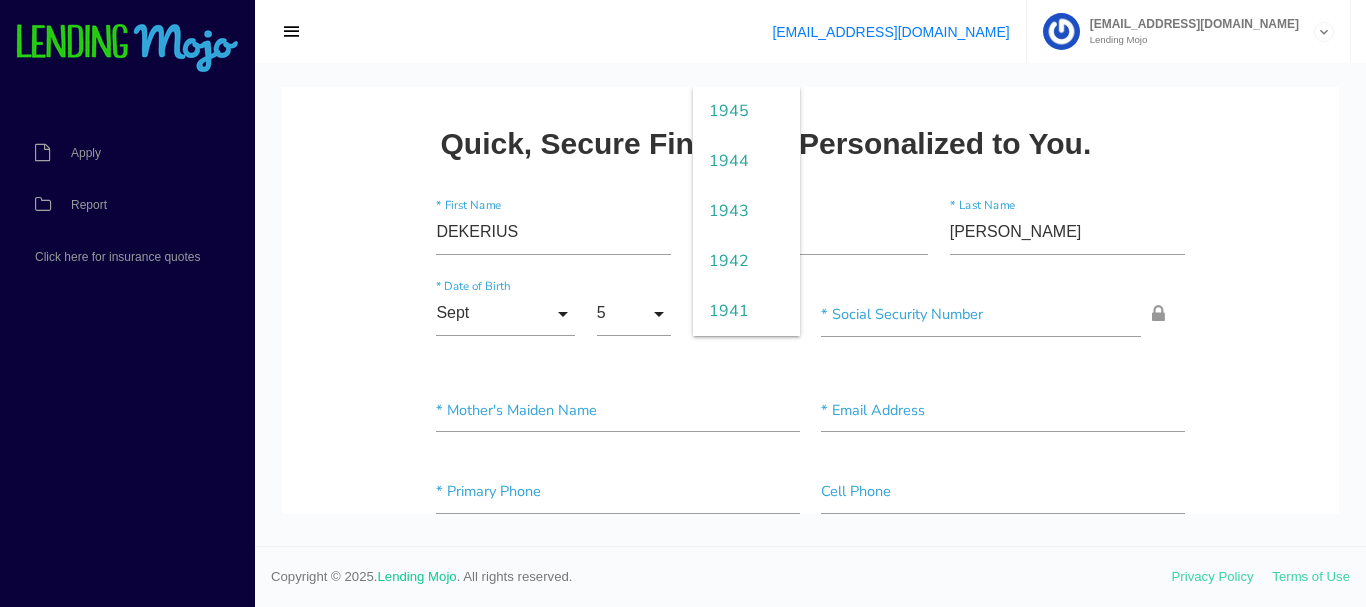 scroll, scrollTop: 3108, scrollLeft: 0, axis: vertical 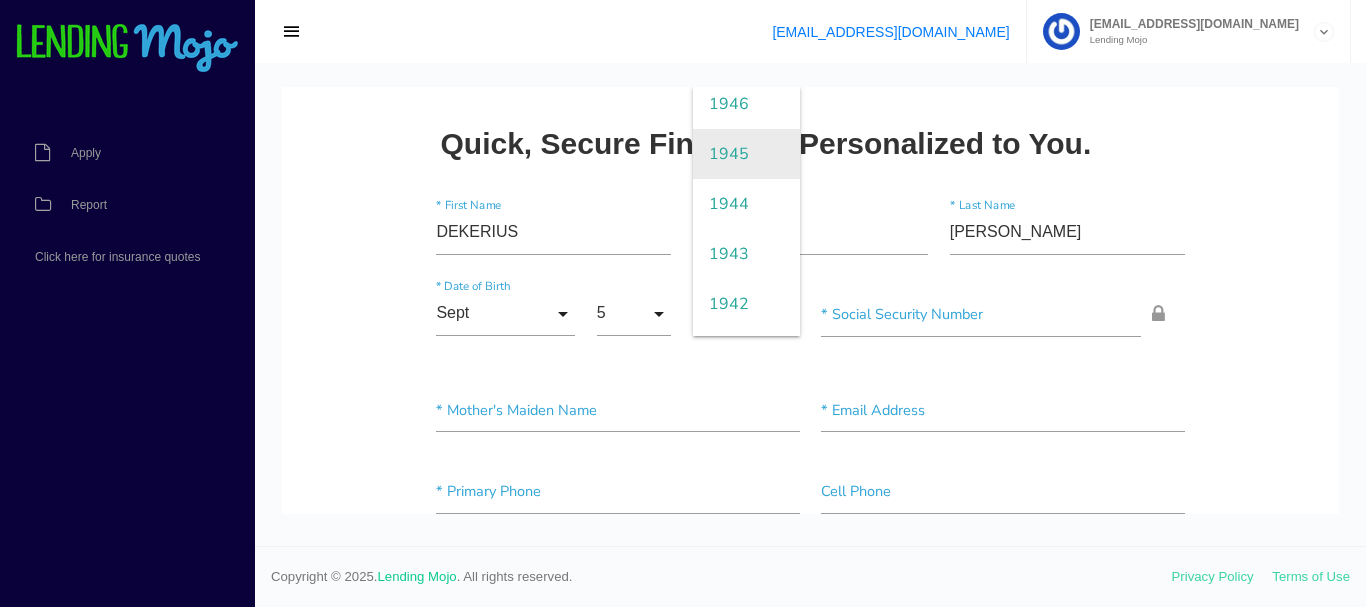 click on "1945" at bounding box center (746, 154) 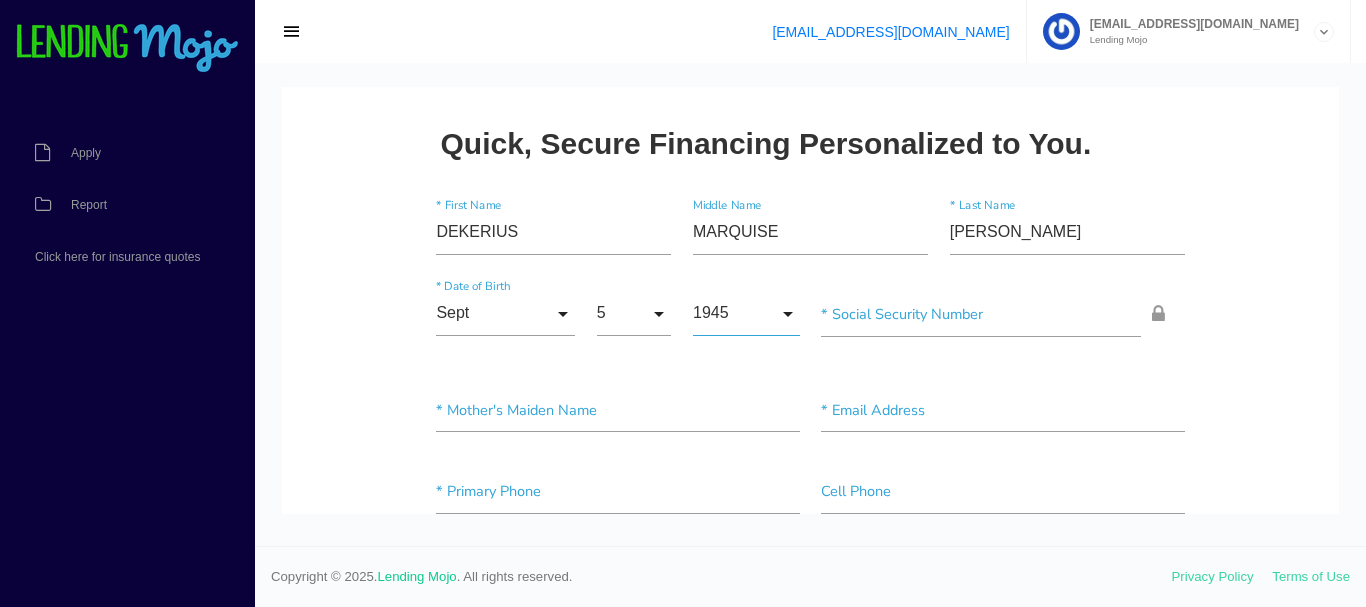 click on "1945" at bounding box center (746, 314) 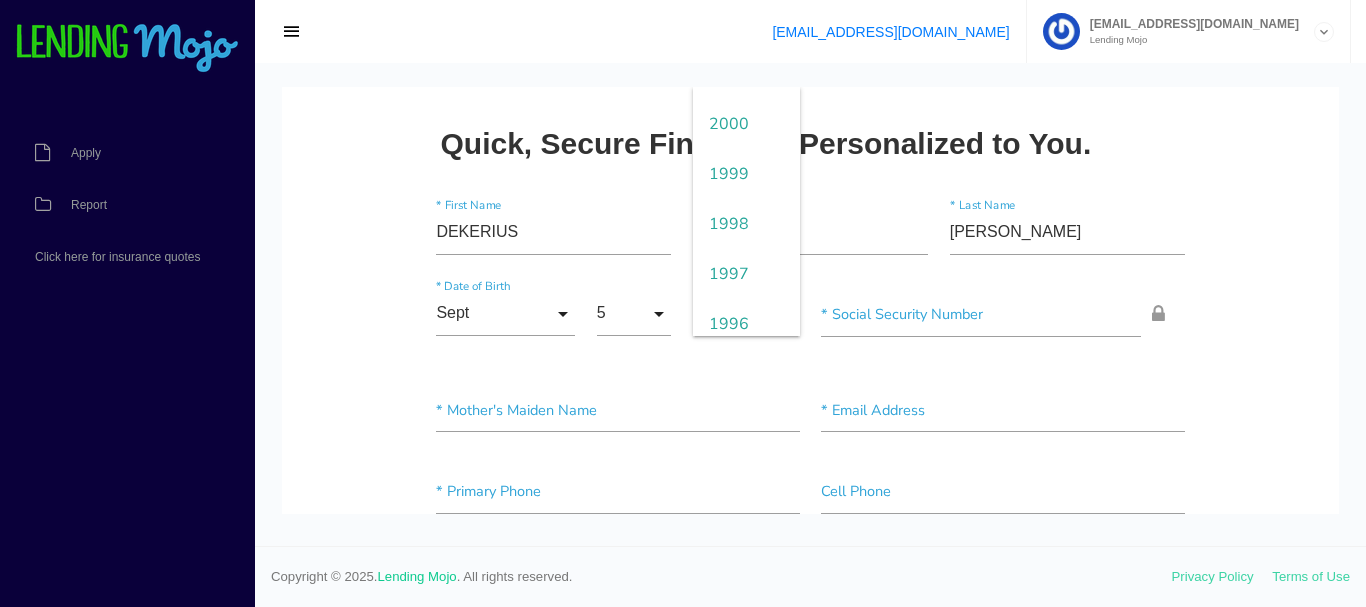 scroll, scrollTop: 400, scrollLeft: 0, axis: vertical 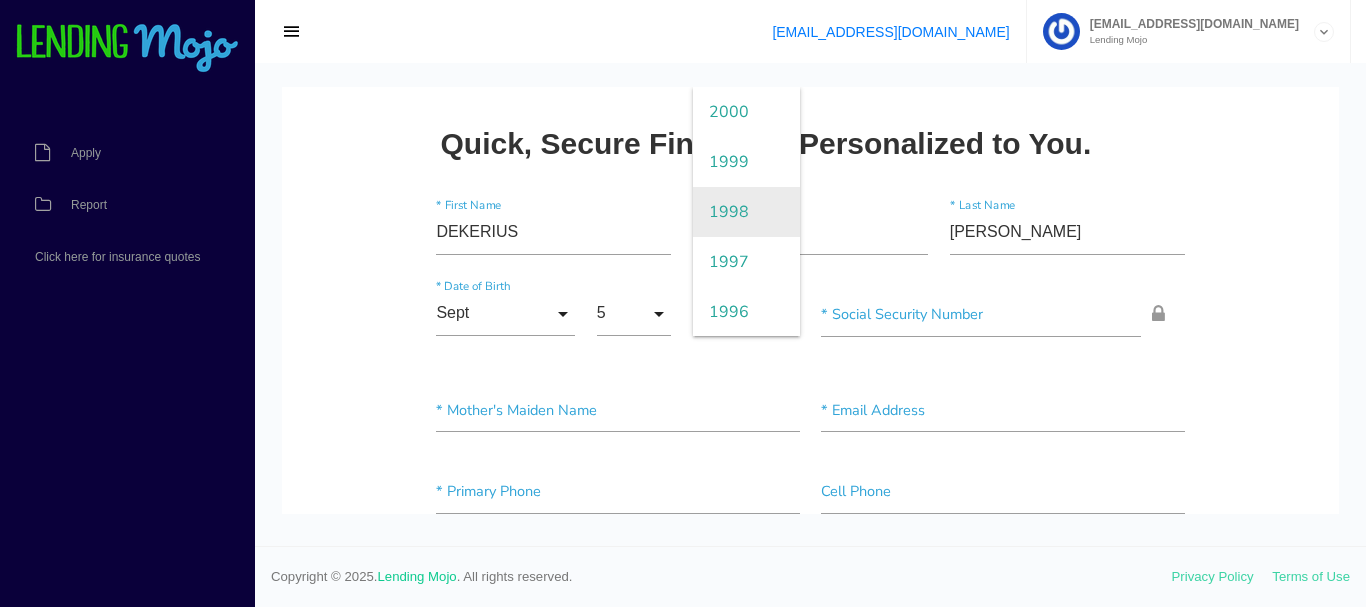 click on "1998" at bounding box center [746, 212] 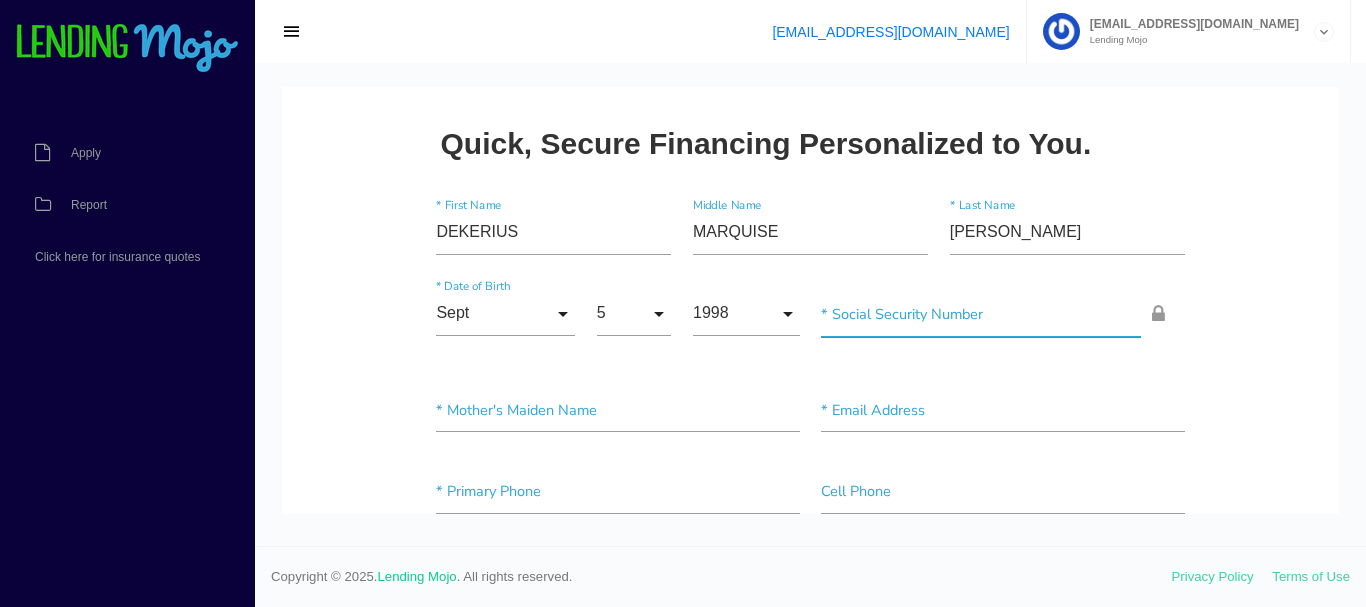 click at bounding box center (981, 314) 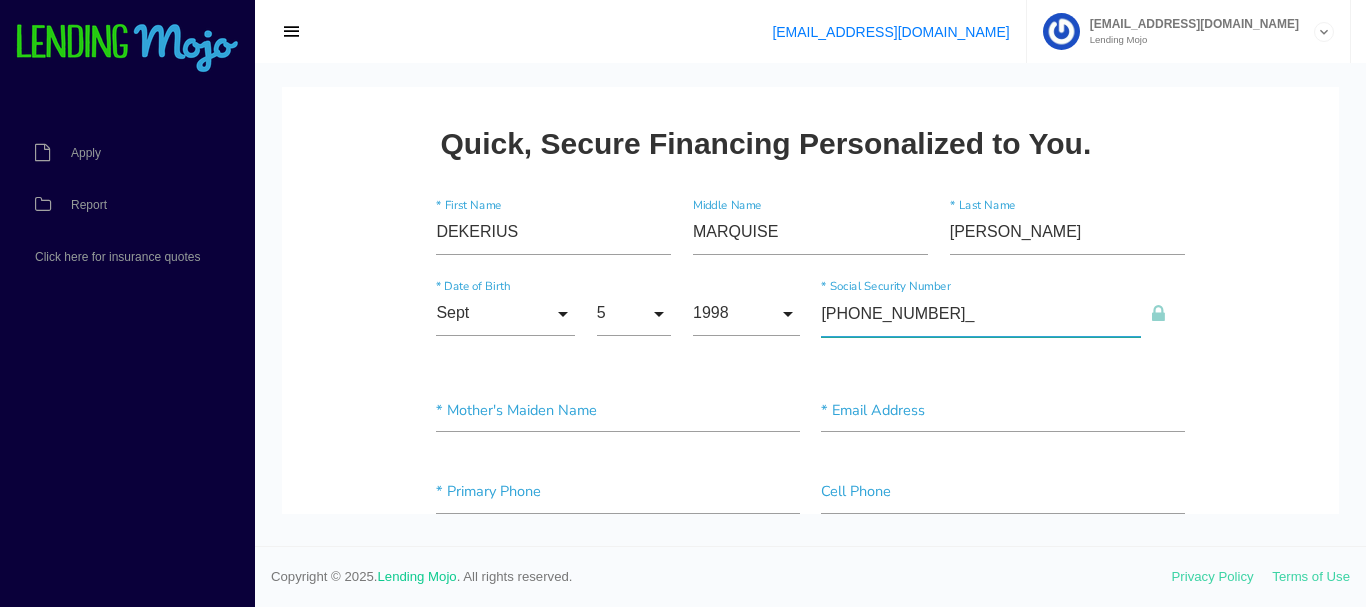 type on "654-05-3480" 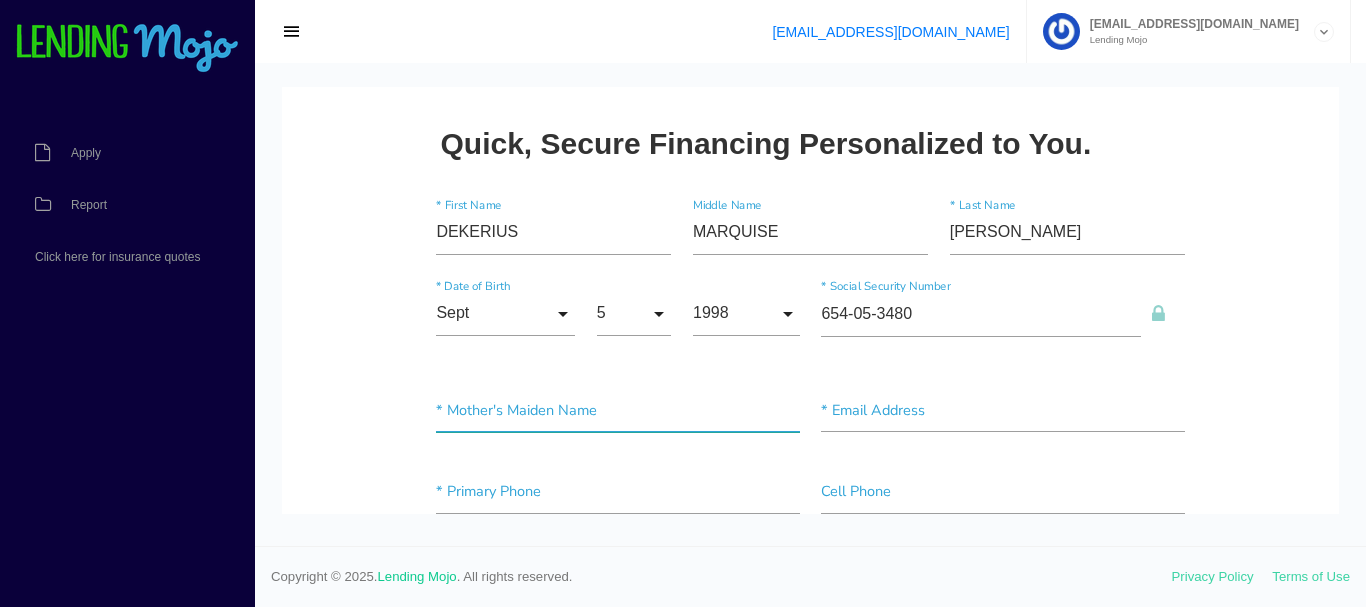 click at bounding box center [617, 410] 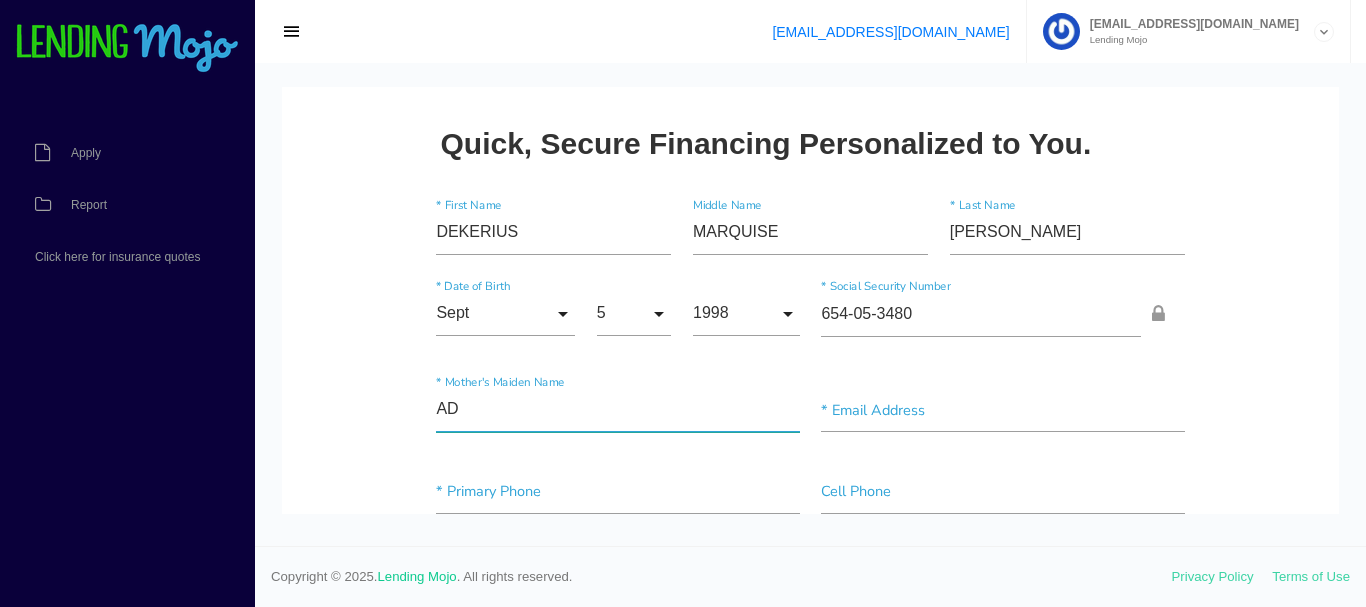 type on "A" 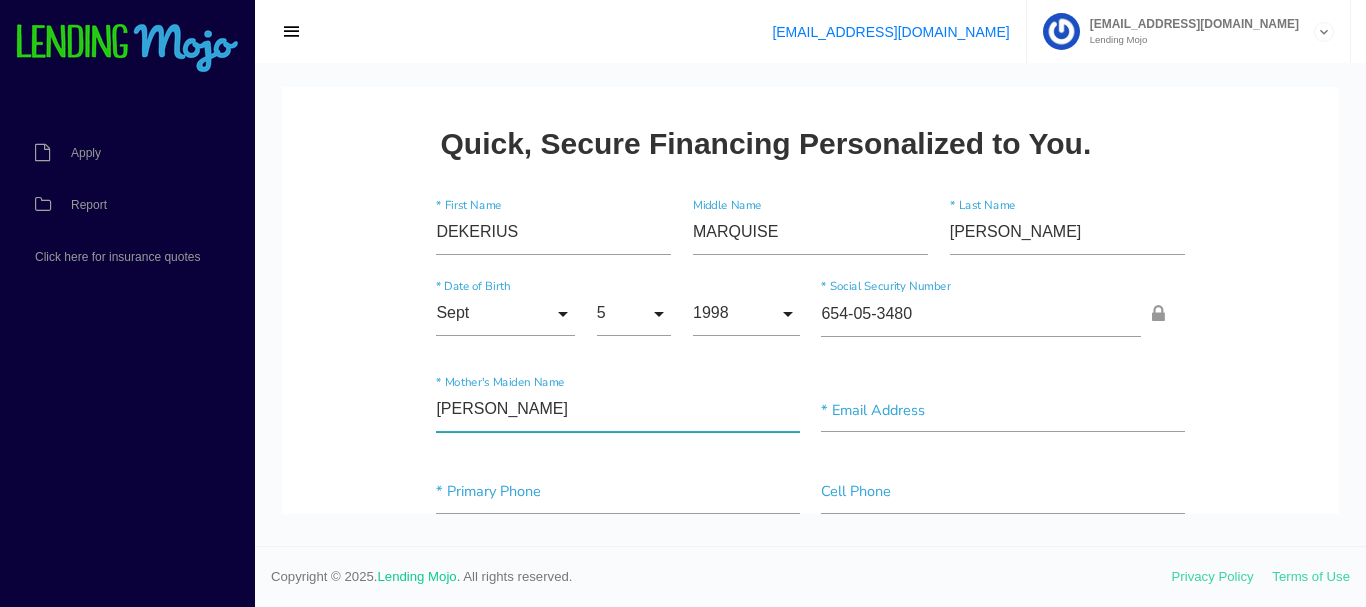 type on "ADKINS" 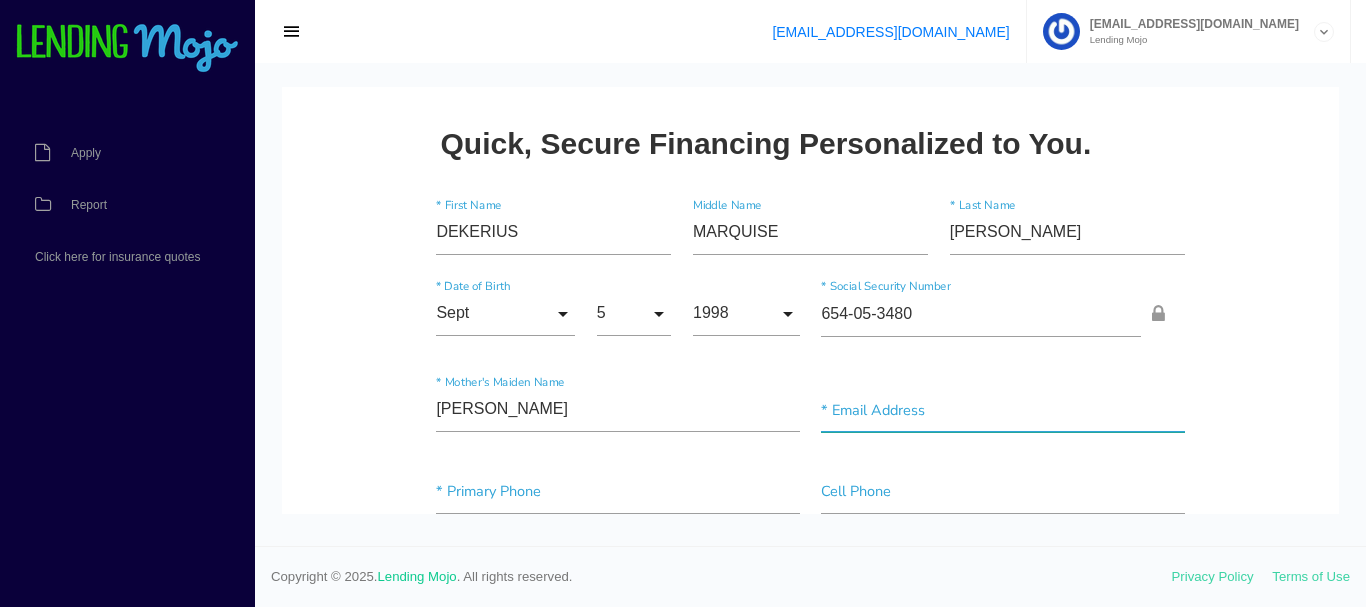 click at bounding box center [1002, 410] 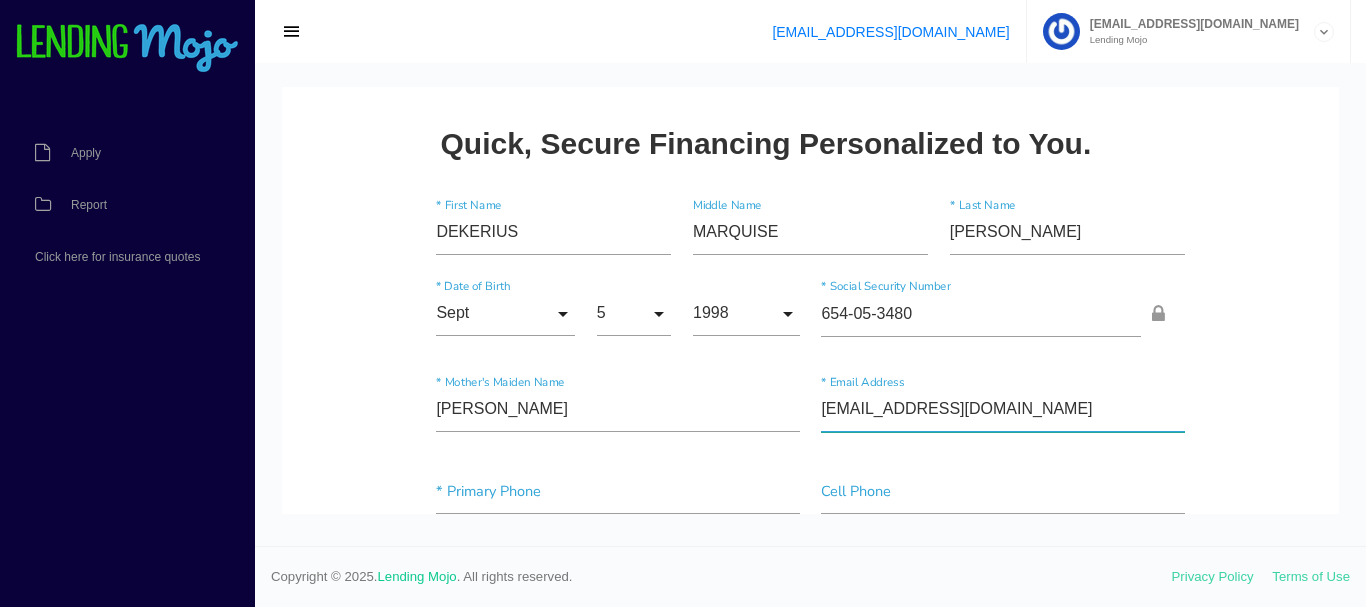 scroll, scrollTop: 167, scrollLeft: 0, axis: vertical 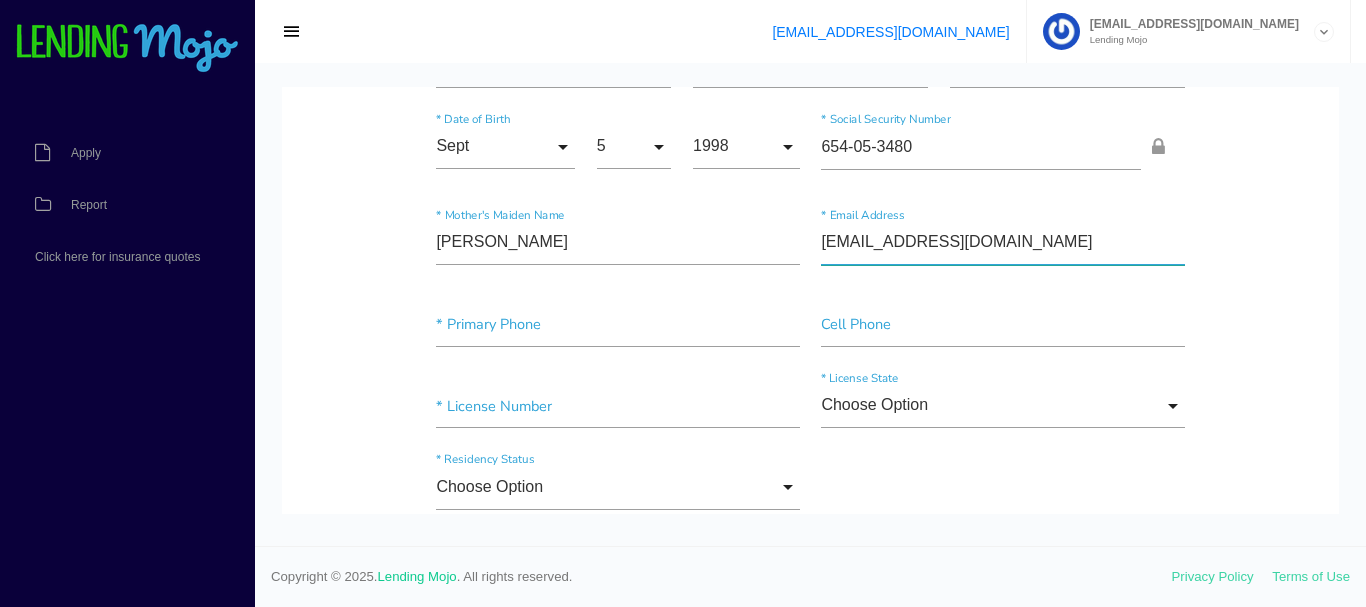 type on "DEKERIUSADKINS9@GMAIL.COM" 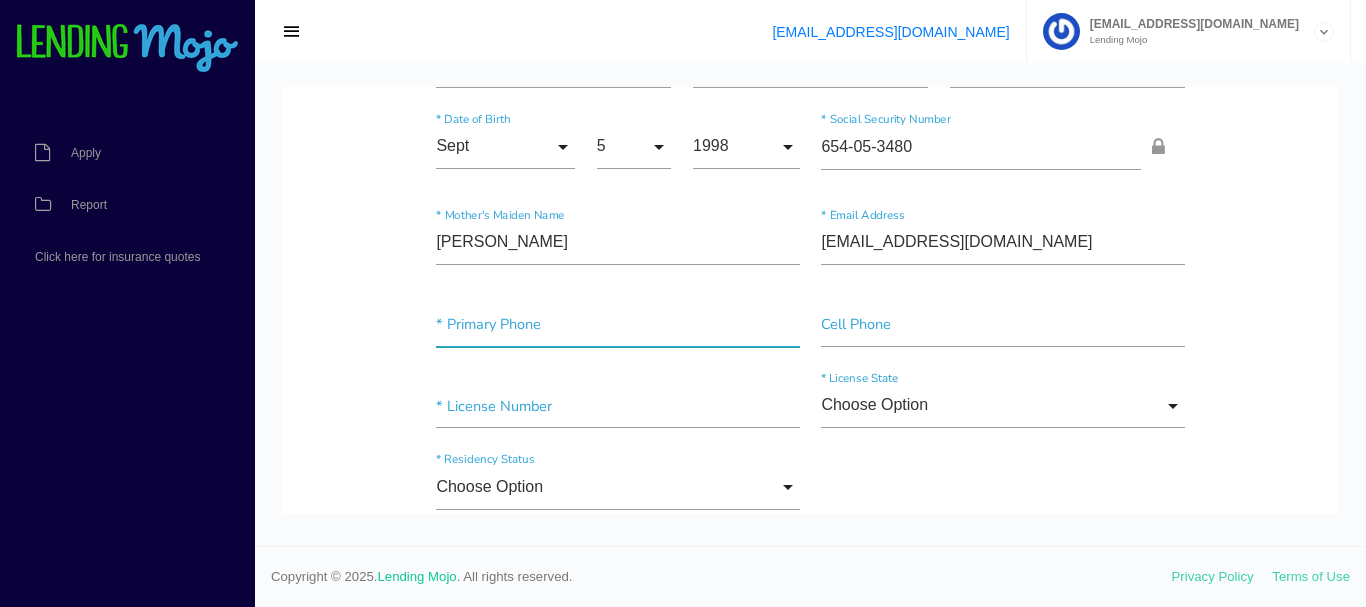 click at bounding box center [617, 324] 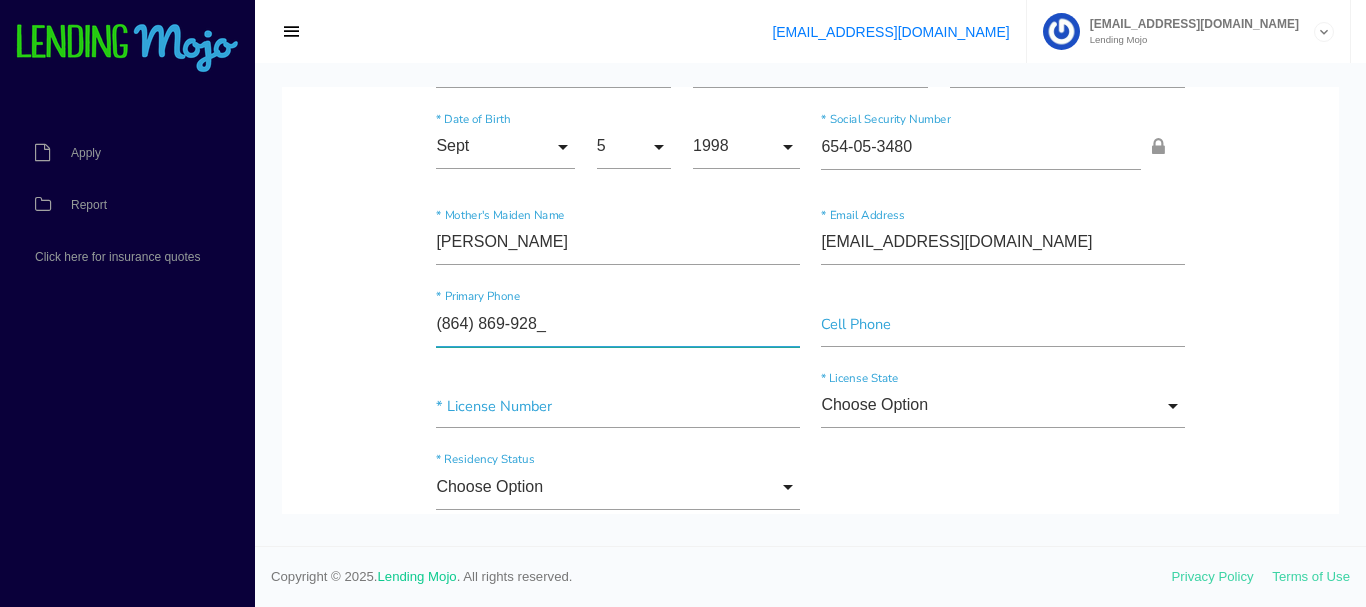 type on "(864) 869-9281" 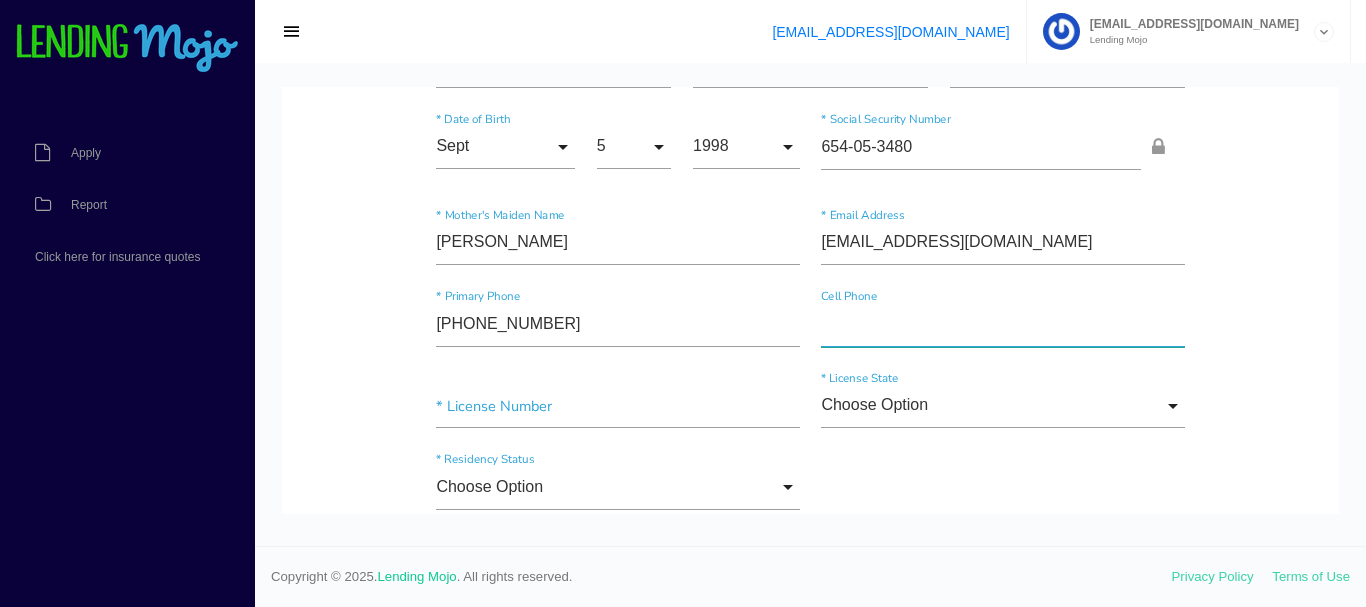 click at bounding box center (1002, 324) 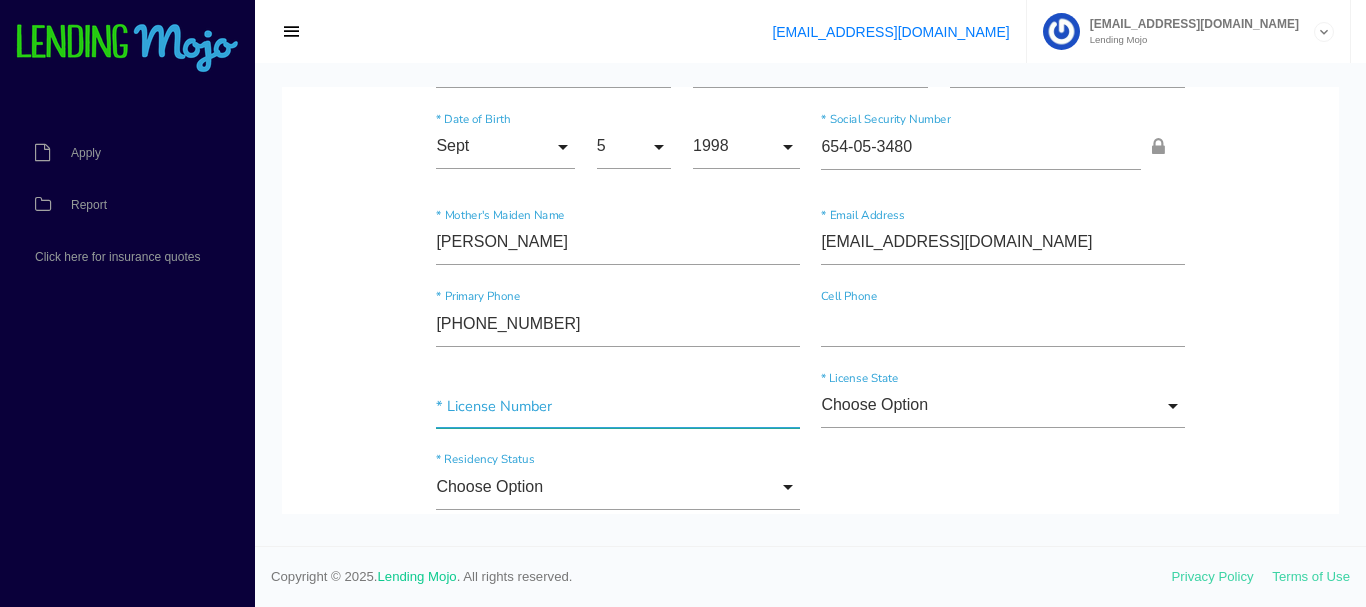 click at bounding box center (617, 406) 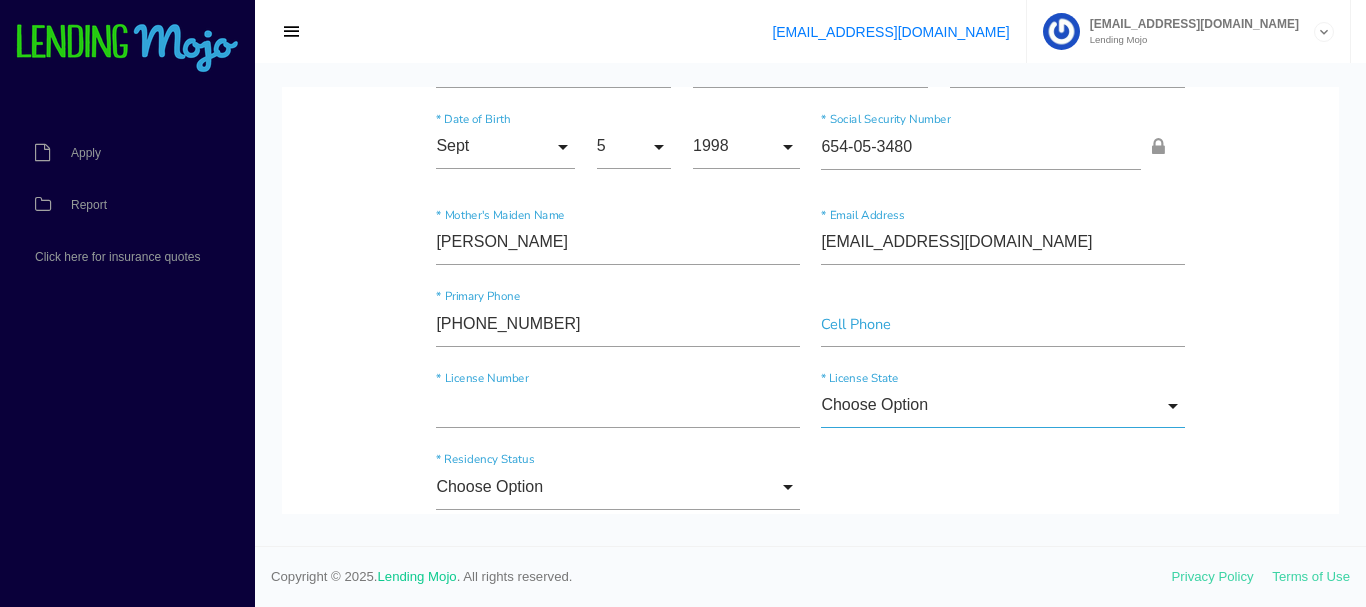 click on "Choose Option" at bounding box center (1002, 406) 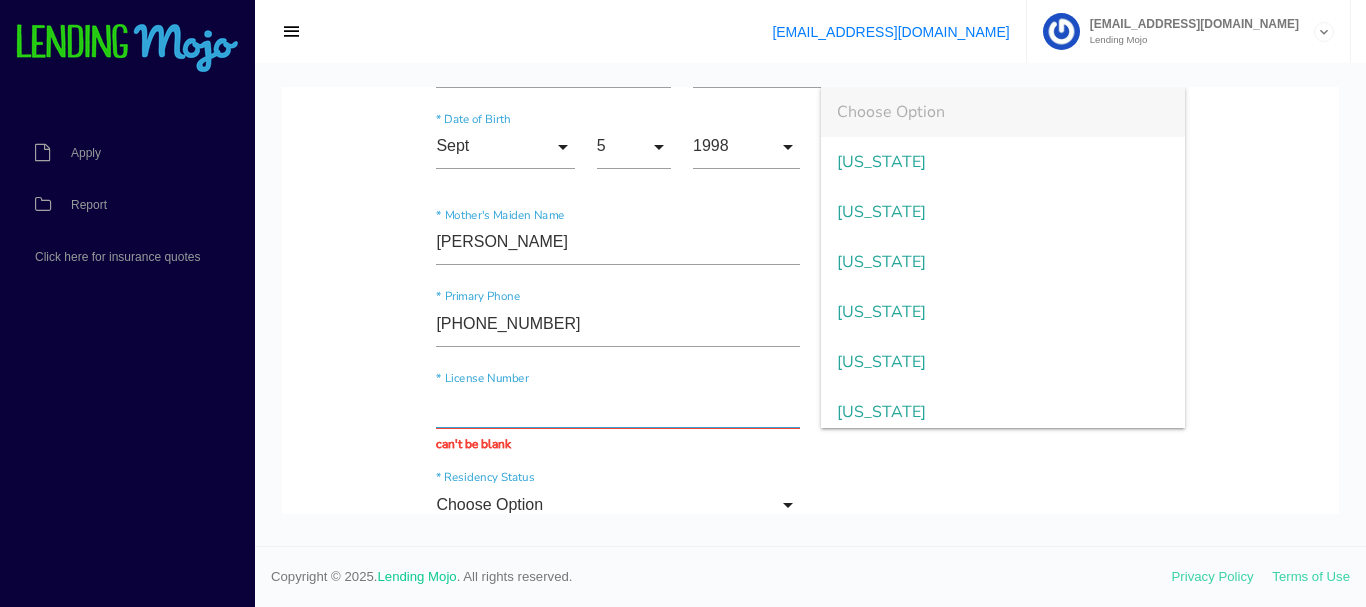 click at bounding box center (617, 406) 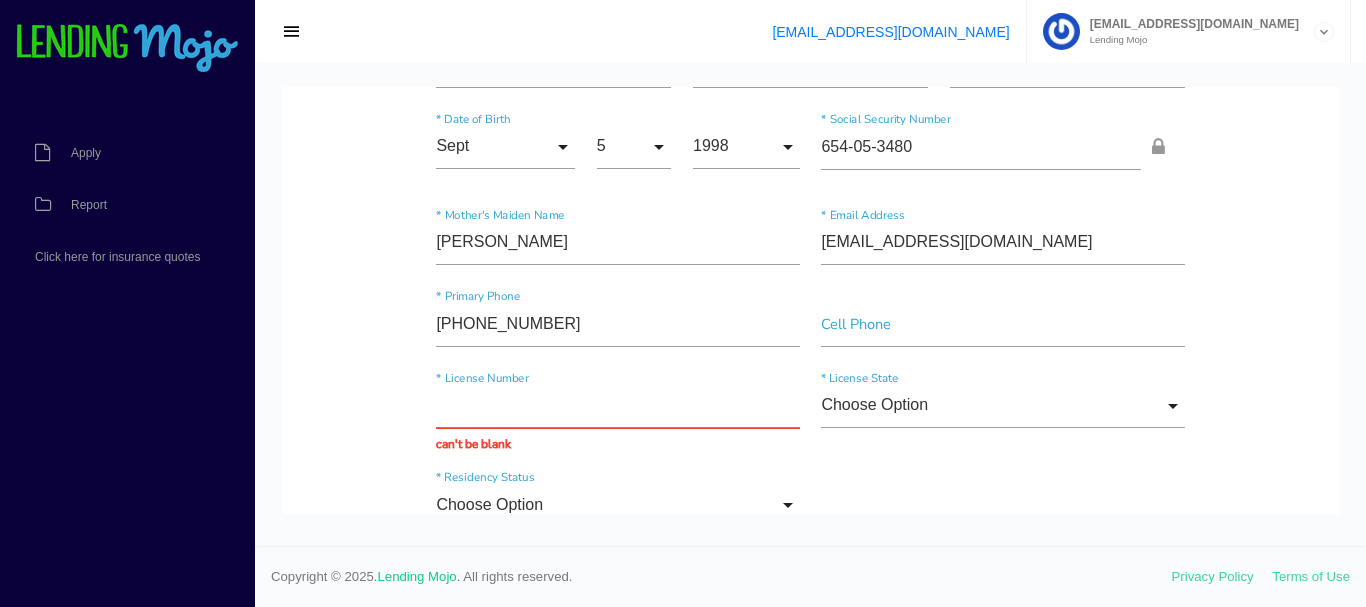click at bounding box center [617, 406] 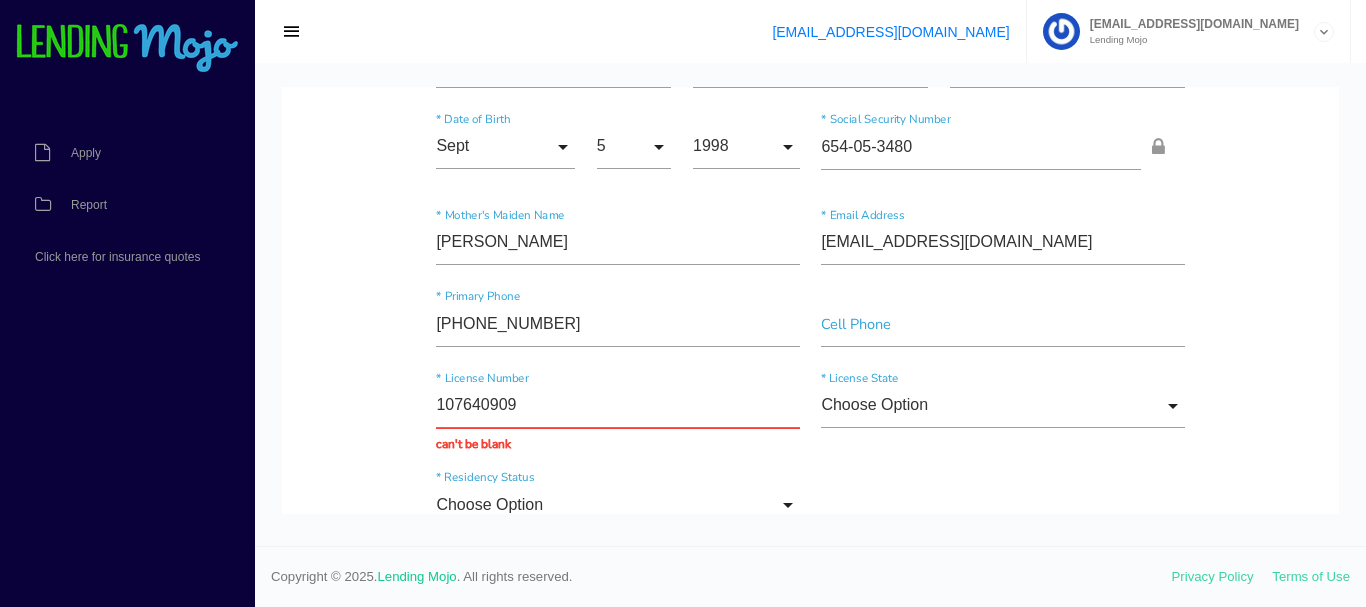 type on "107640909" 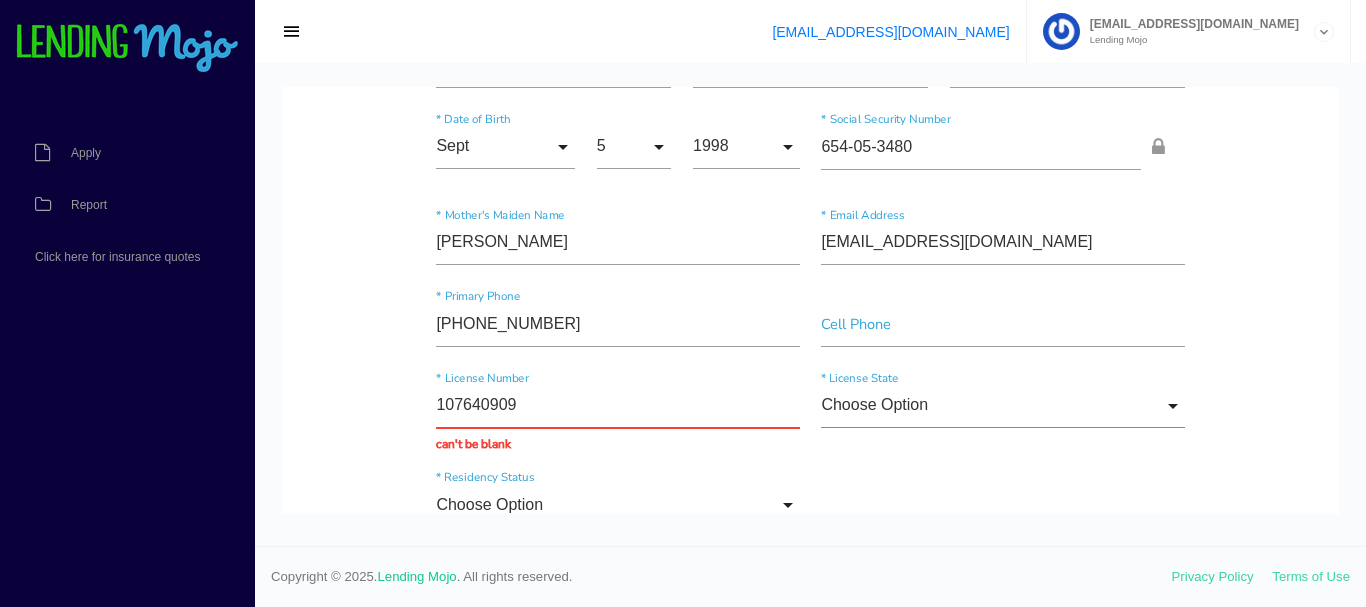 click on "Choose Option" at bounding box center [1002, 406] 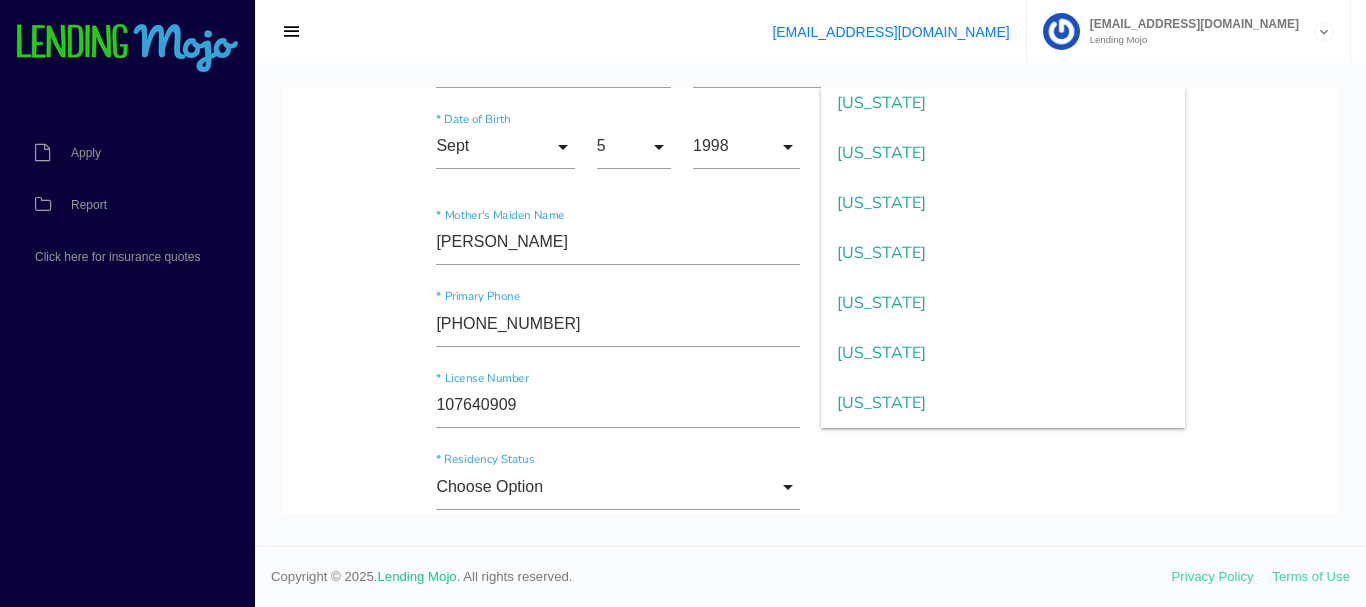 scroll, scrollTop: 1952, scrollLeft: 0, axis: vertical 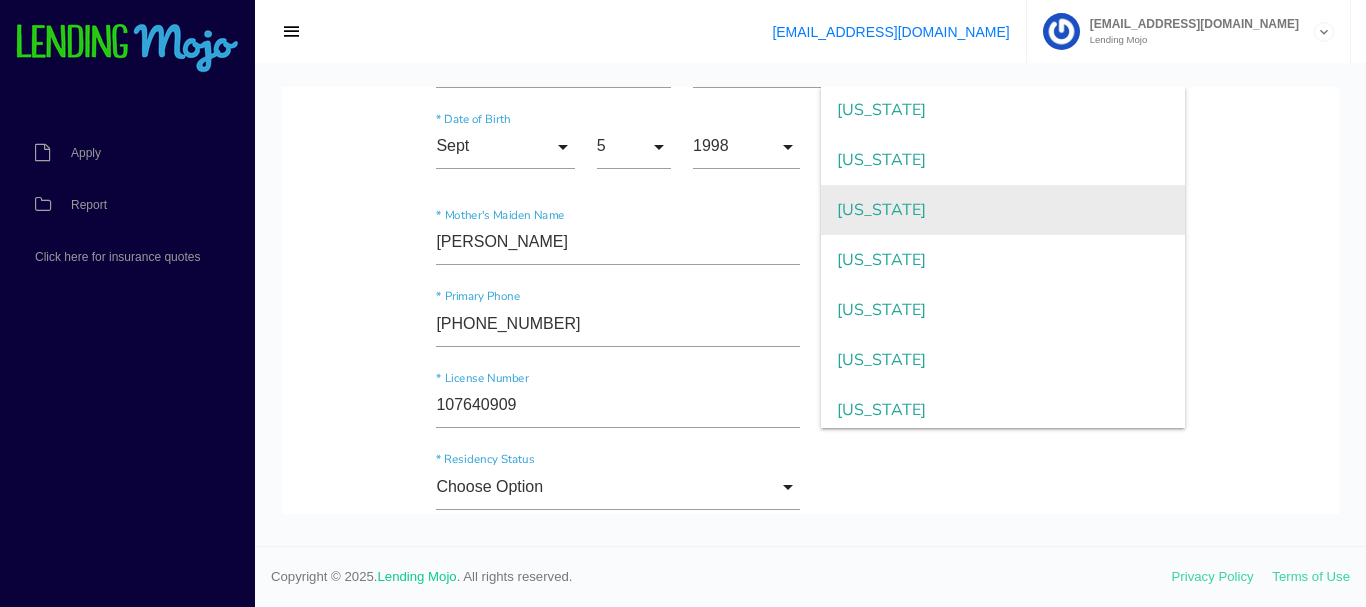 click on "South Carolina" at bounding box center [1002, 210] 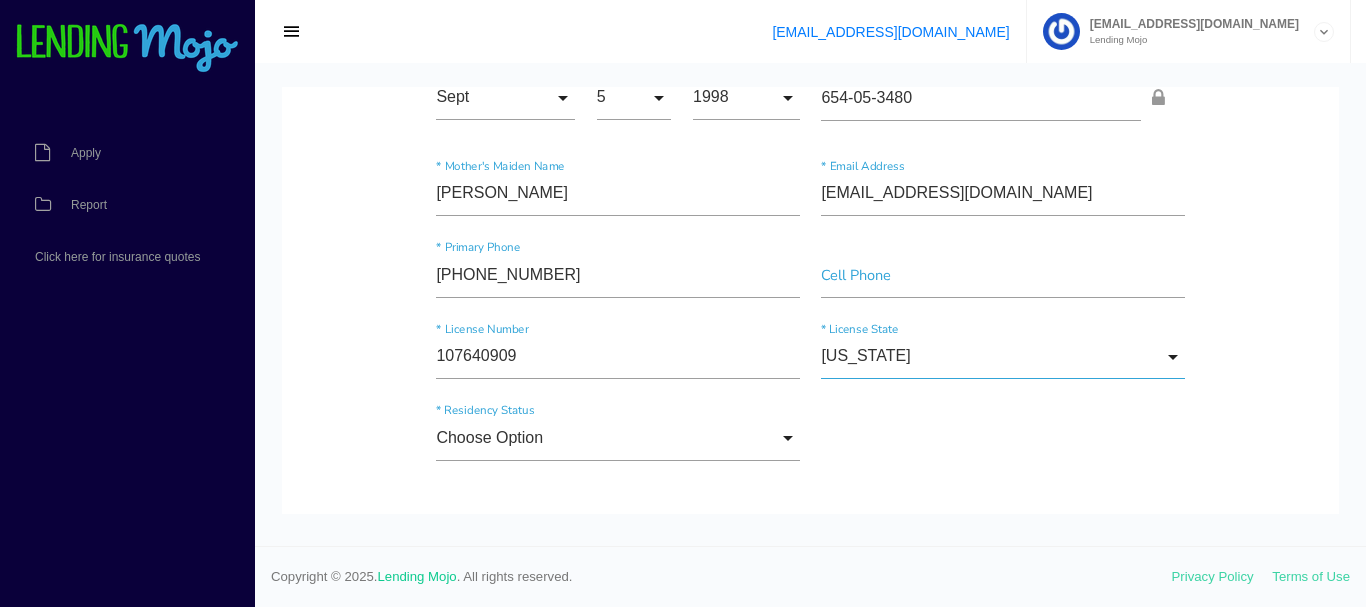 scroll, scrollTop: 333, scrollLeft: 0, axis: vertical 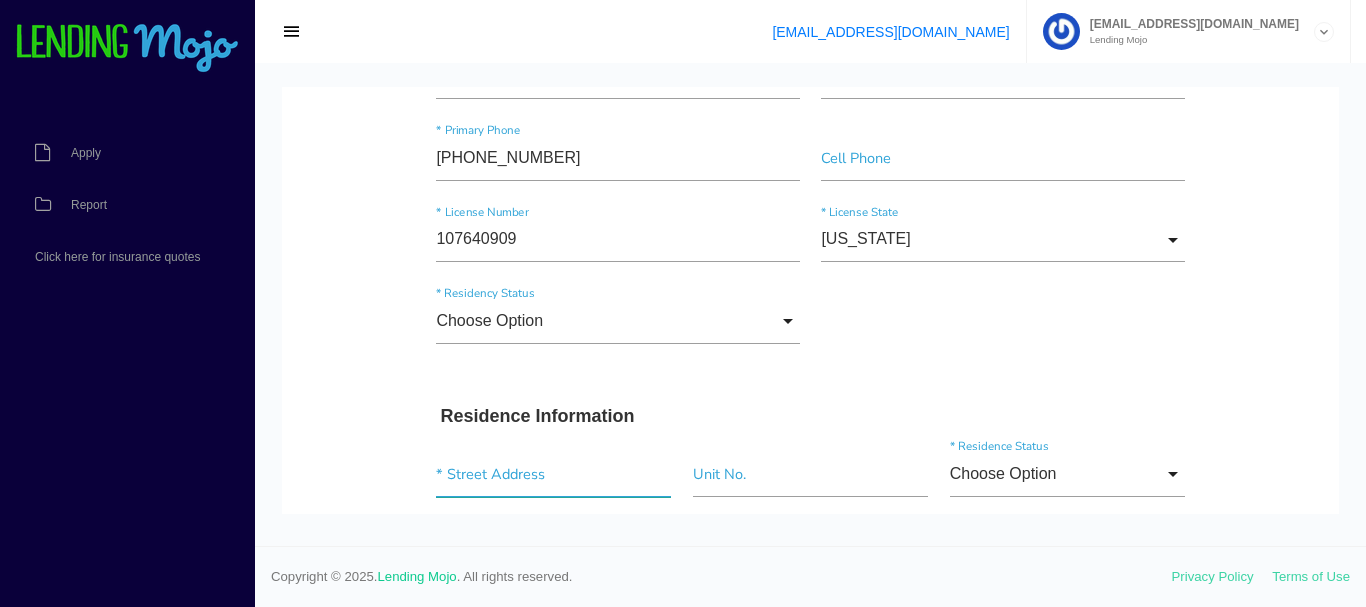 click at bounding box center [553, 474] 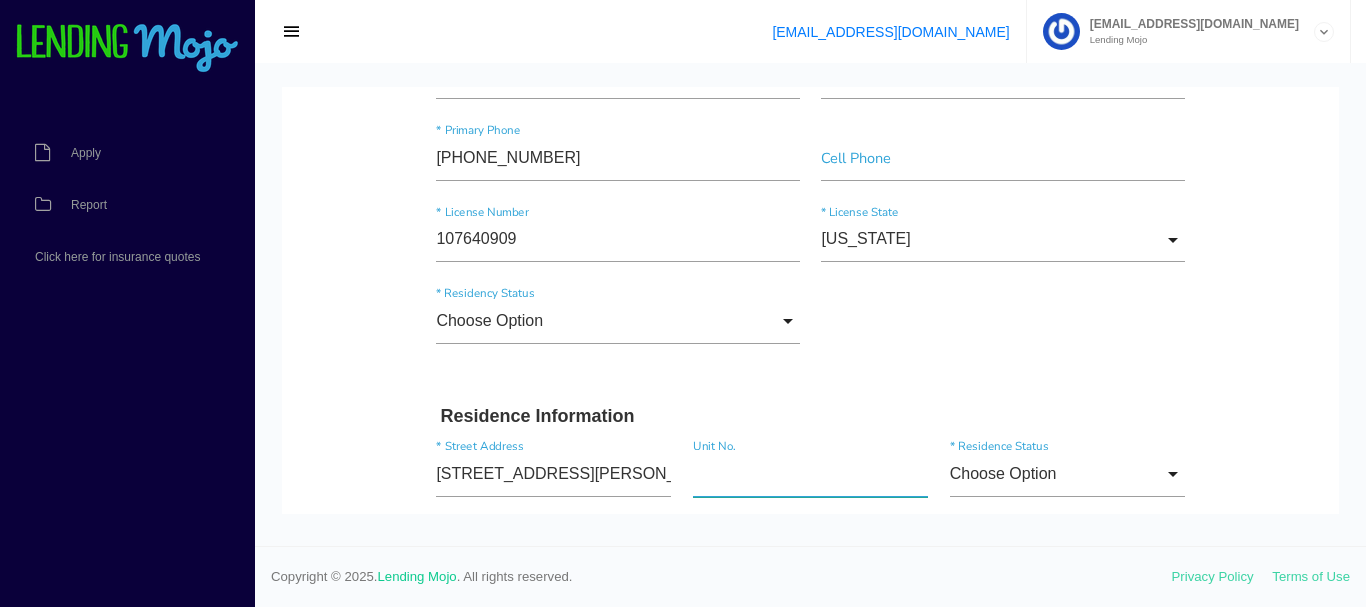 click at bounding box center (810, 474) 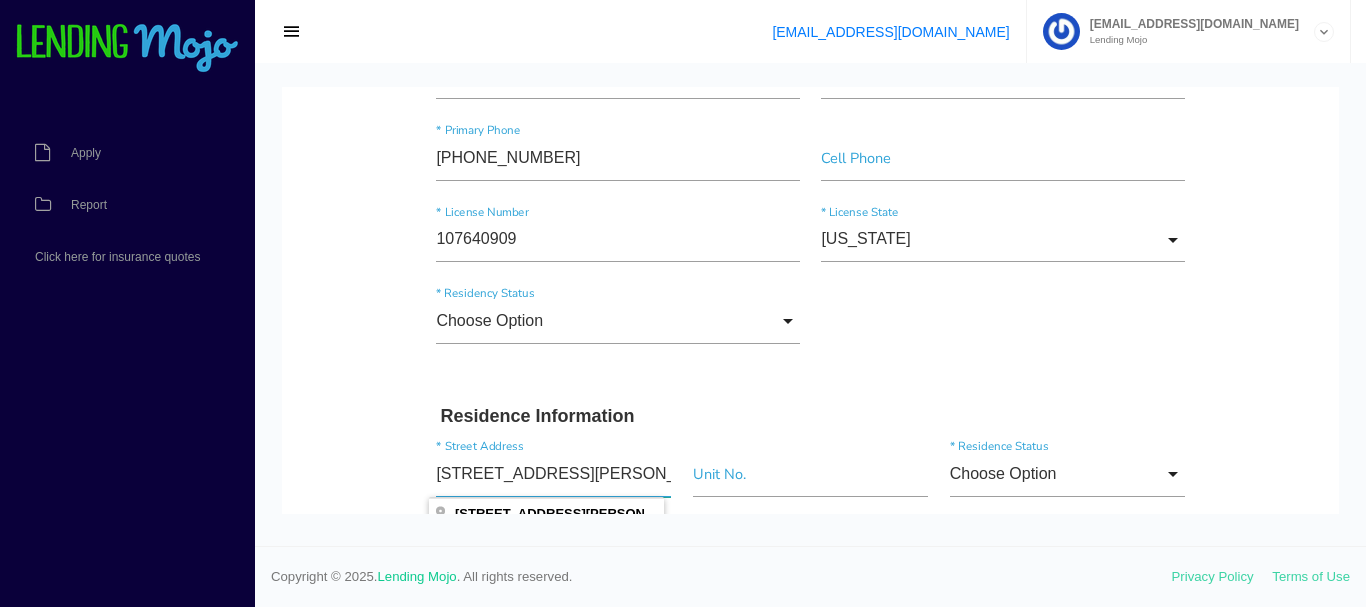 drag, startPoint x: 590, startPoint y: 476, endPoint x: 556, endPoint y: 478, distance: 34.058773 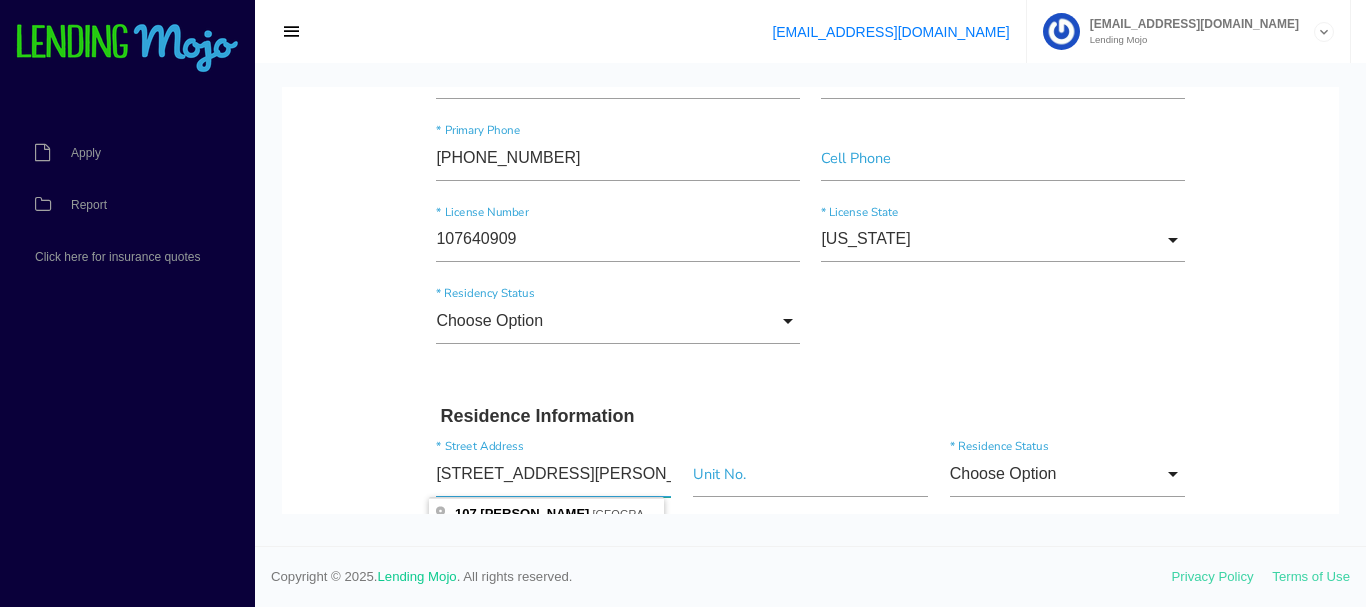 type on "107 PATRICK ST" 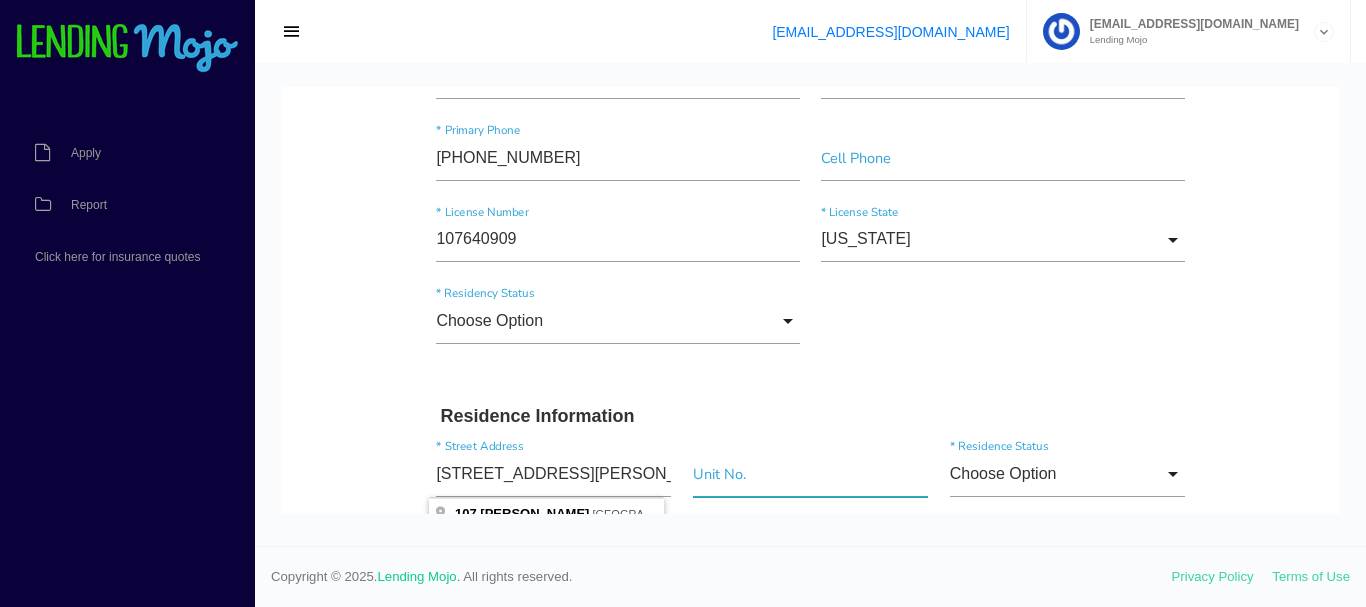 click at bounding box center (810, 474) 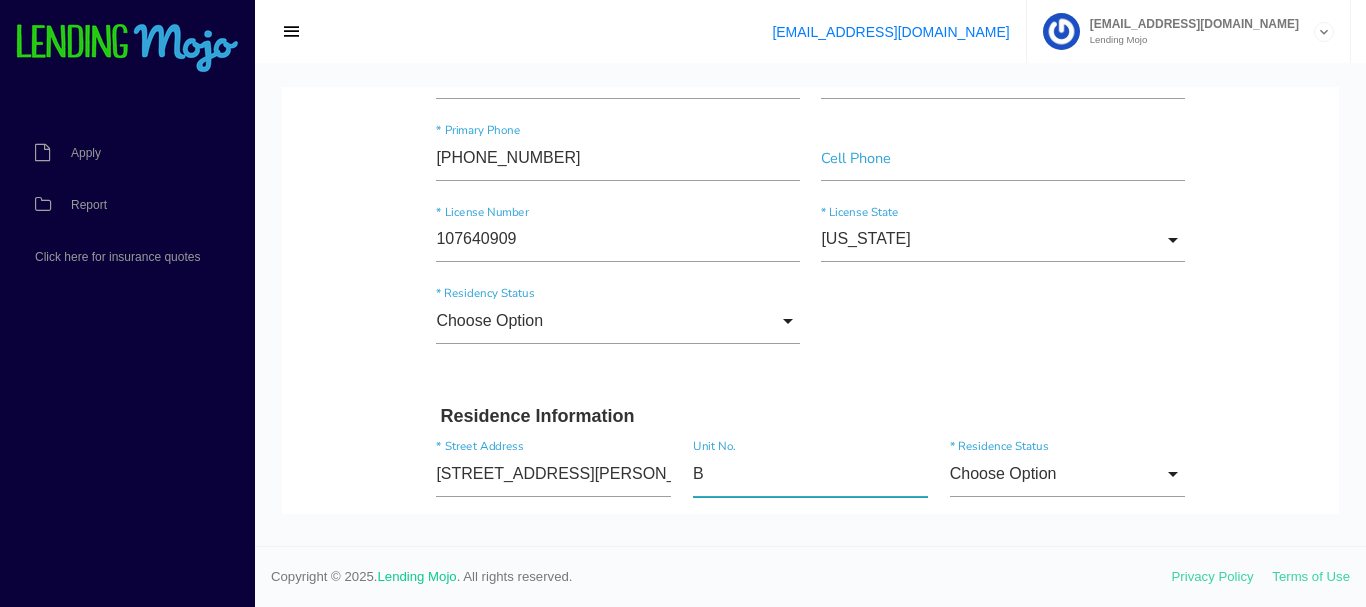 type on "B" 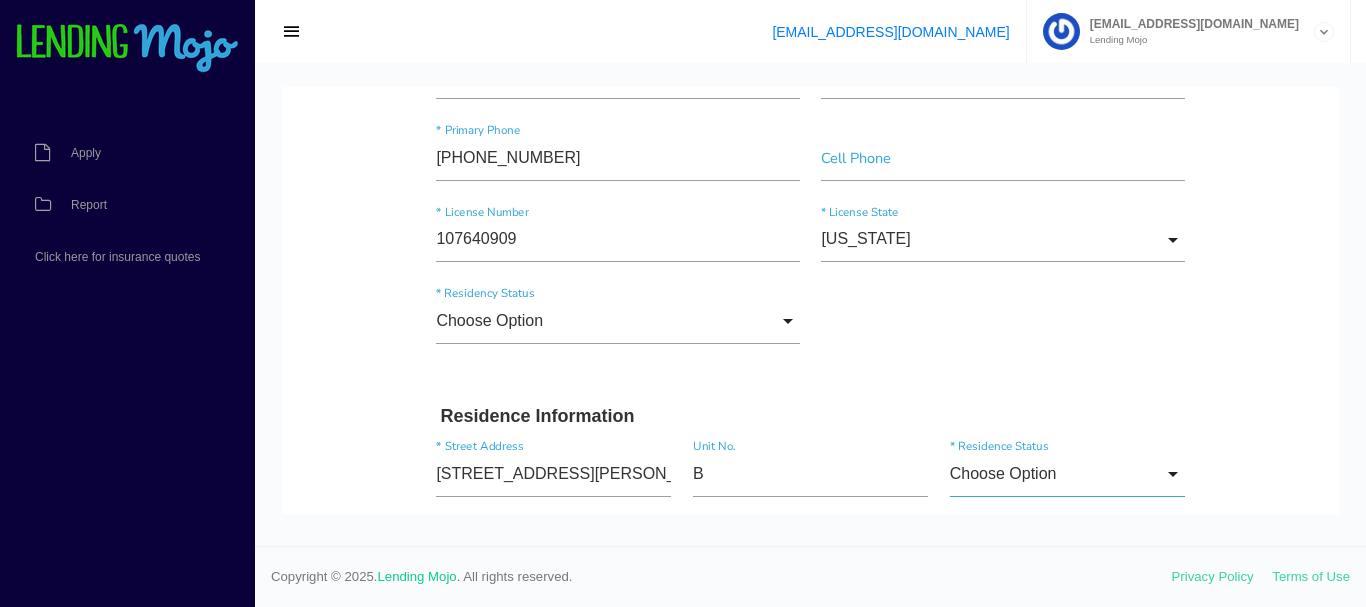 click on "Choose Option" at bounding box center (1067, 474) 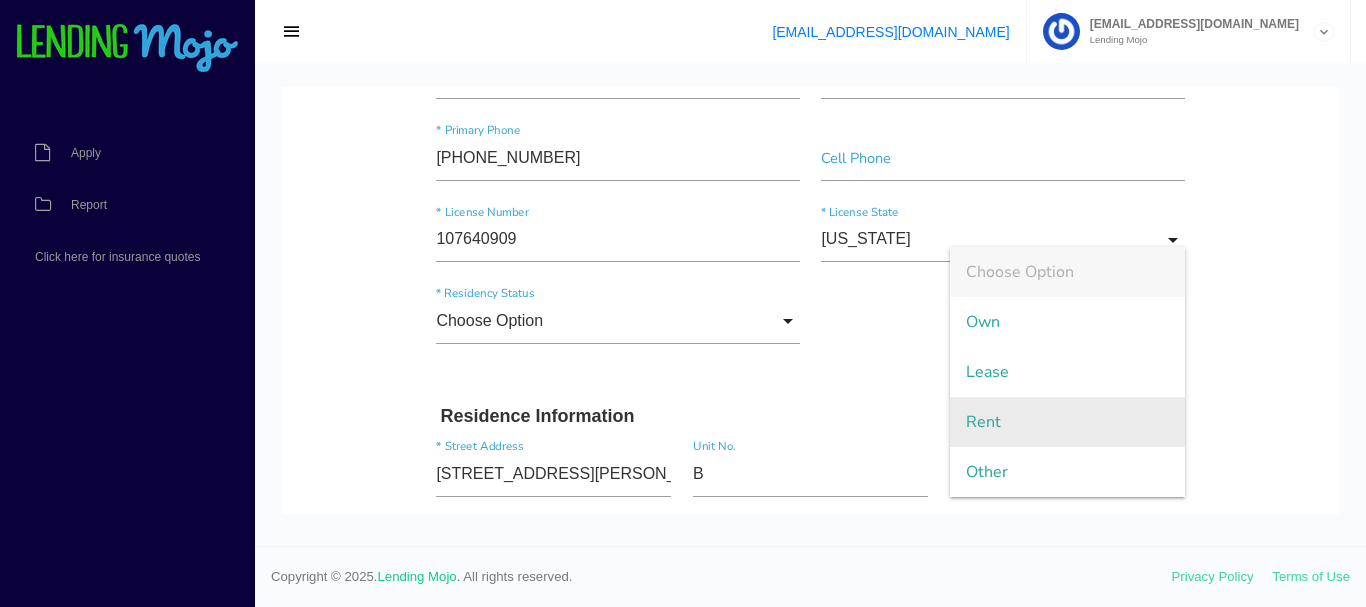 click on "Rent" at bounding box center (1067, 422) 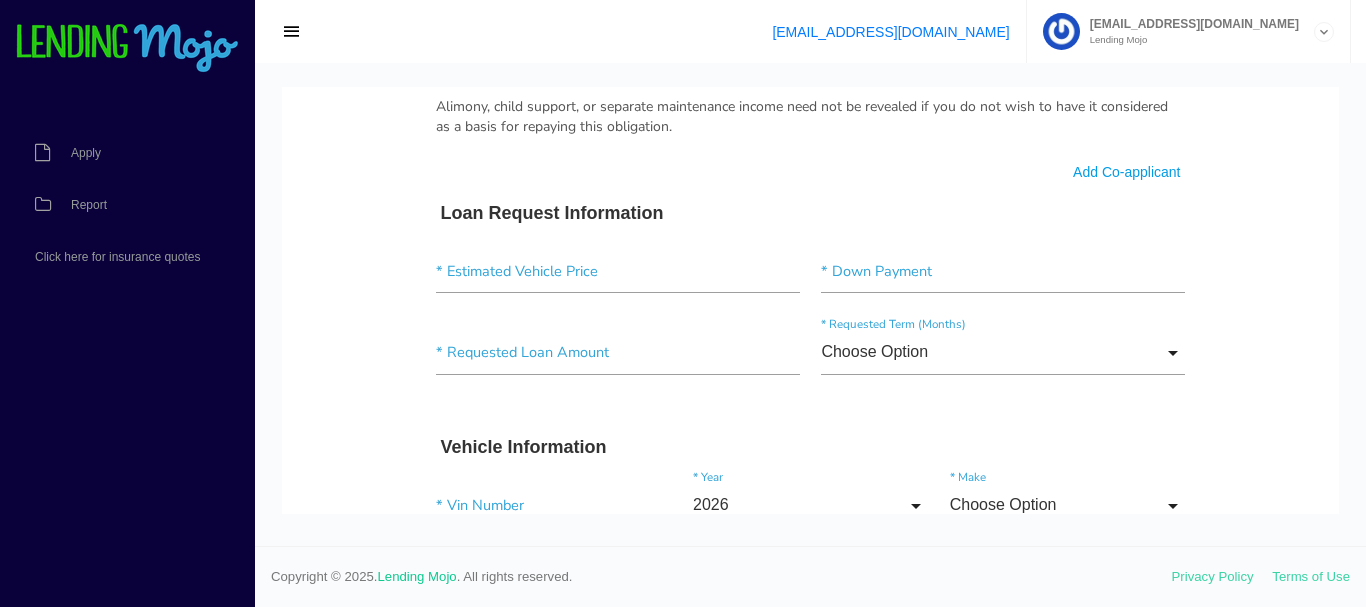 scroll, scrollTop: 1167, scrollLeft: 0, axis: vertical 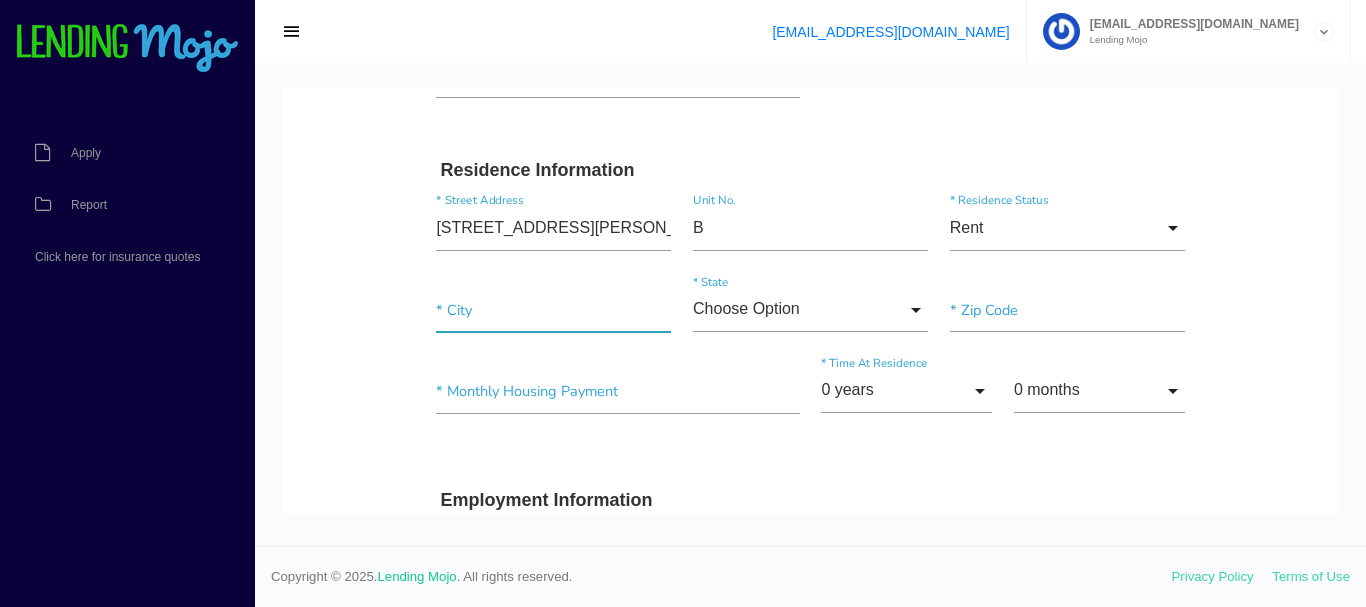 click at bounding box center [553, 310] 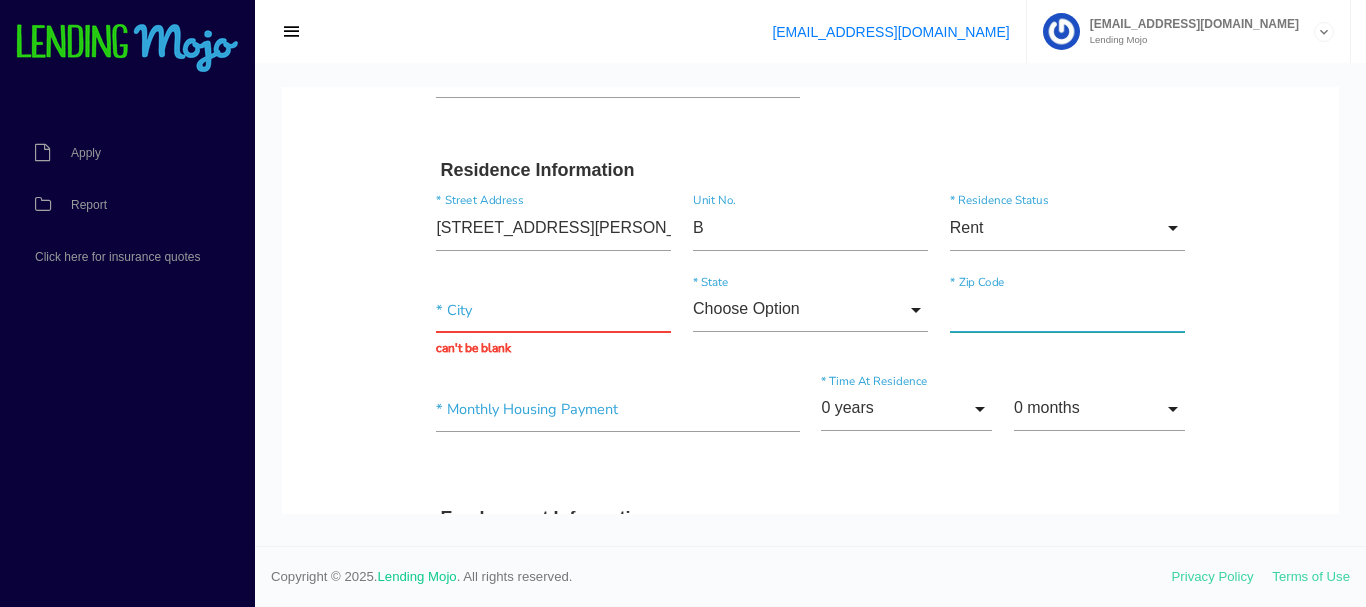 click at bounding box center [1067, 310] 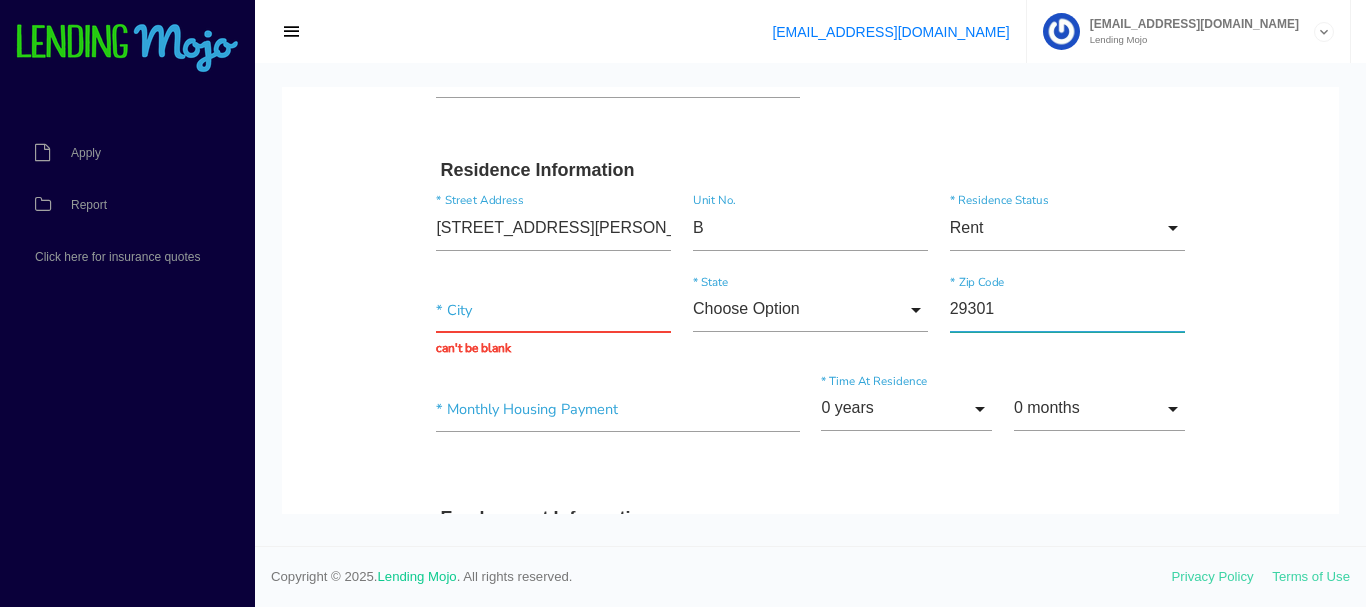 type on "29301" 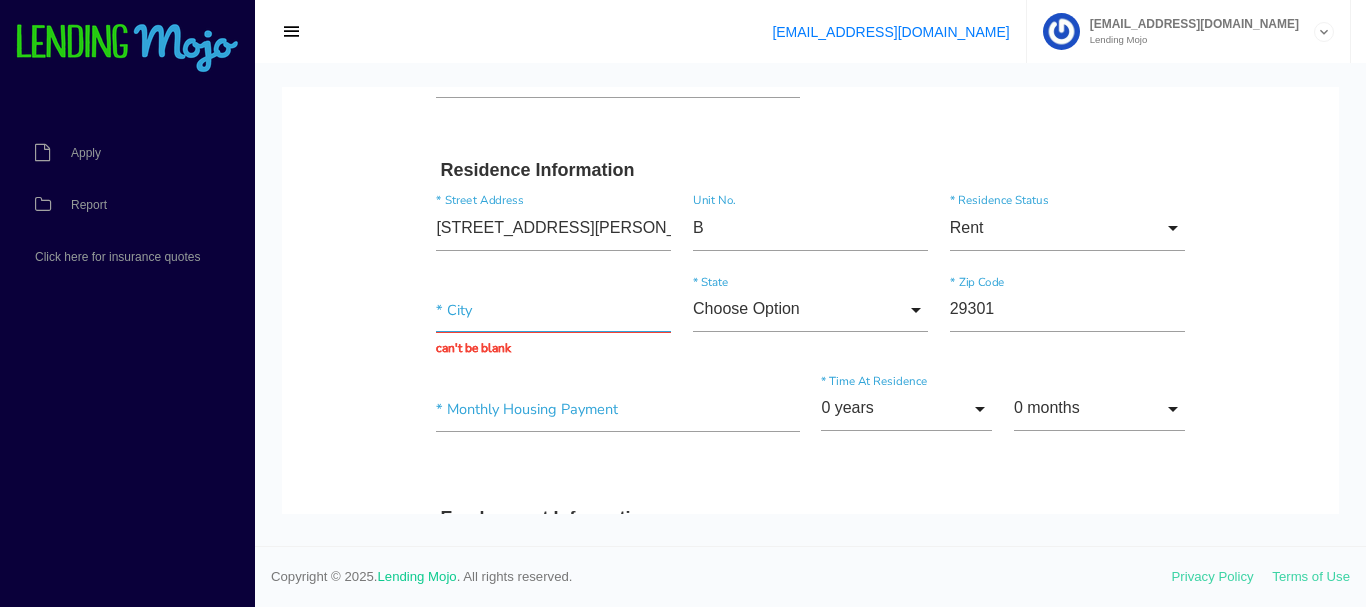 click at bounding box center [553, 310] 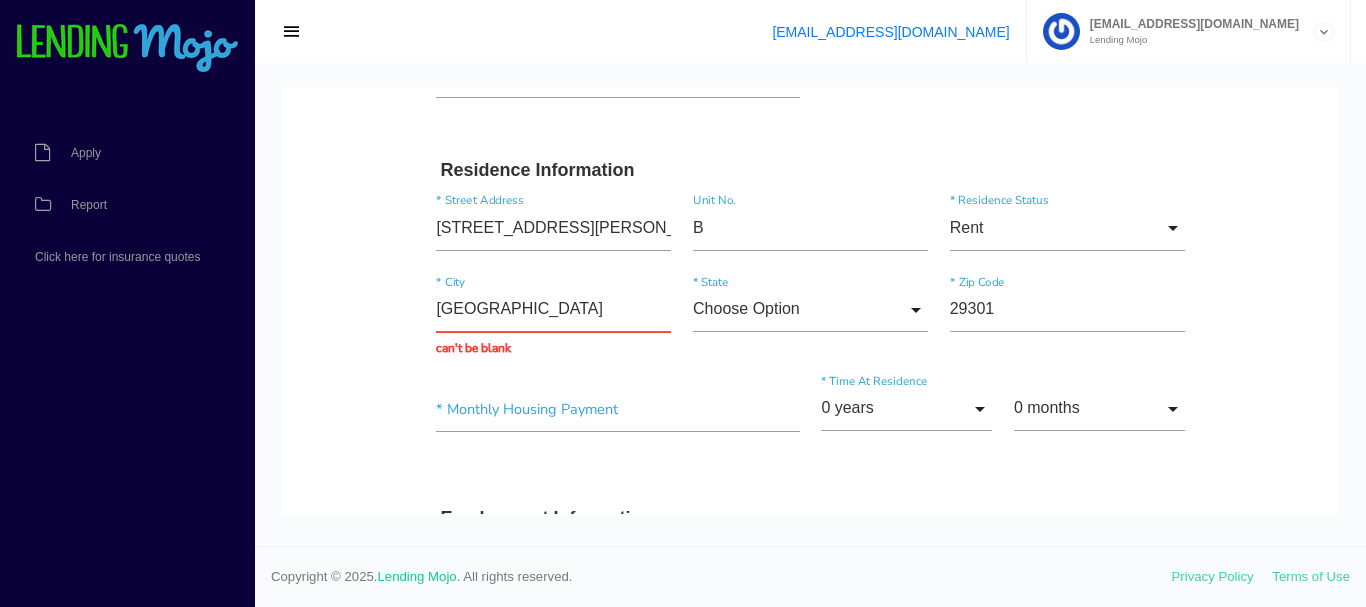 type on "SPARTANBURG" 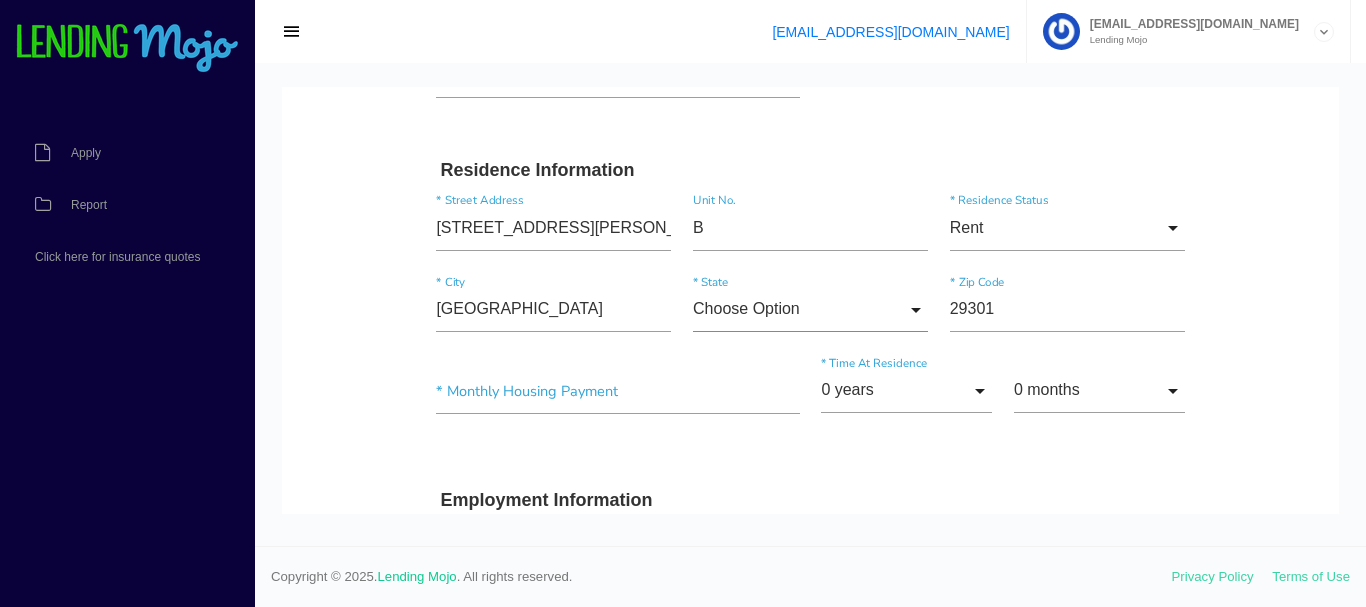click on "Choose Option" at bounding box center [810, 310] 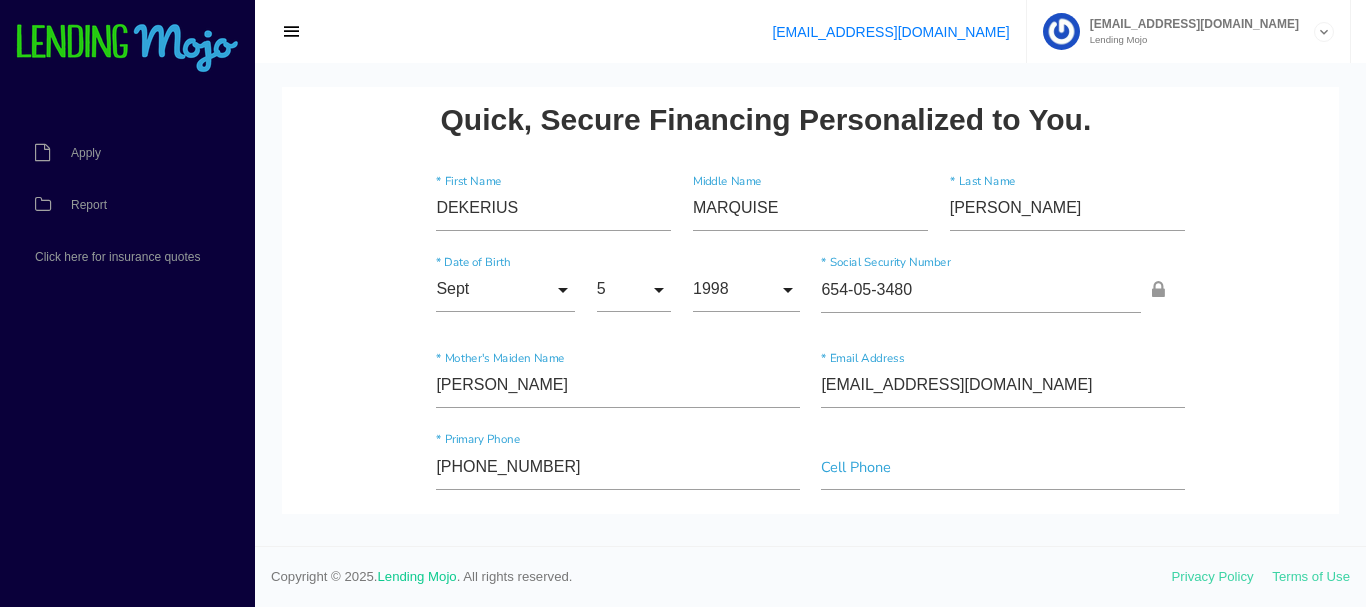 scroll, scrollTop: 0, scrollLeft: 0, axis: both 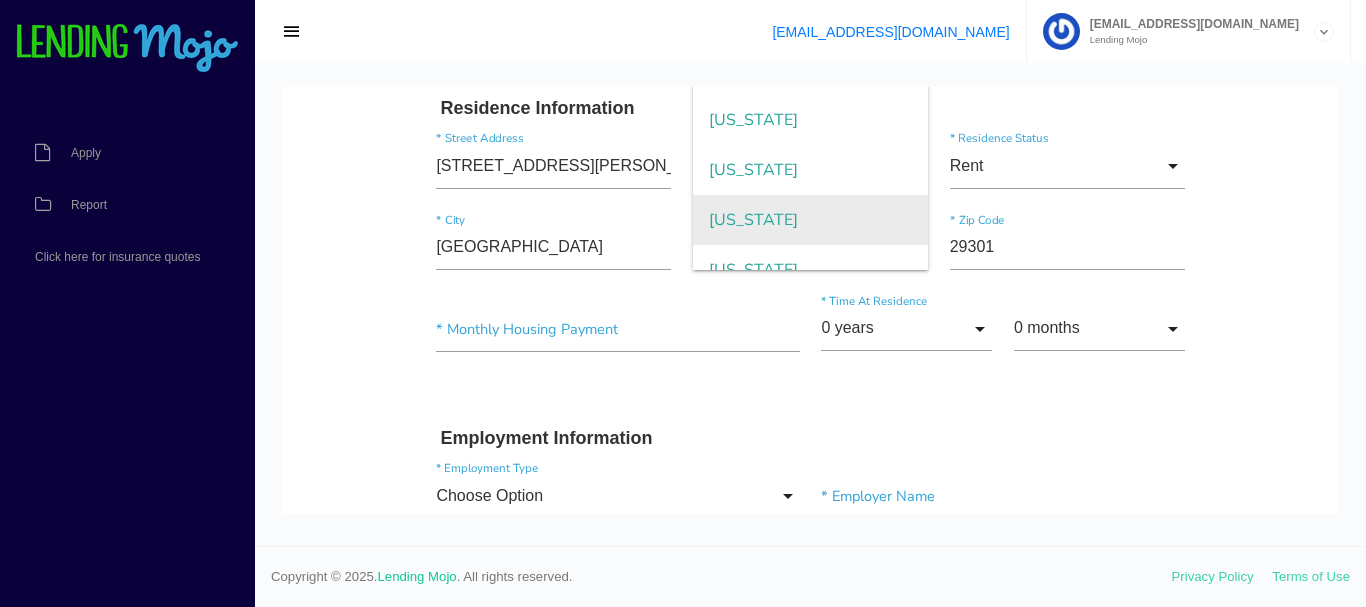 click on "South Carolina" at bounding box center (810, 220) 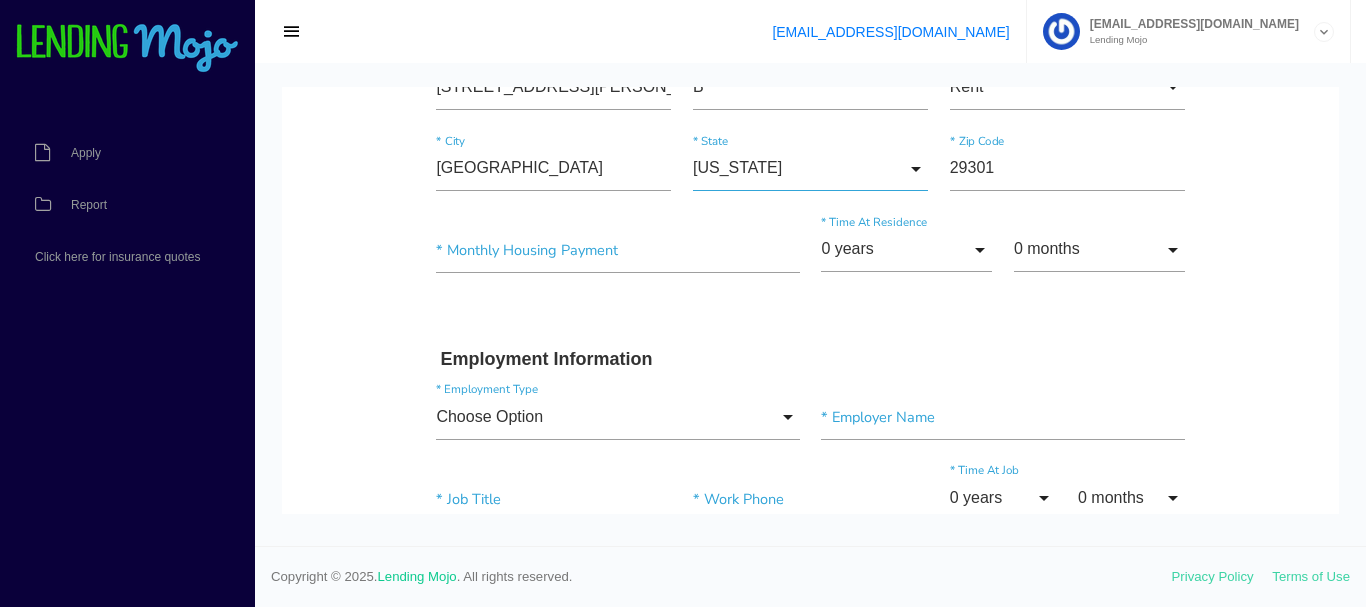 scroll, scrollTop: 753, scrollLeft: 0, axis: vertical 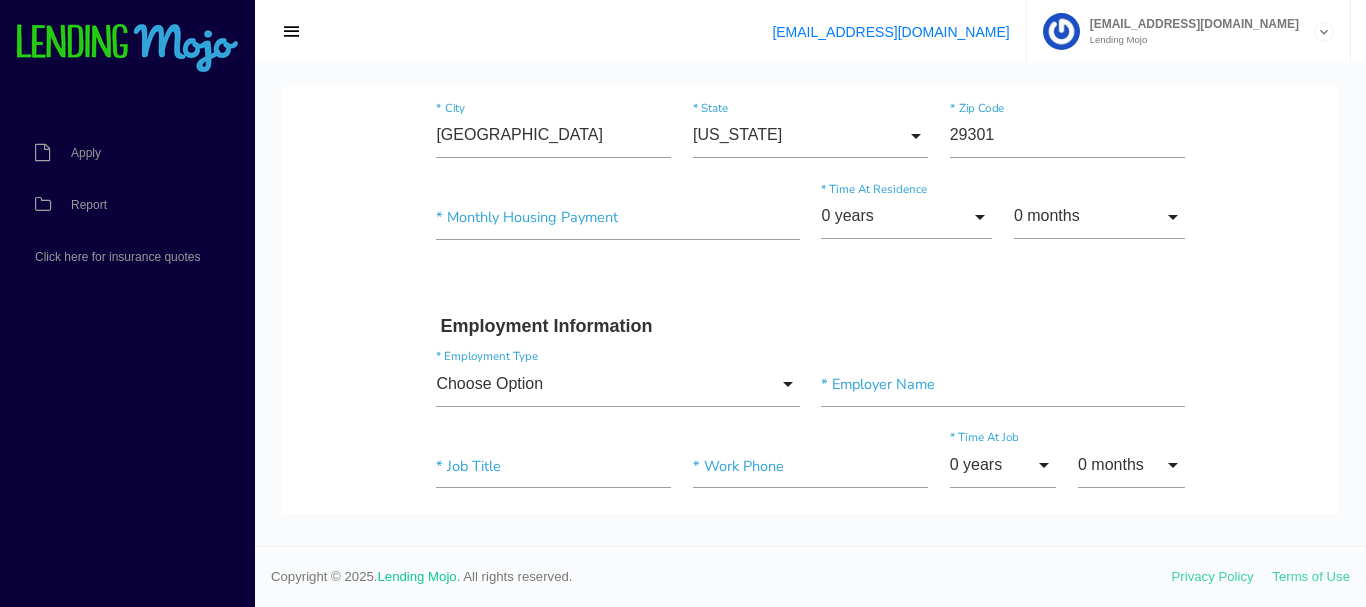 drag, startPoint x: 591, startPoint y: 243, endPoint x: 583, endPoint y: 250, distance: 10.630146 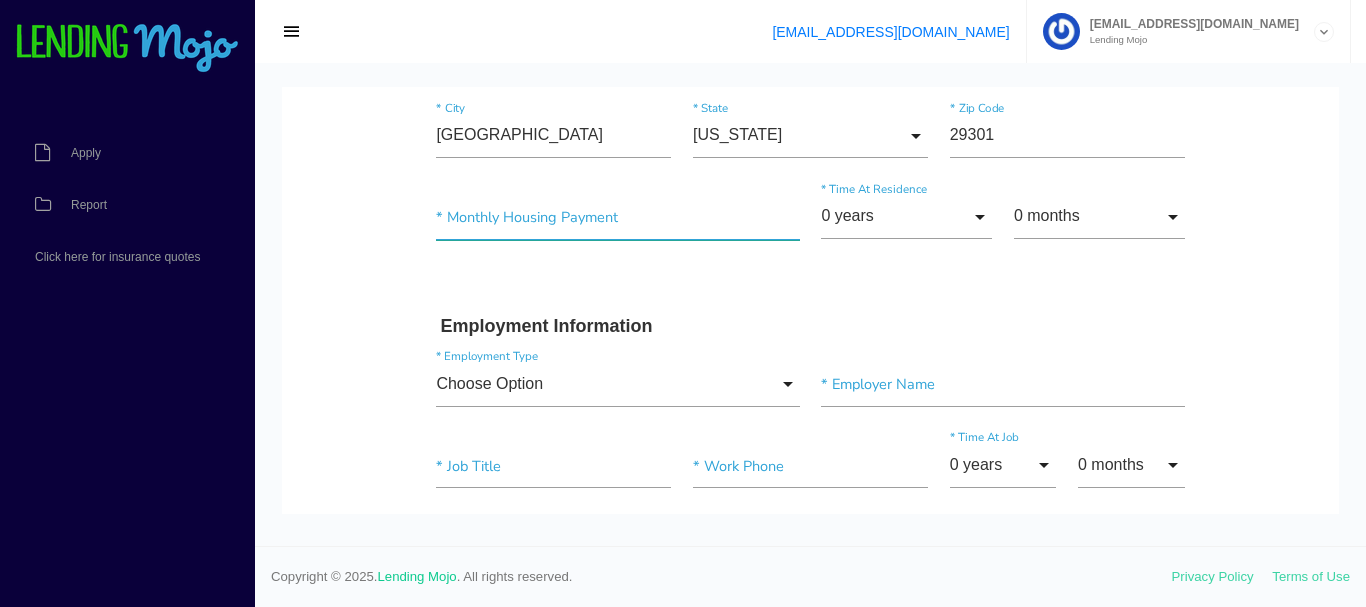 click at bounding box center [617, 217] 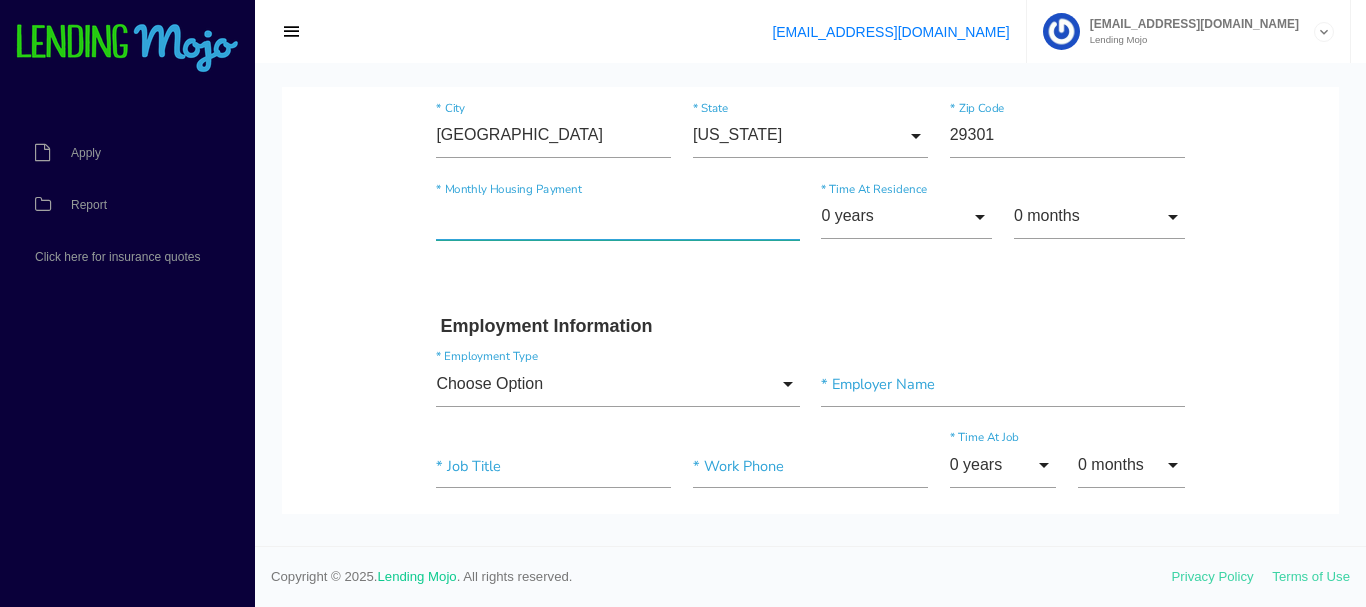 drag, startPoint x: 485, startPoint y: 219, endPoint x: 387, endPoint y: 220, distance: 98.005104 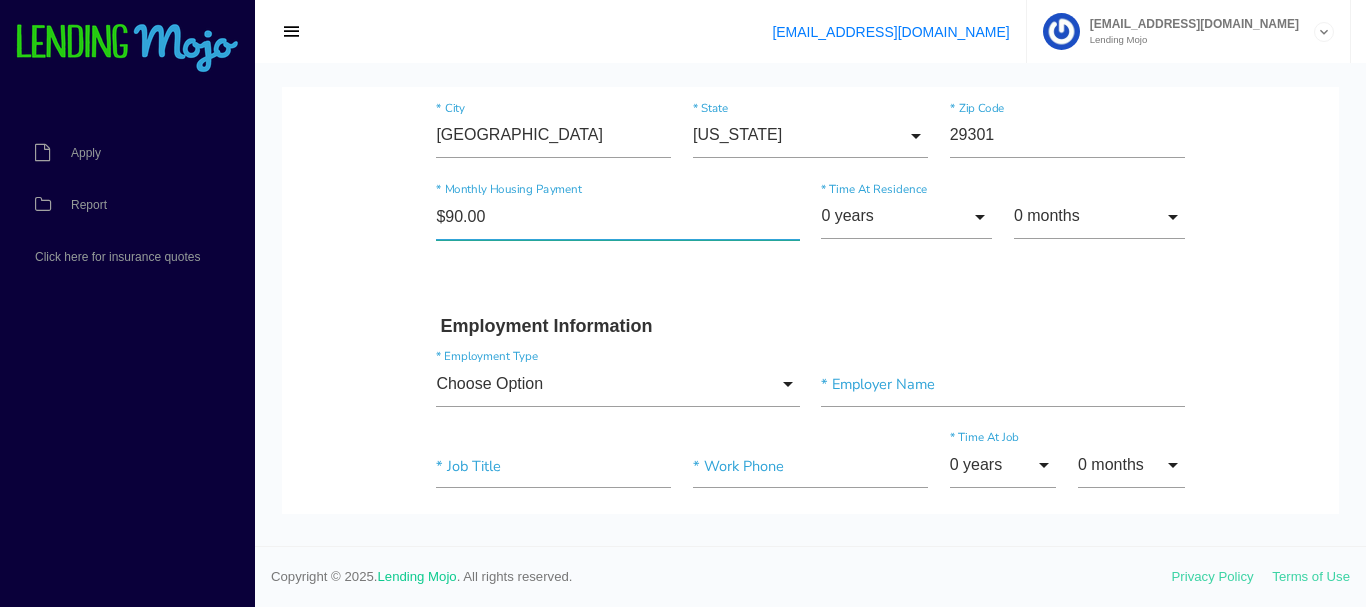type on "$900.00" 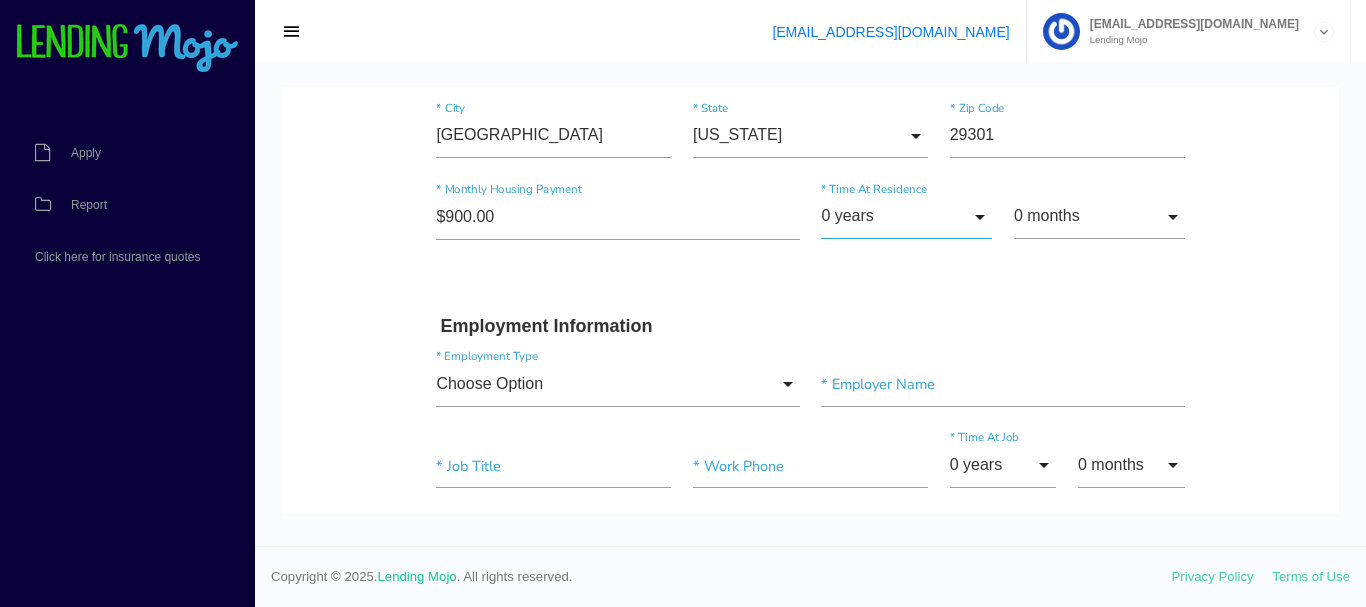 click on "0 years" at bounding box center (906, 217) 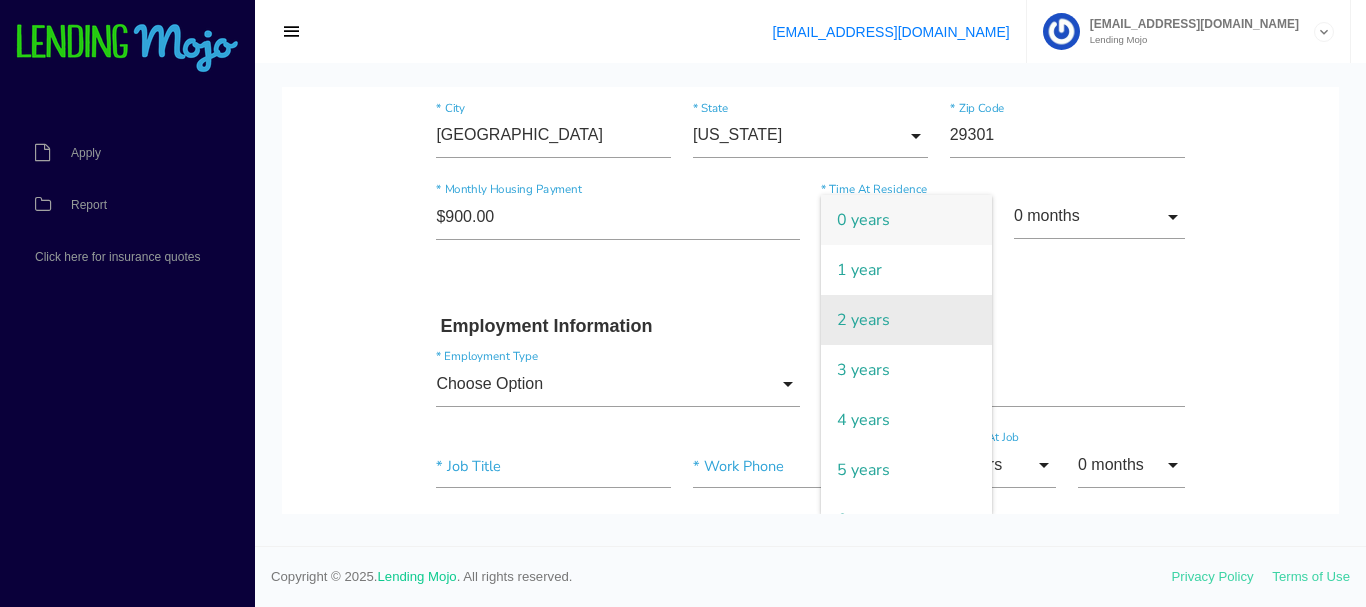 click on "2 years" at bounding box center [906, 320] 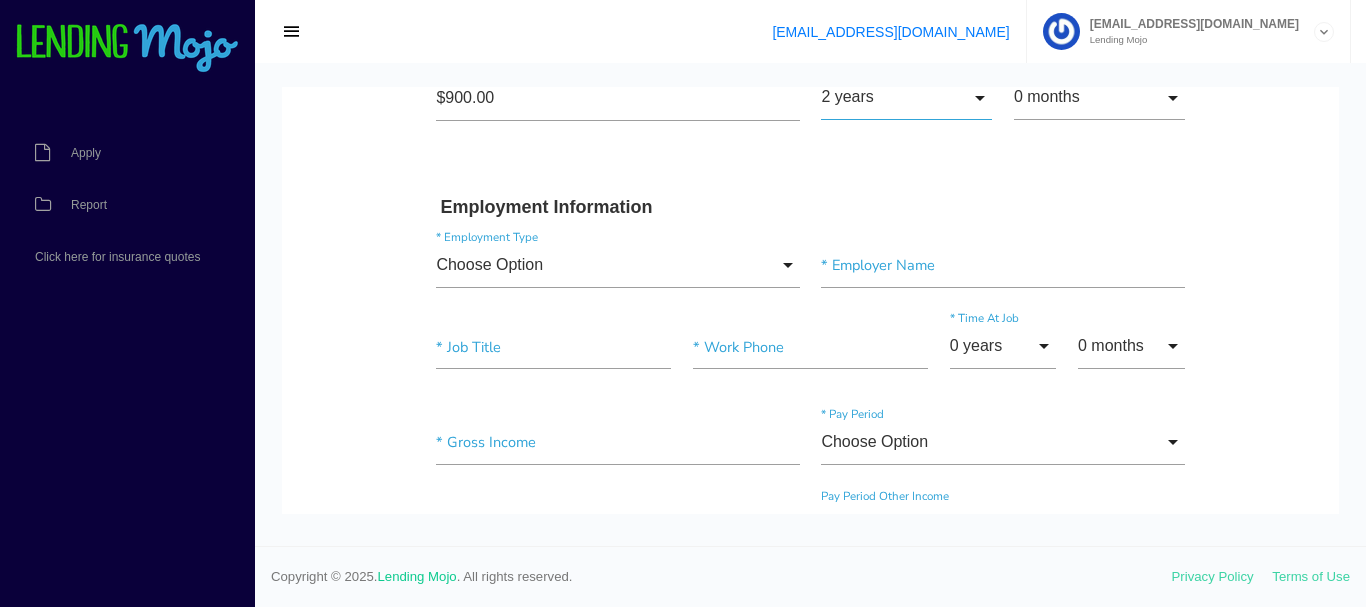 scroll, scrollTop: 920, scrollLeft: 0, axis: vertical 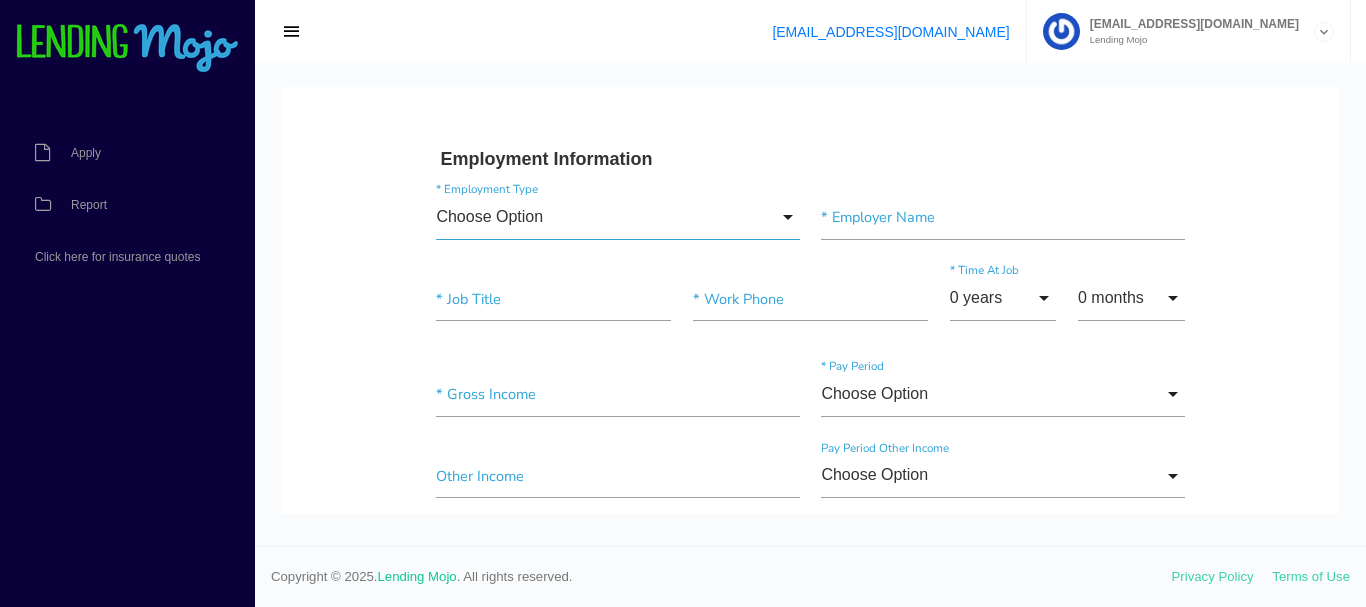click on "Choose Option" at bounding box center [617, 217] 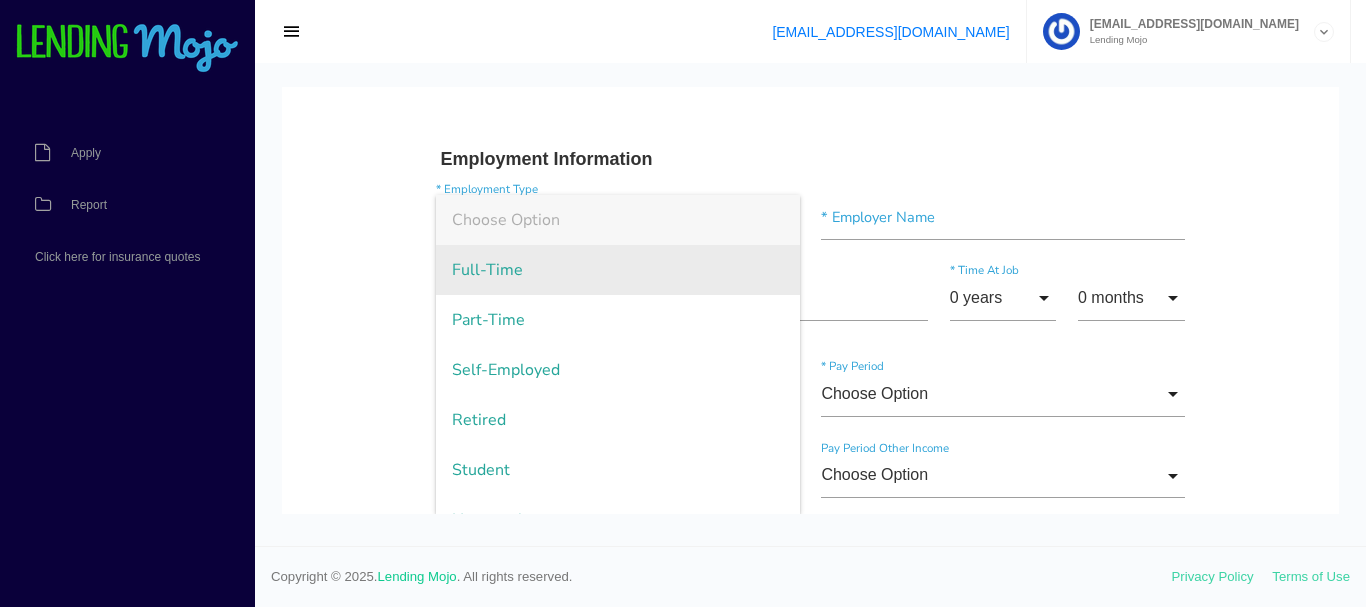 click on "Full-Time" at bounding box center (617, 270) 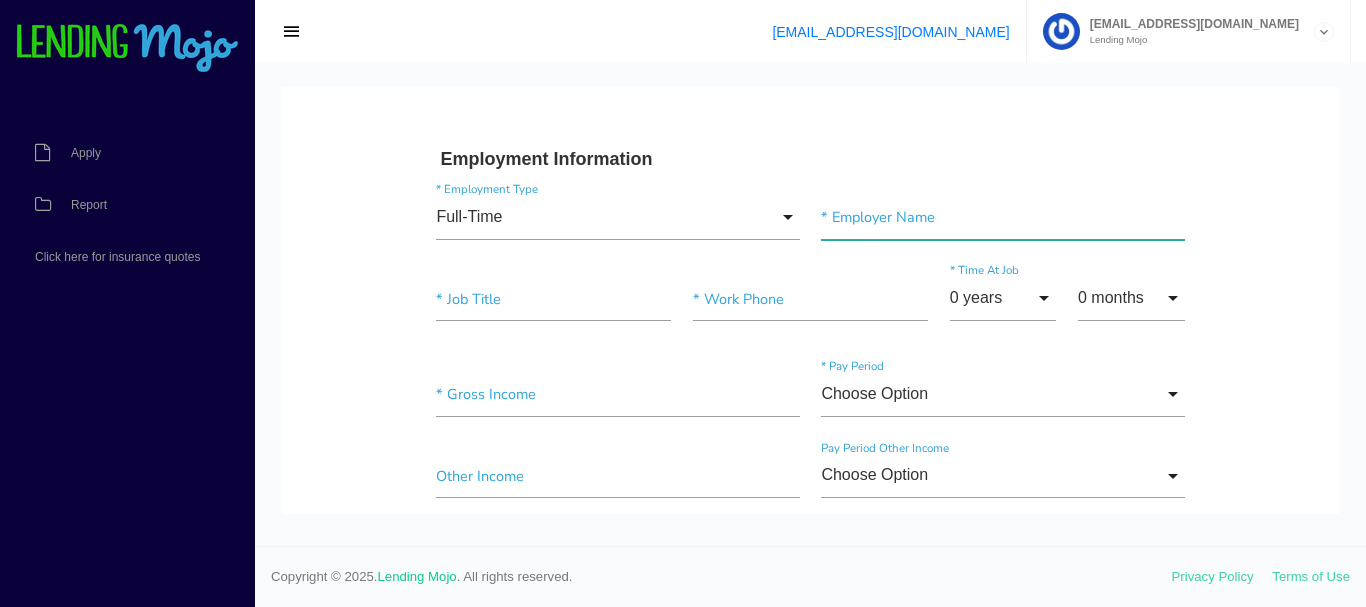 click at bounding box center (1002, 217) 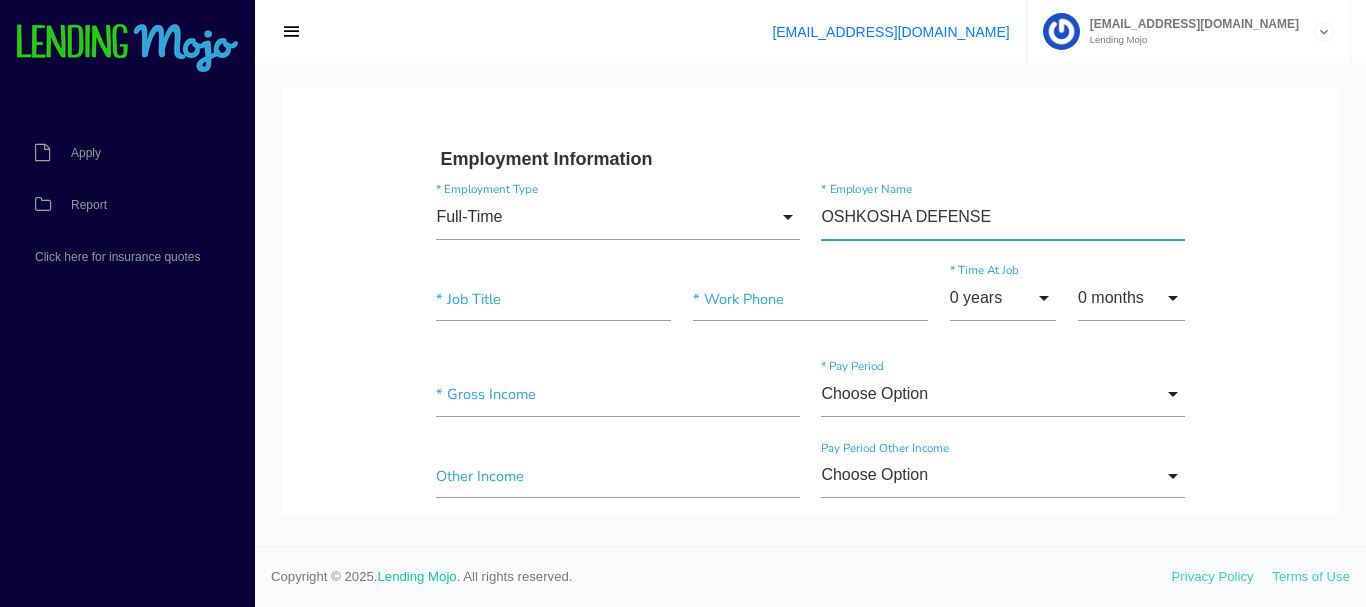 type on "OSHKOSHA DEFENSE" 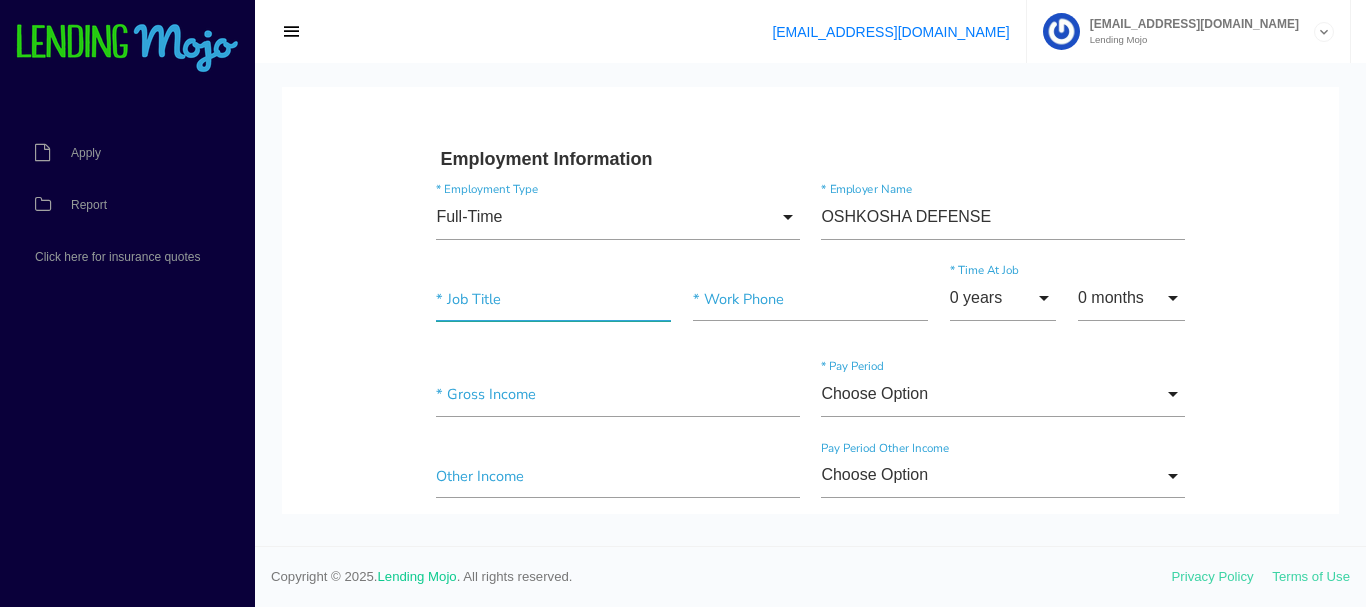 click at bounding box center [553, 299] 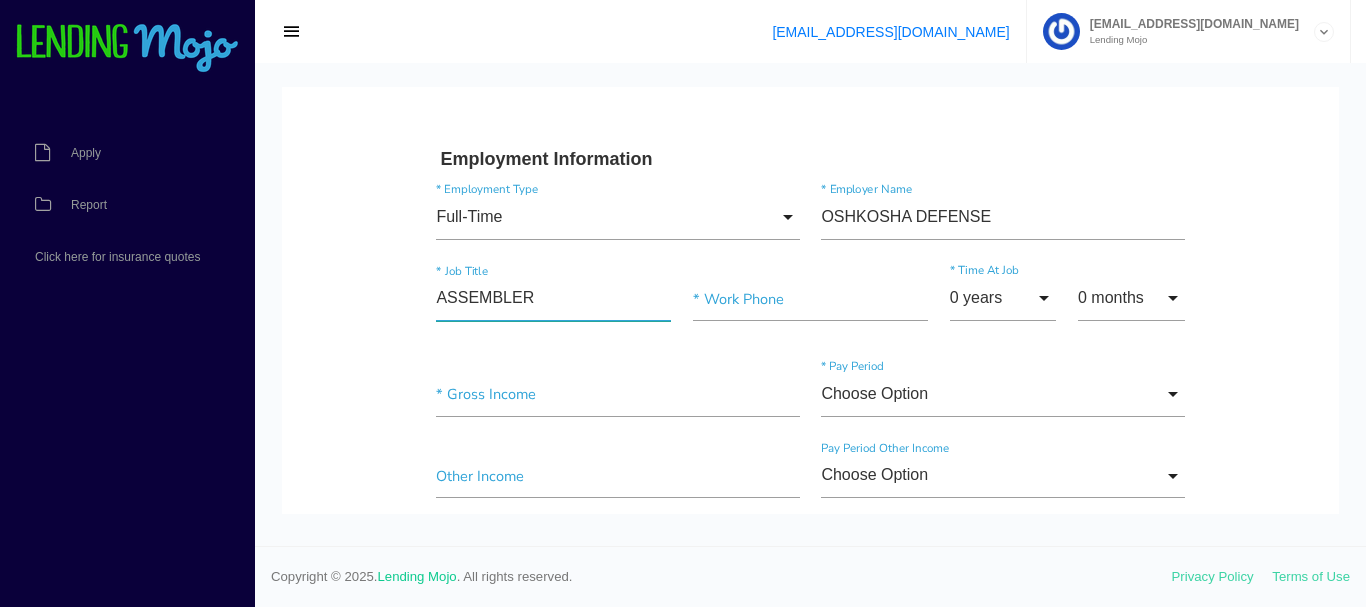 type on "ASSEMBLER" 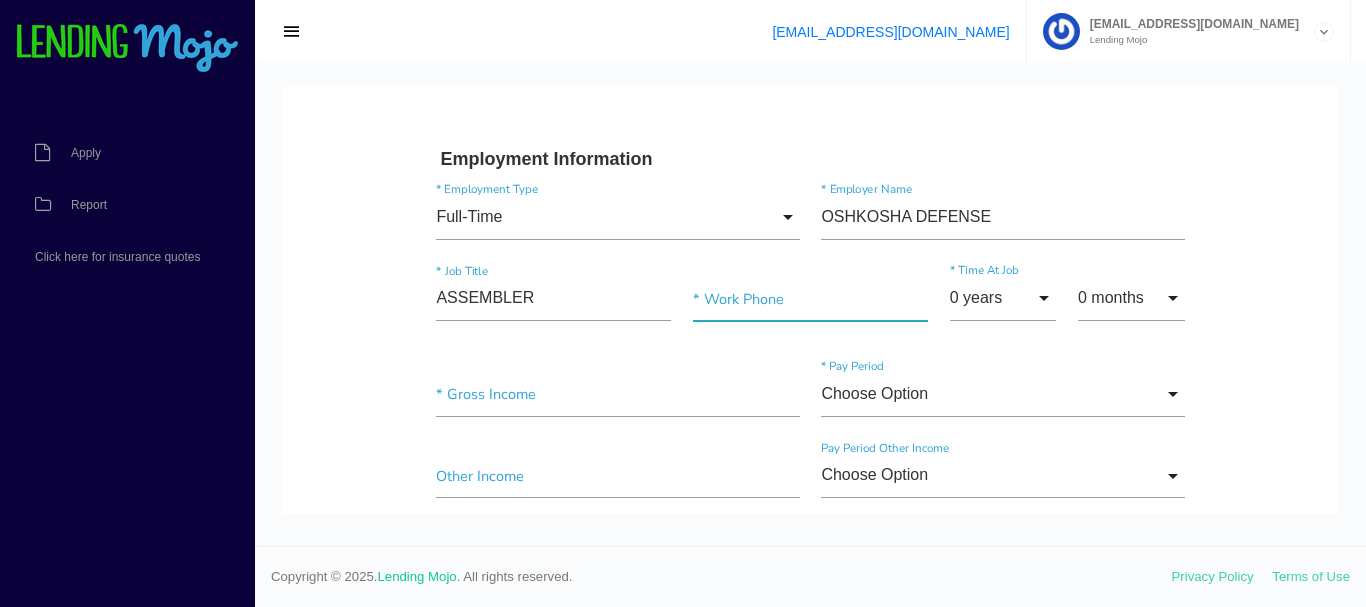 type 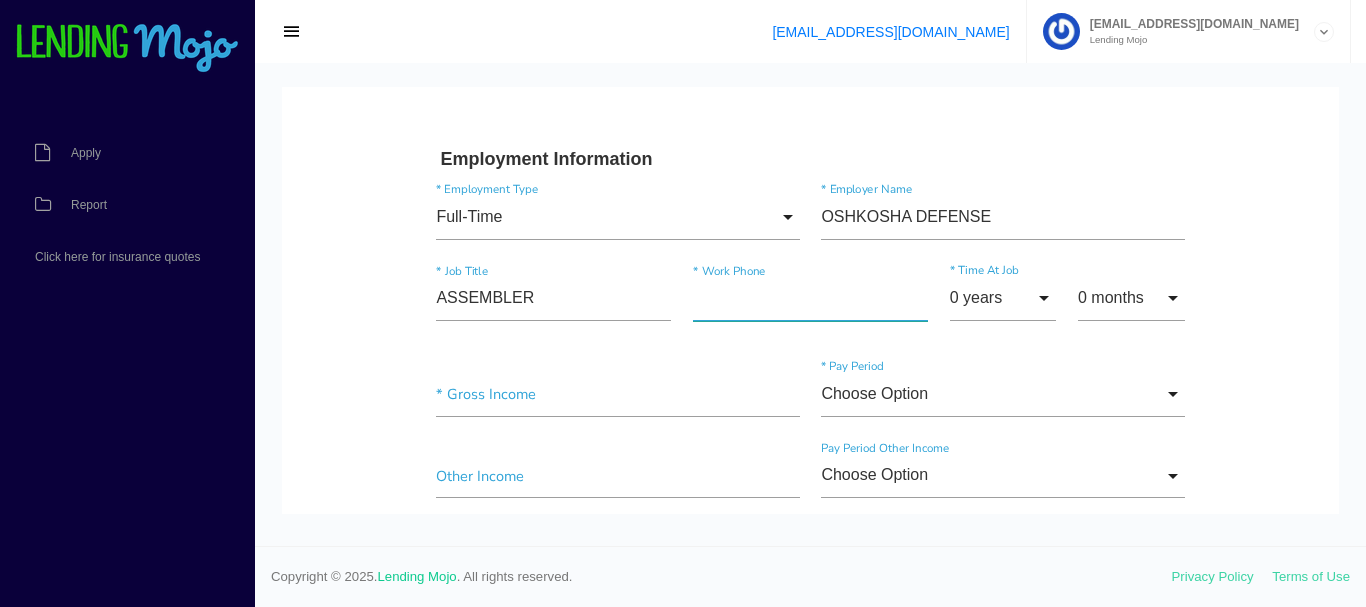click at bounding box center (810, 299) 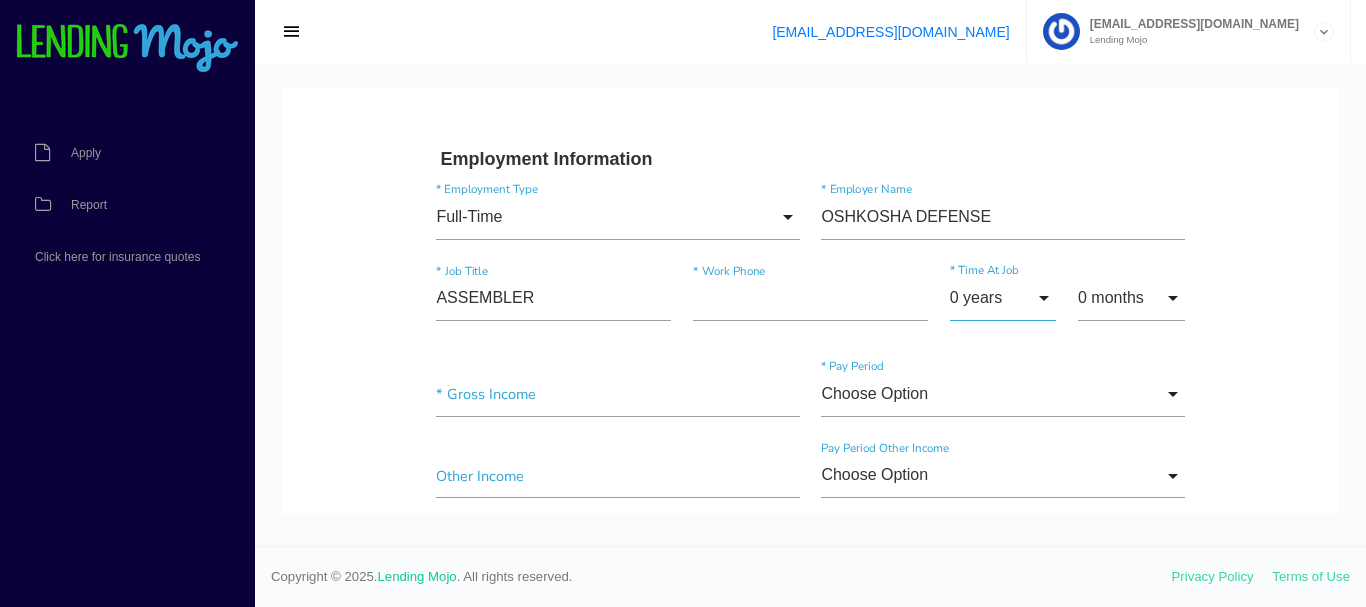 click on "0 years" at bounding box center (1003, 298) 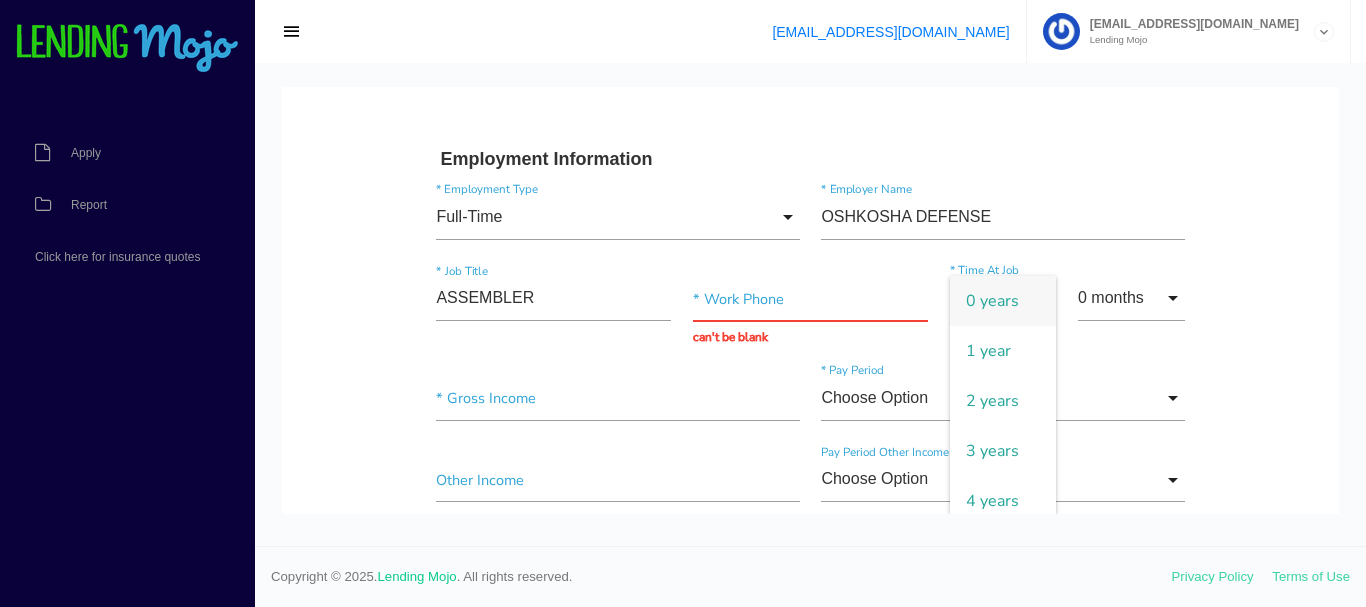 click on "0 years" at bounding box center (1003, 301) 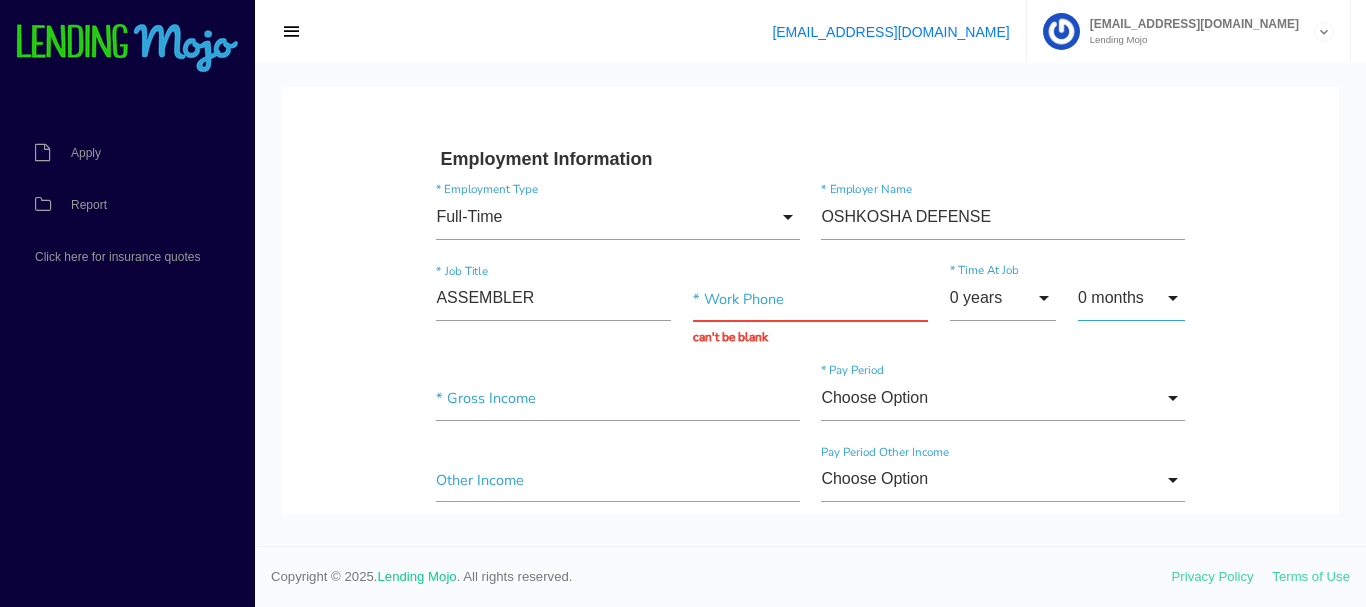 click on "0 months" at bounding box center [1131, 298] 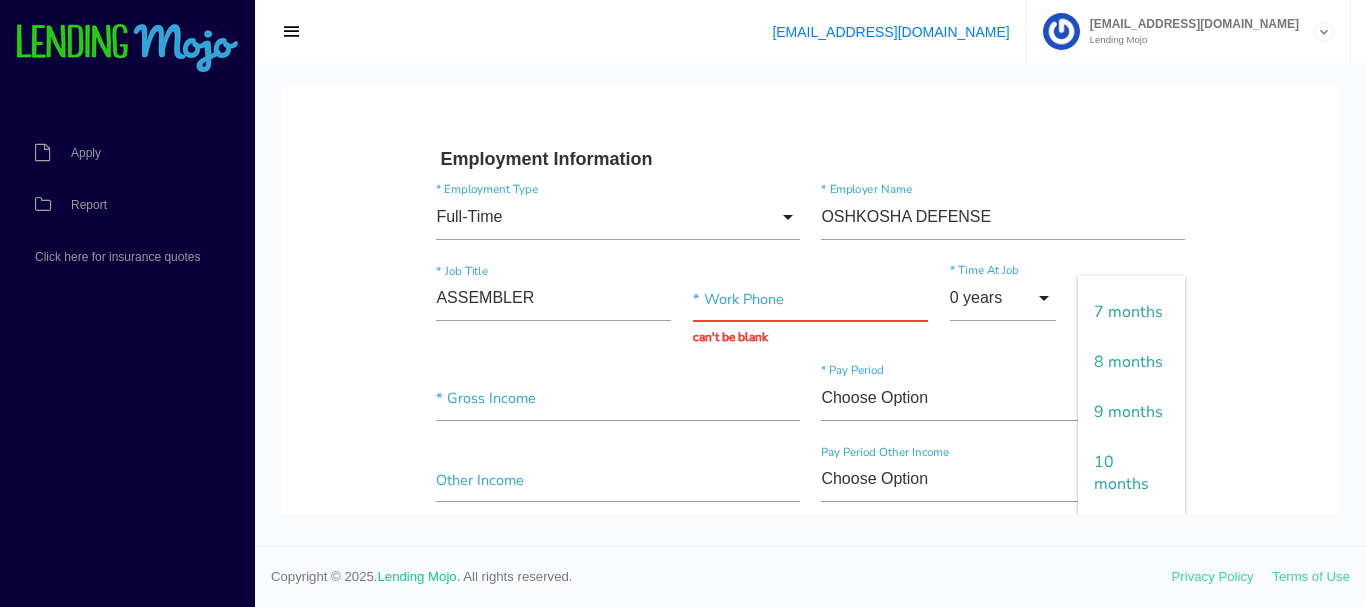 scroll, scrollTop: 347, scrollLeft: 0, axis: vertical 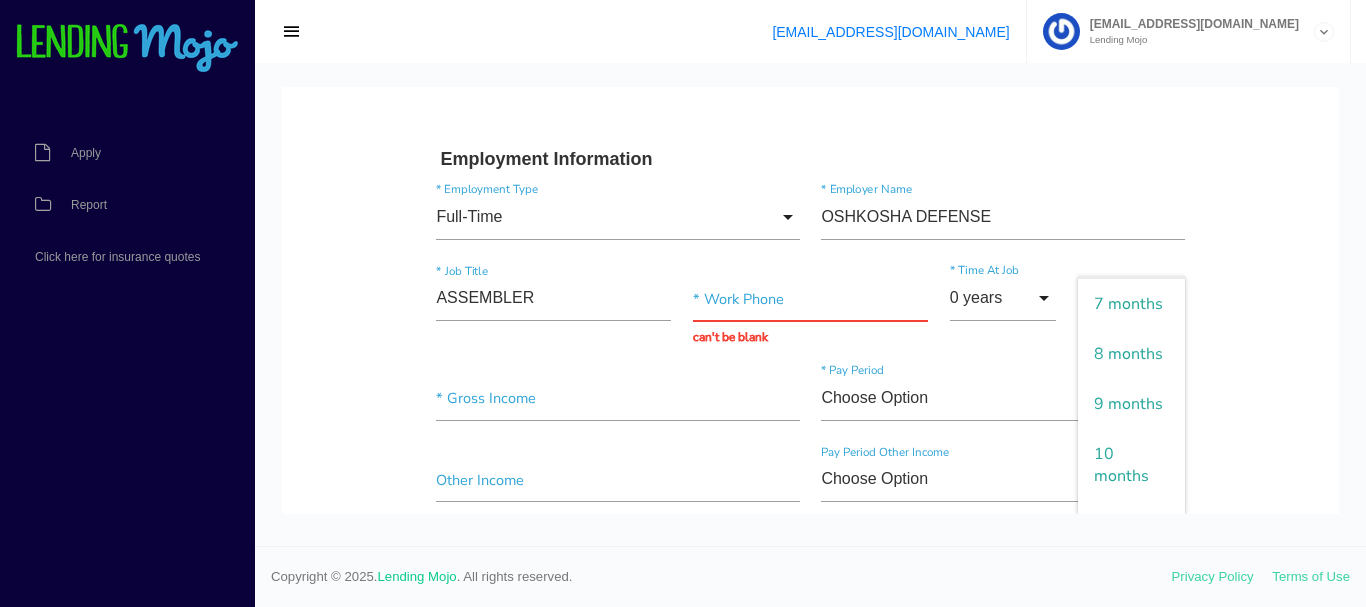 click on "6 months" at bounding box center [1131, 254] 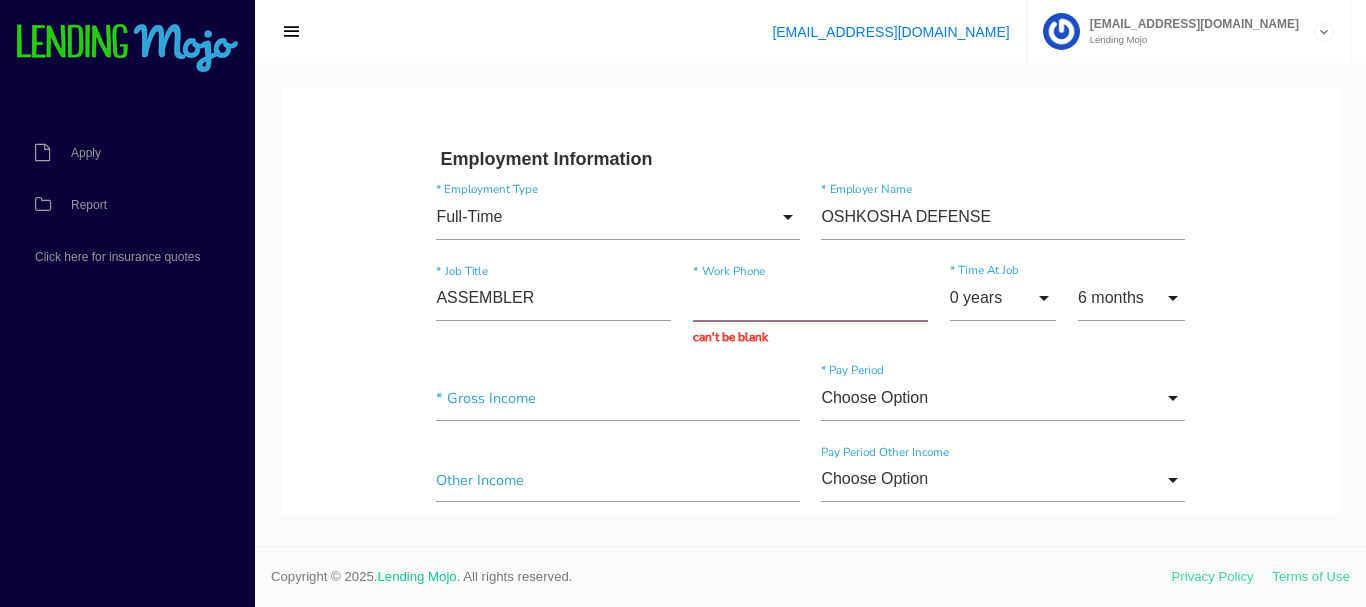 click at bounding box center (810, 299) 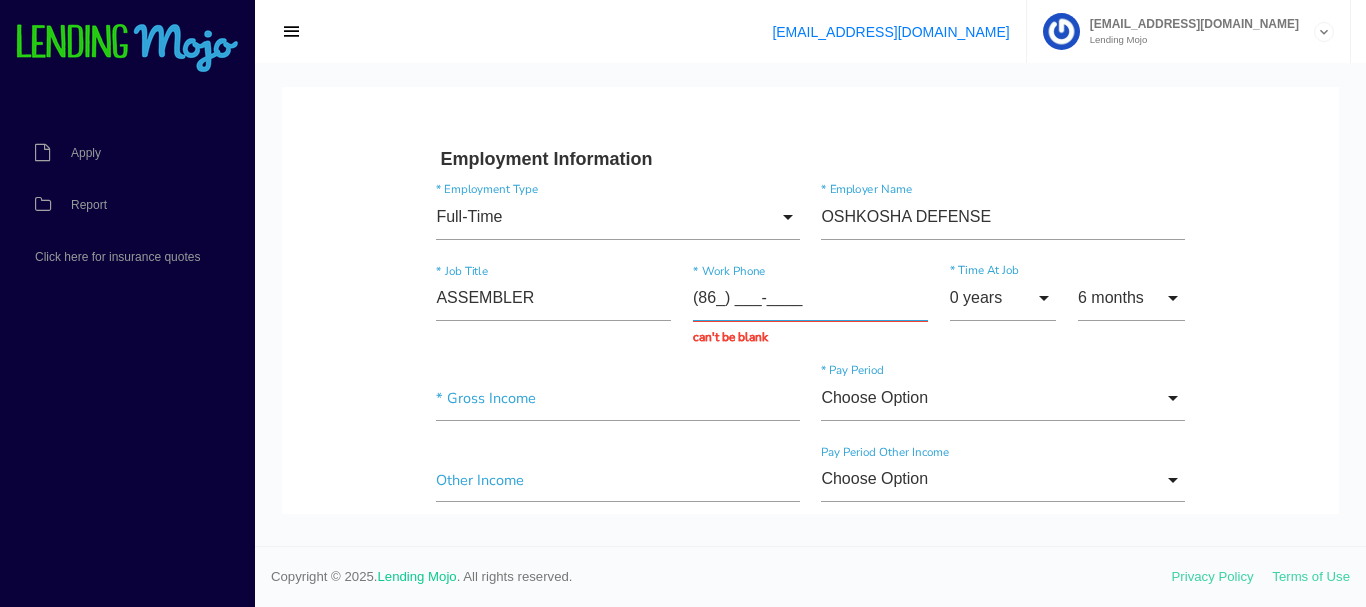type on "(8__) ___-____" 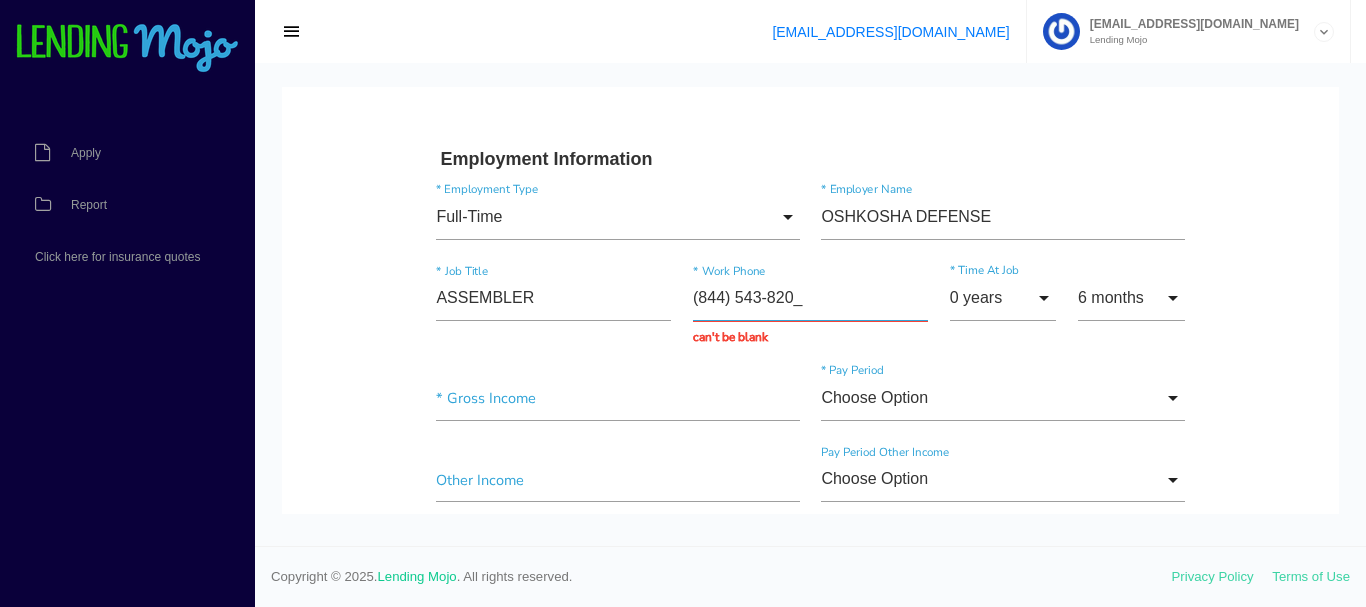 type on "(844) 543-8206" 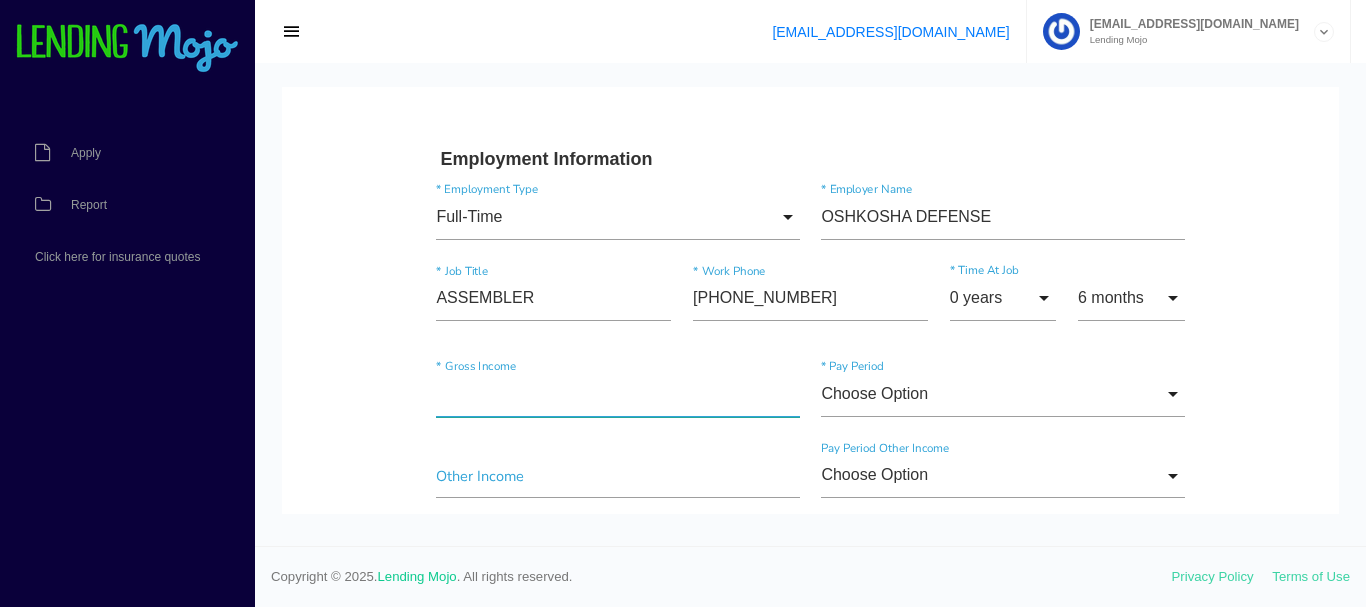 click at bounding box center [617, 394] 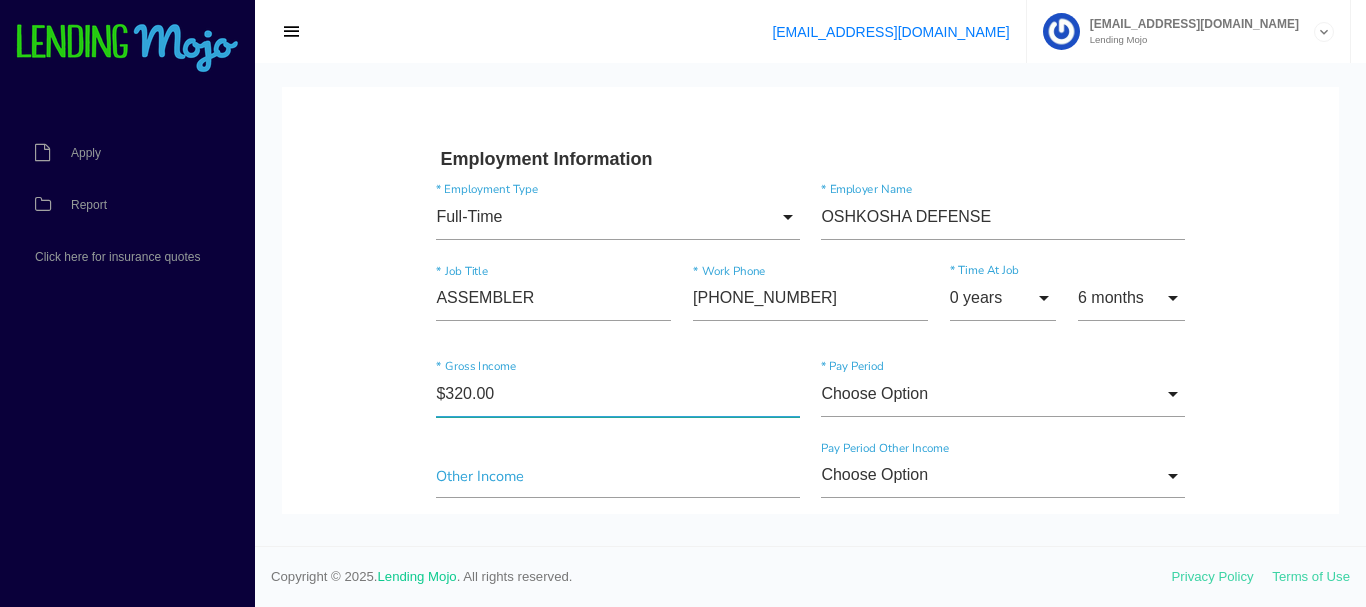 type on "$3,200.00" 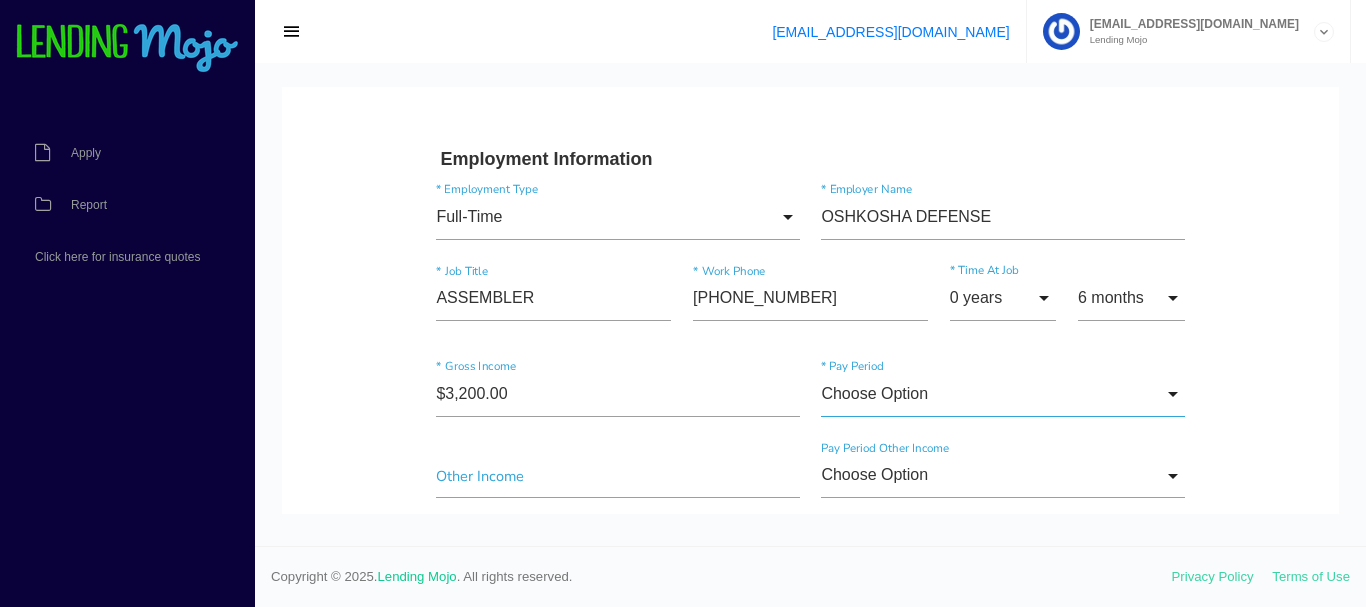 click on "Choose Option" at bounding box center (1002, 394) 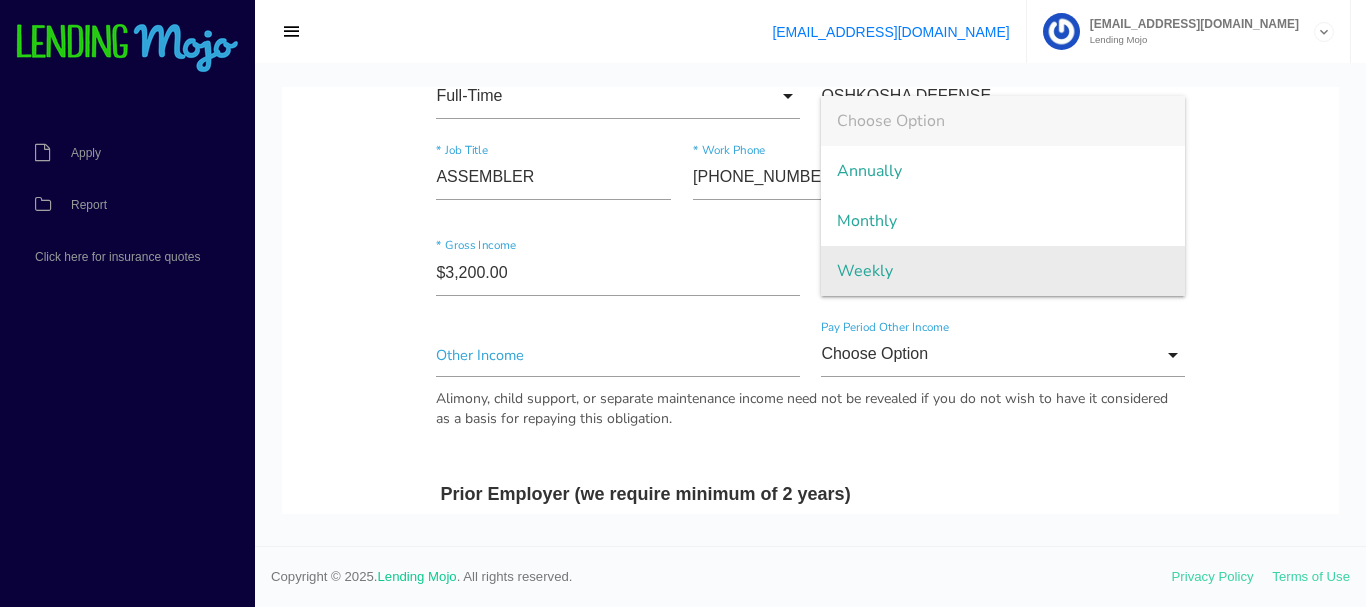 scroll, scrollTop: 1087, scrollLeft: 0, axis: vertical 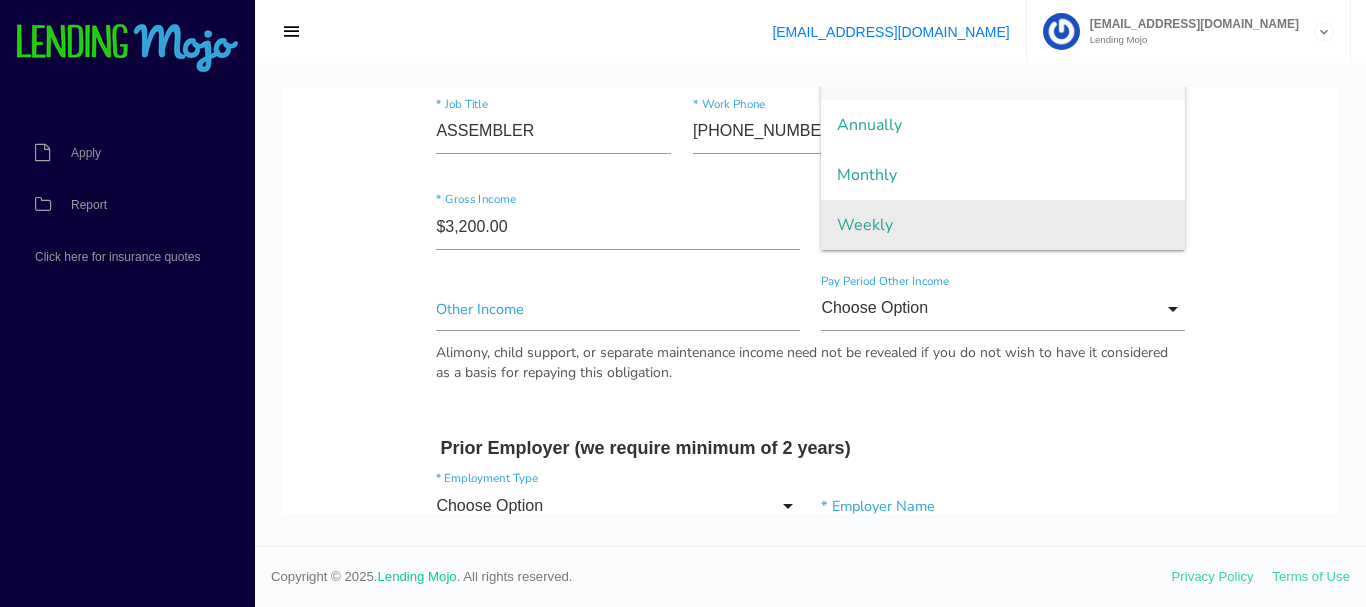 click on "Weekly" at bounding box center (1002, 225) 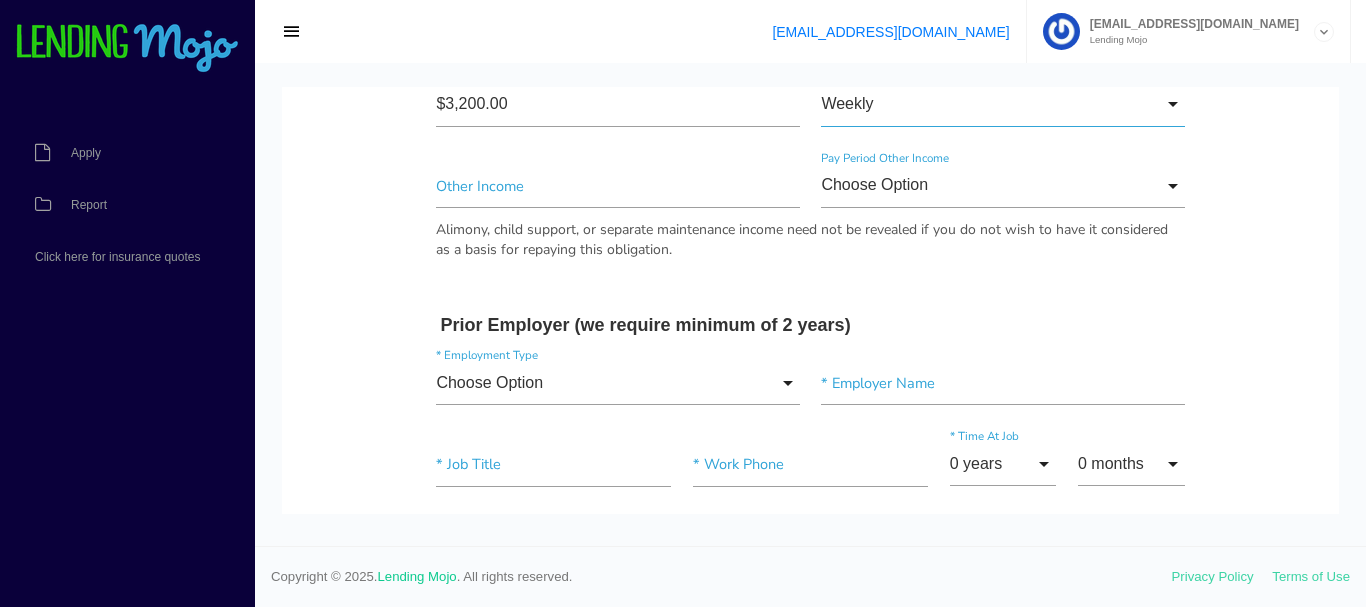 scroll, scrollTop: 1253, scrollLeft: 0, axis: vertical 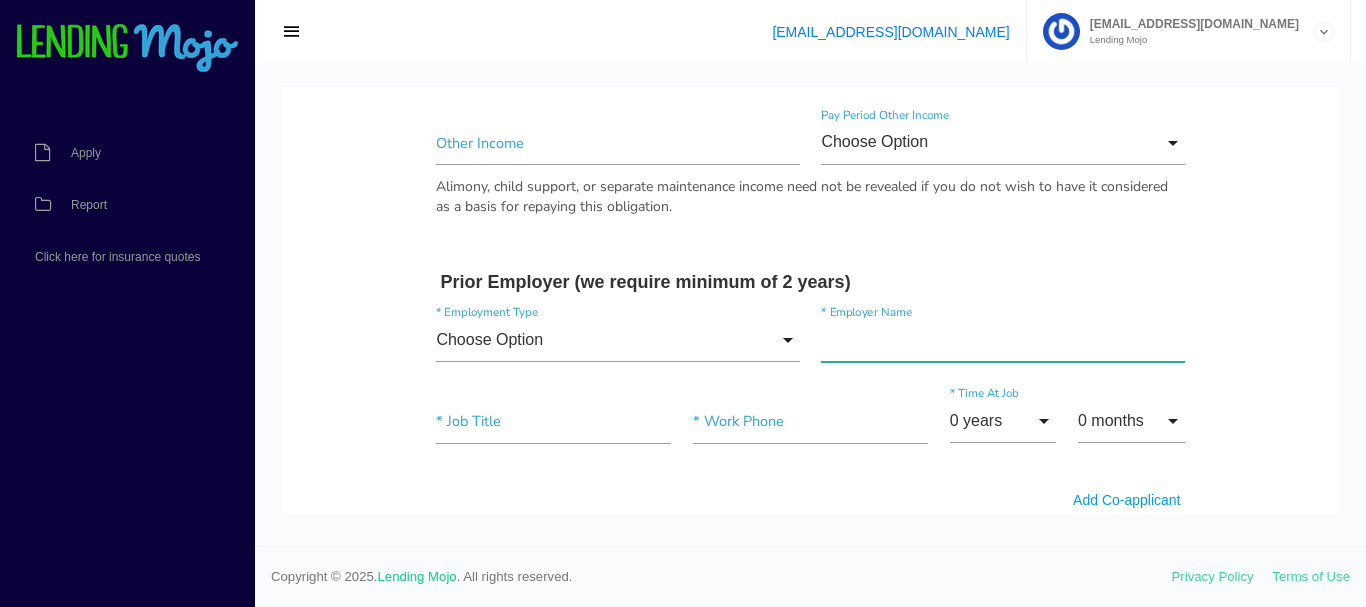 click at bounding box center (1002, 340) 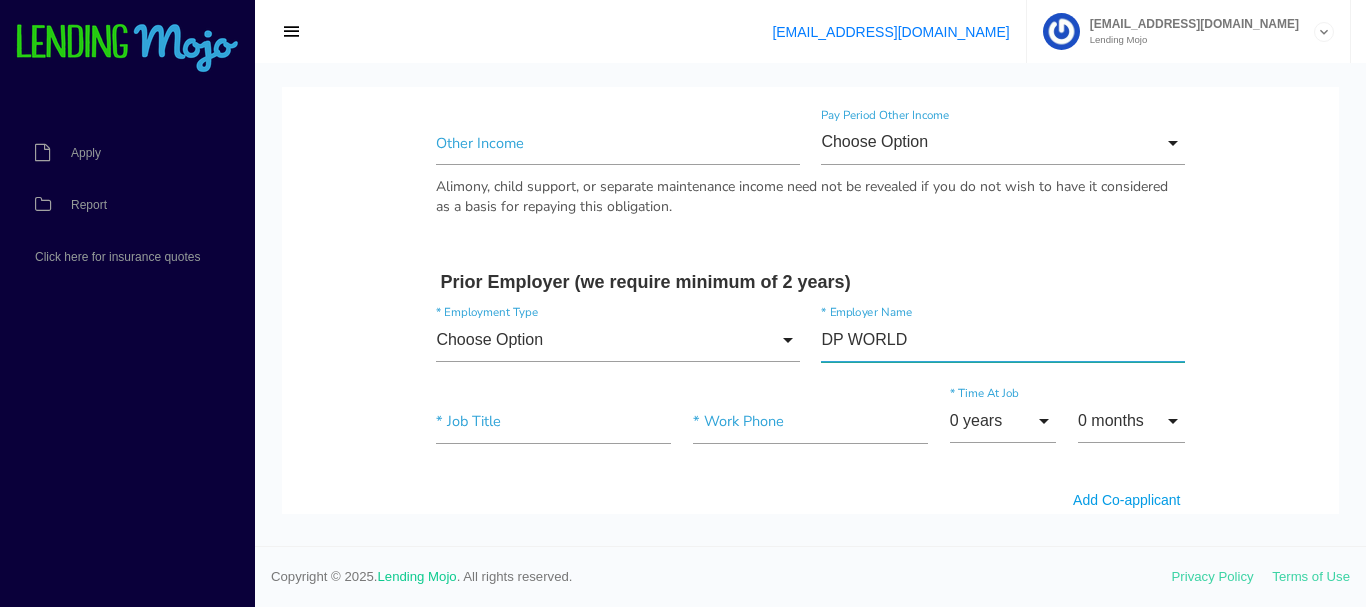 type on "DP WORLD" 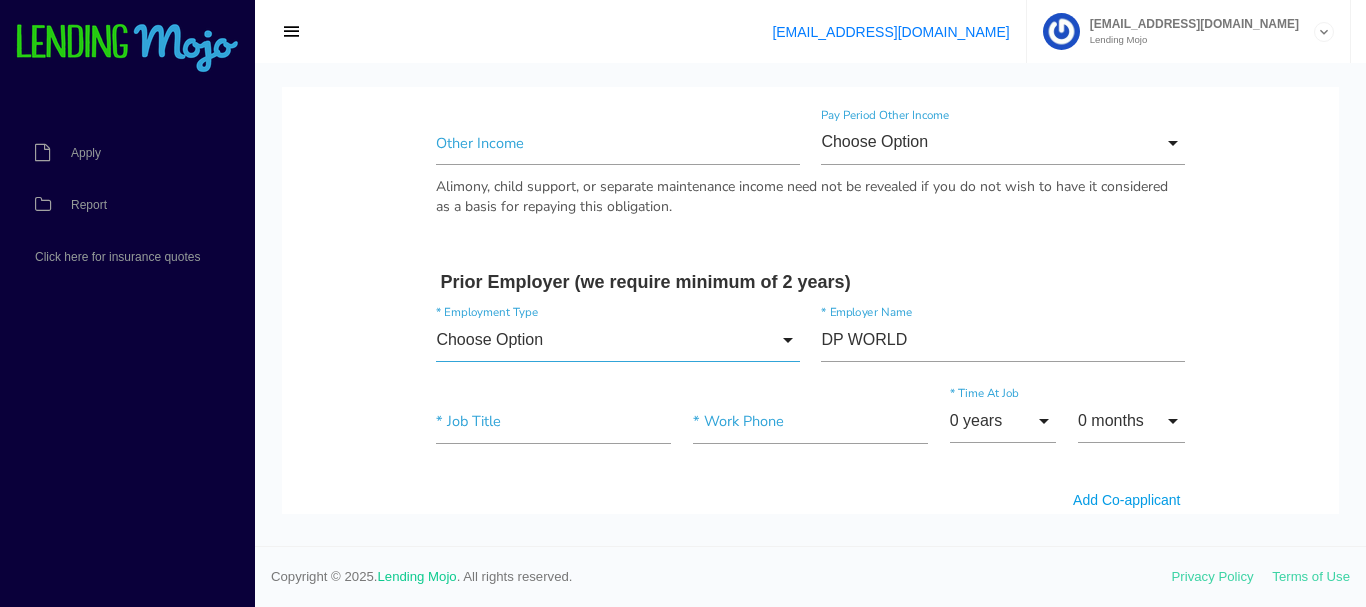 click on "Choose Option" at bounding box center [617, 340] 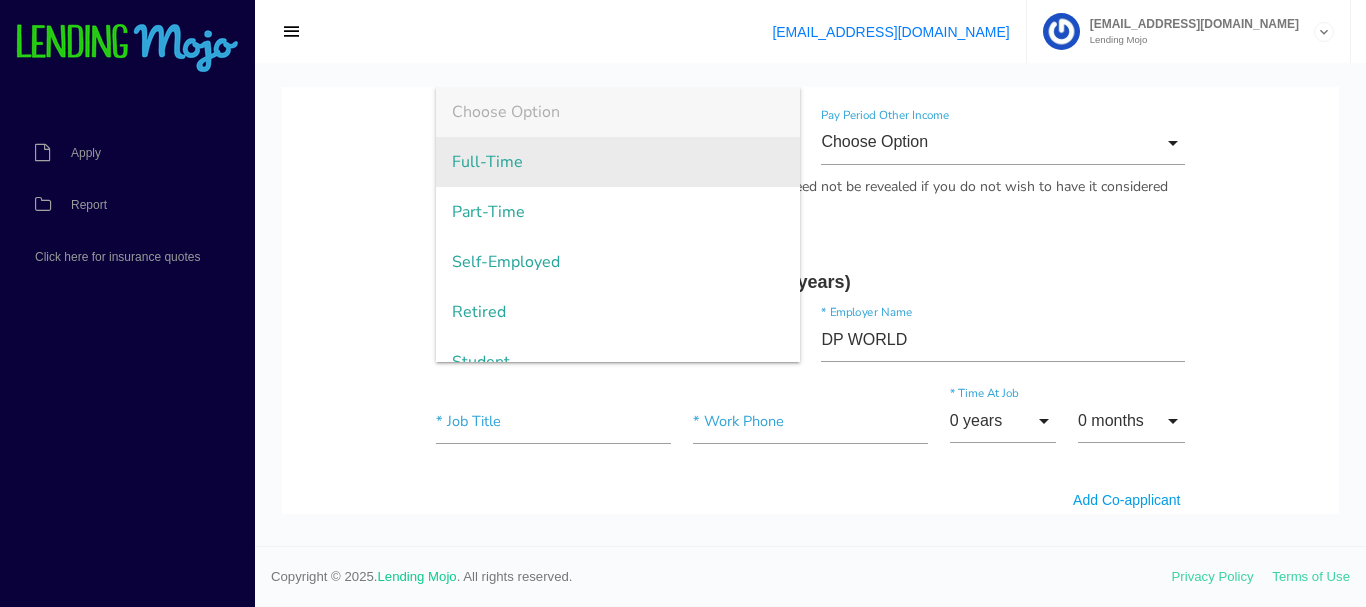 click on "Full-Time" at bounding box center [617, 162] 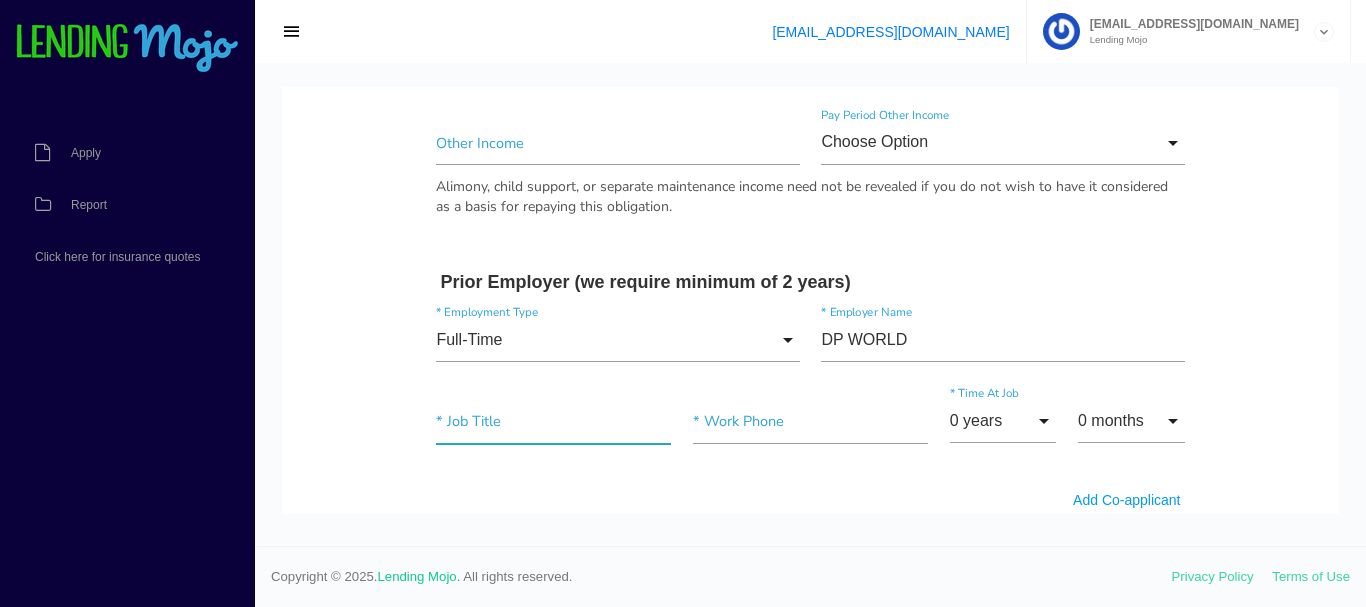 click at bounding box center [553, 421] 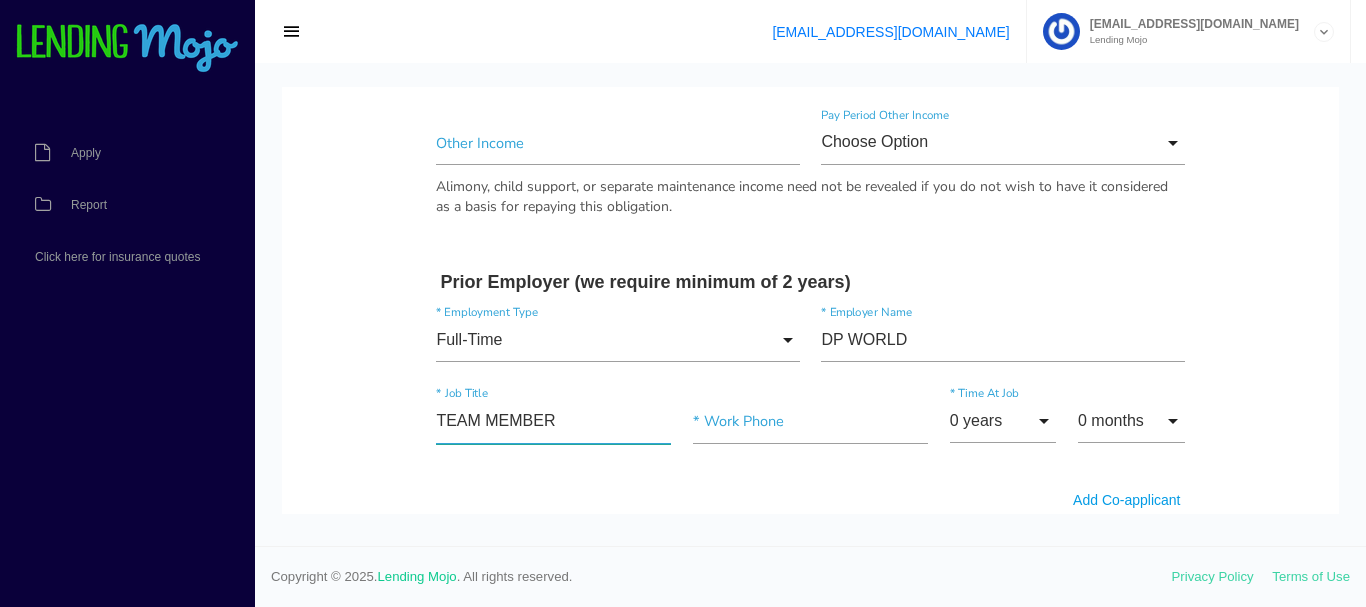 type on "TEAM MEMBER" 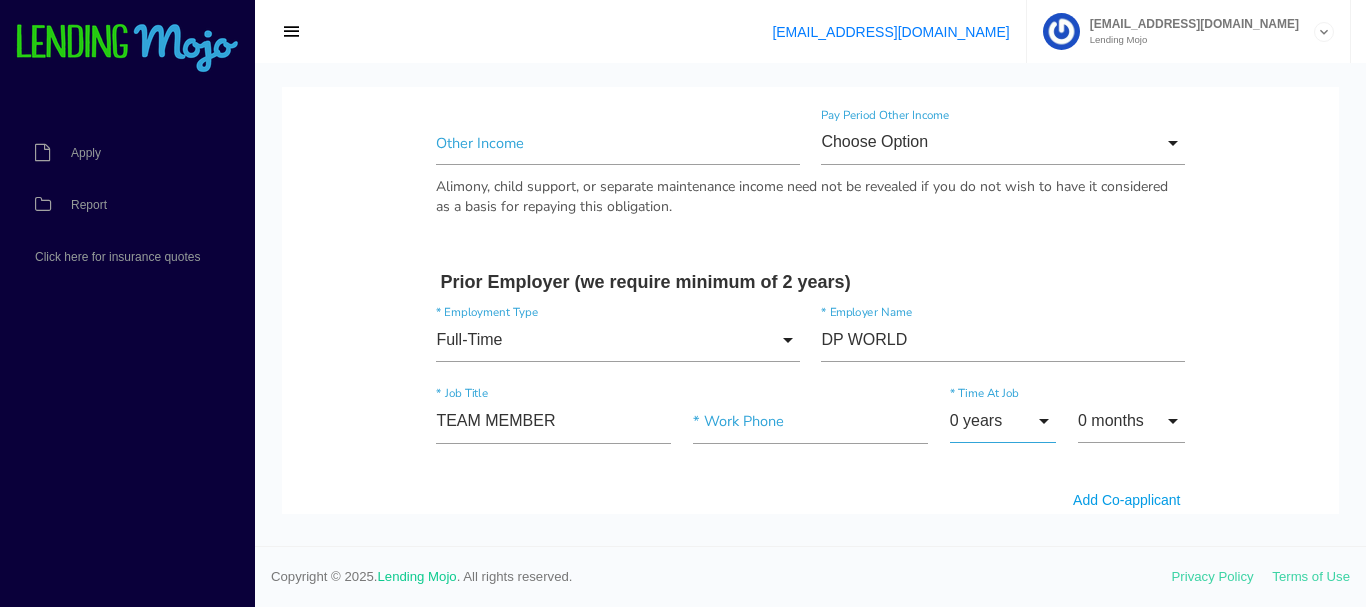 click on "0 years" at bounding box center (1003, 421) 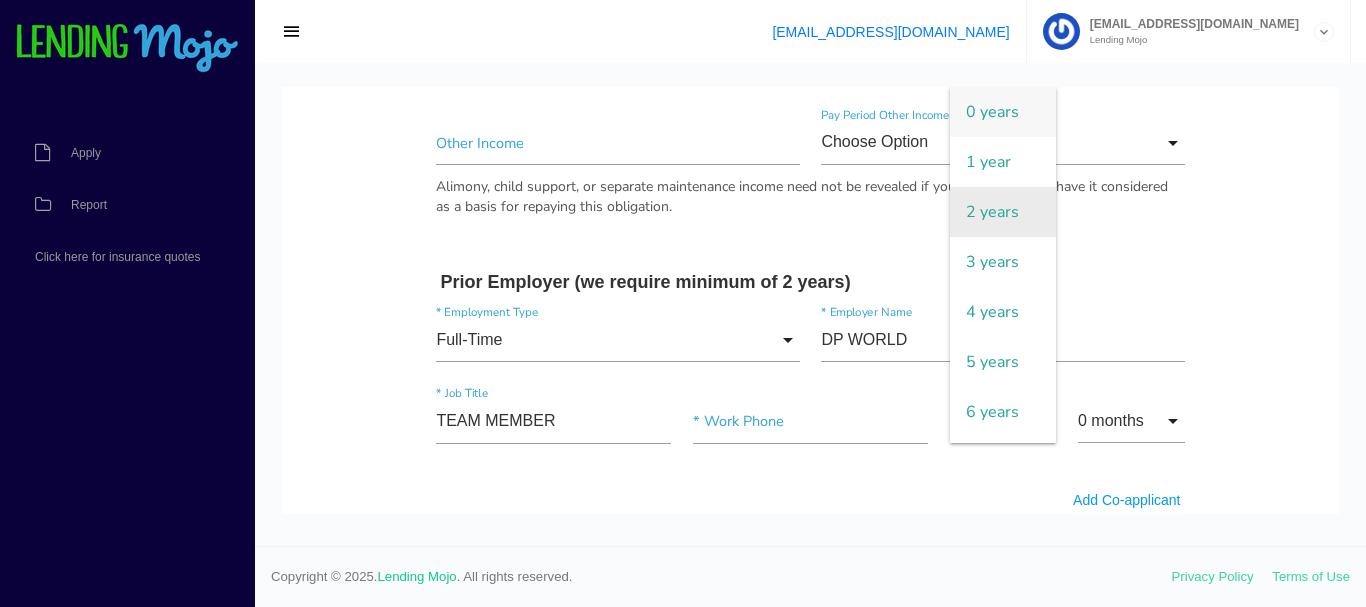 click on "2 years" at bounding box center [1003, 212] 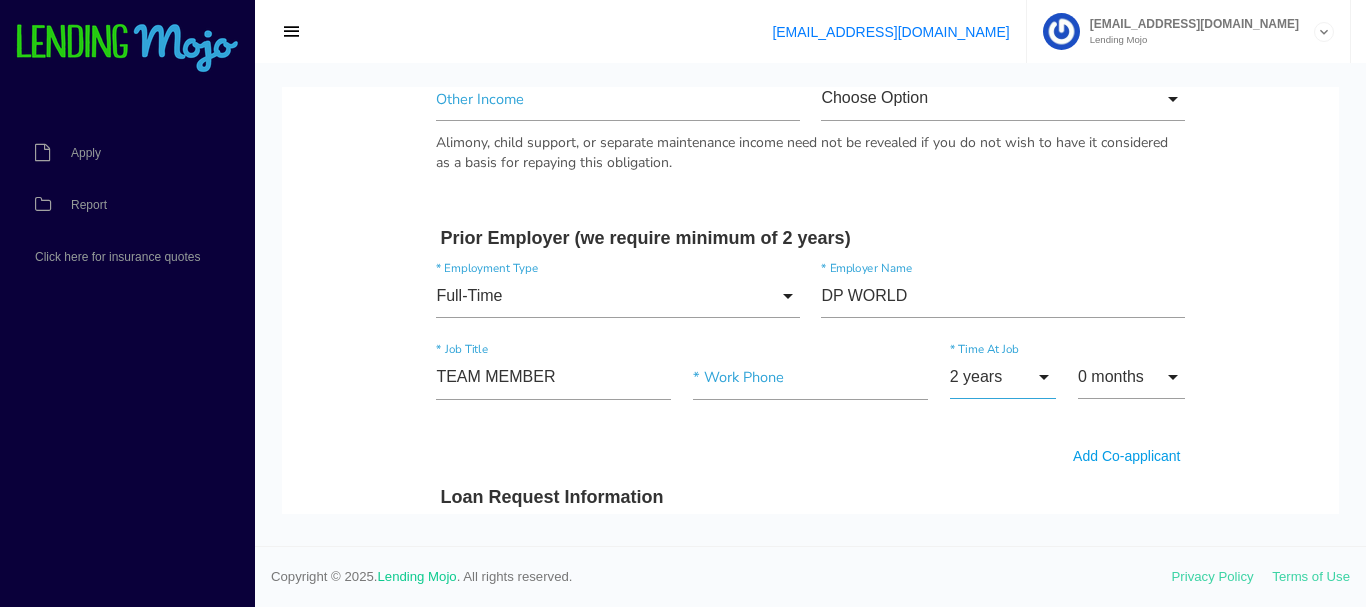 scroll, scrollTop: 1318, scrollLeft: 0, axis: vertical 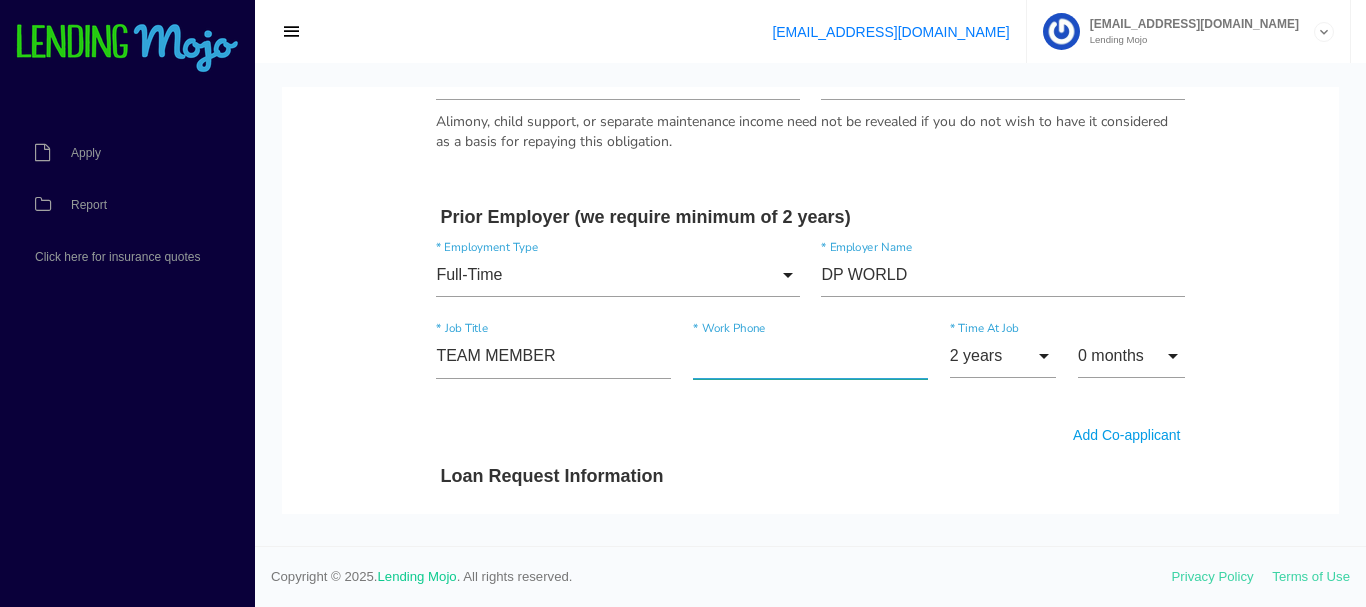 click at bounding box center (810, 356) 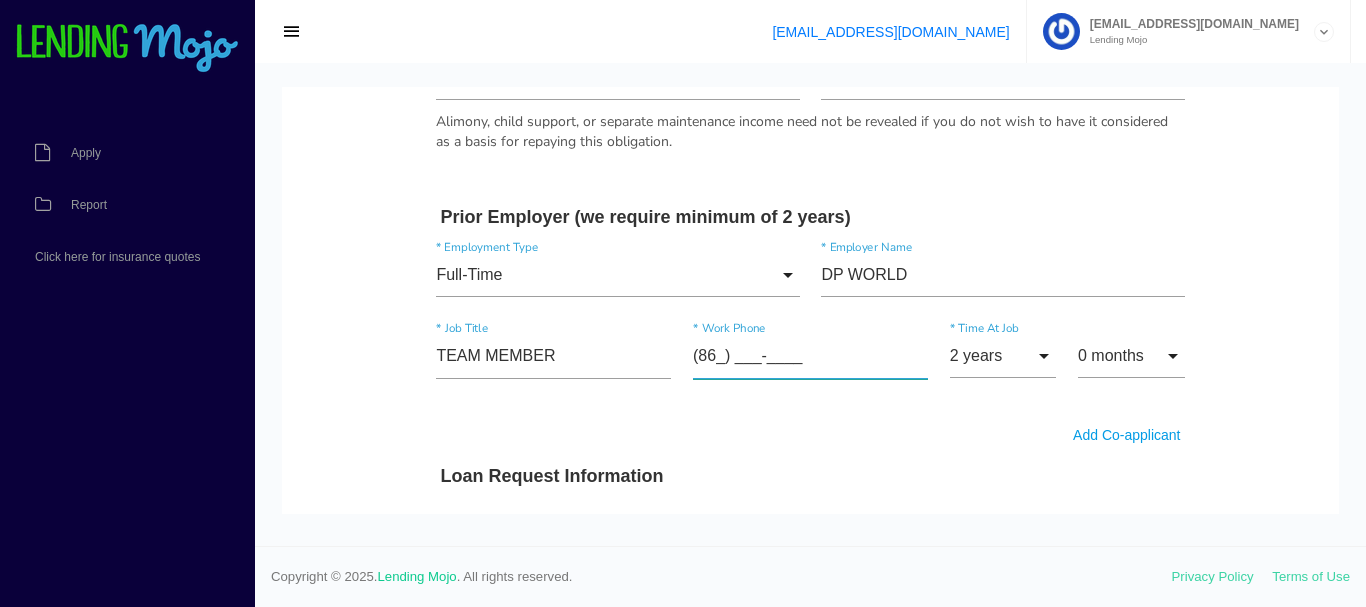 type on "(864) ___-____" 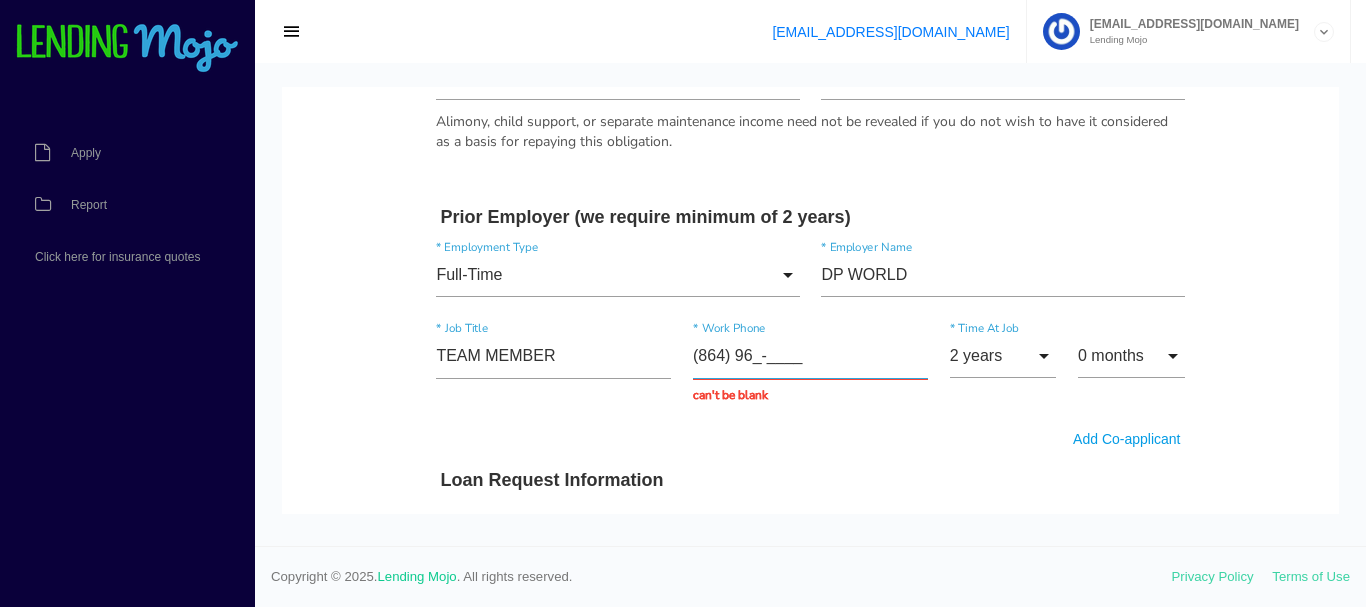 type on "(864) 968-____" 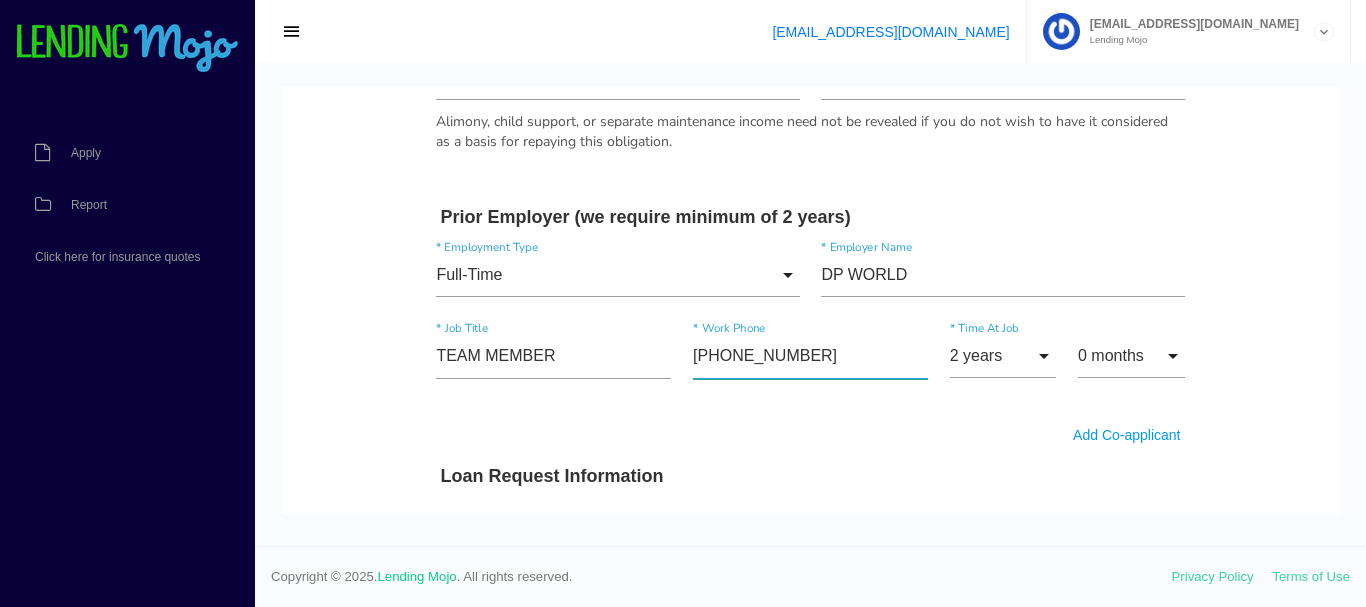 click on "(864) 960-9600" at bounding box center [810, 356] 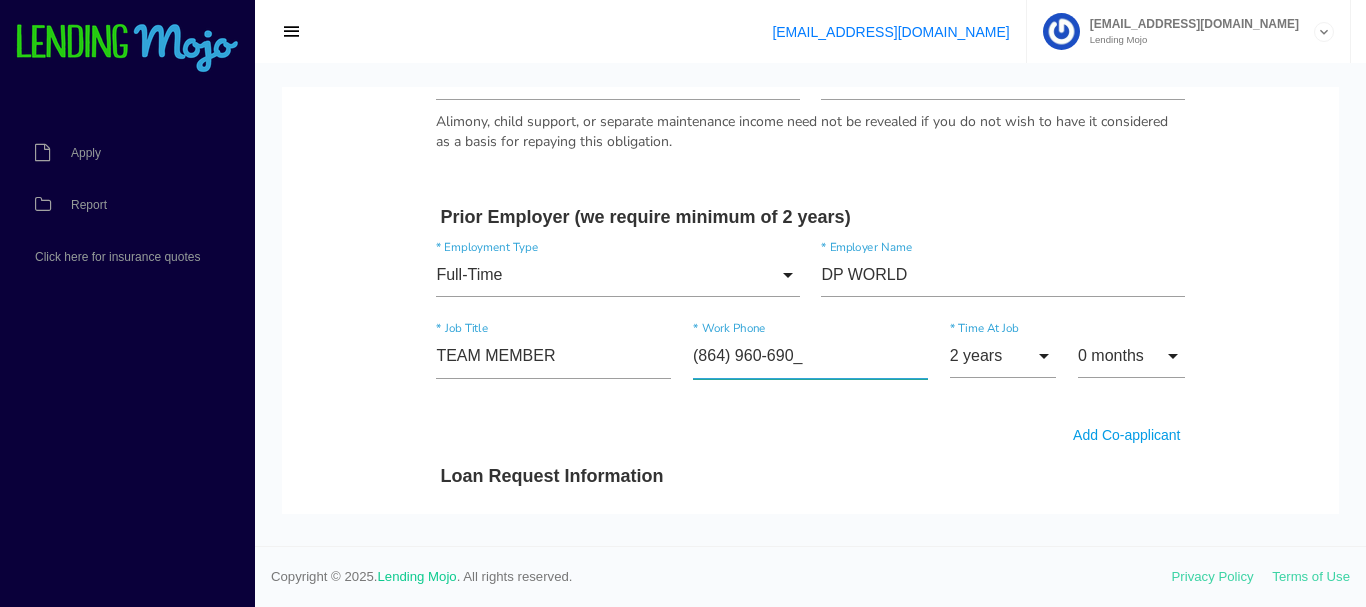 type on "(864) 960-6900" 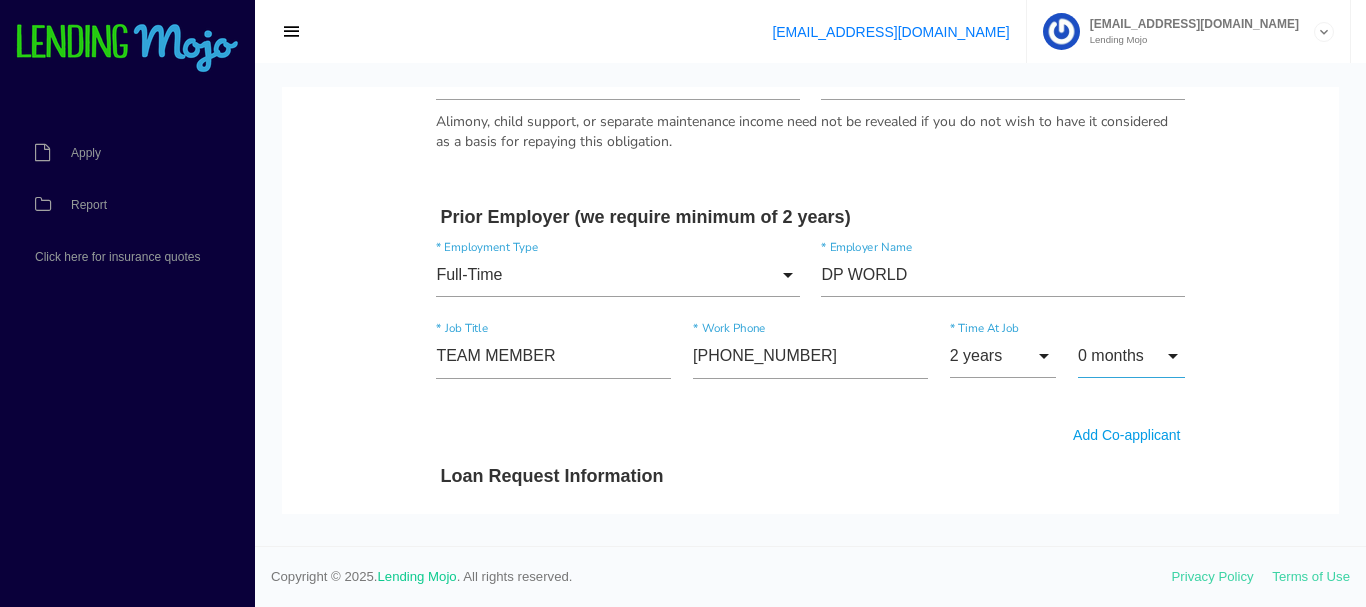click on "0 months" at bounding box center [1131, 356] 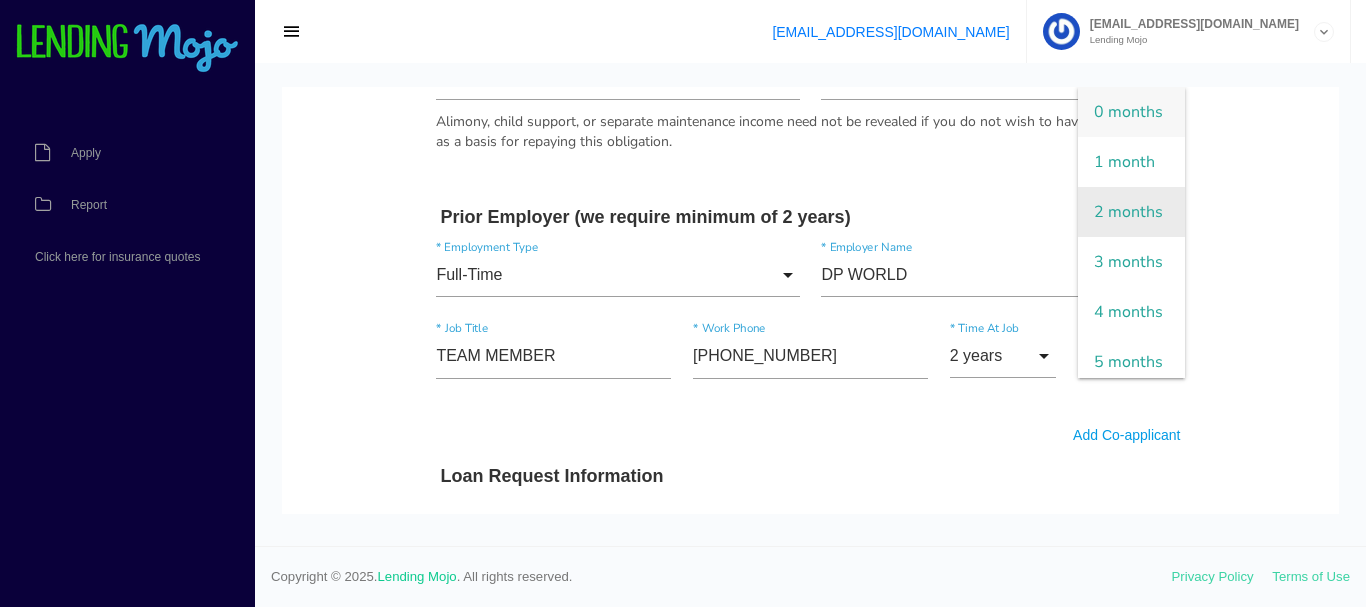 click on "2 months" at bounding box center (1131, 212) 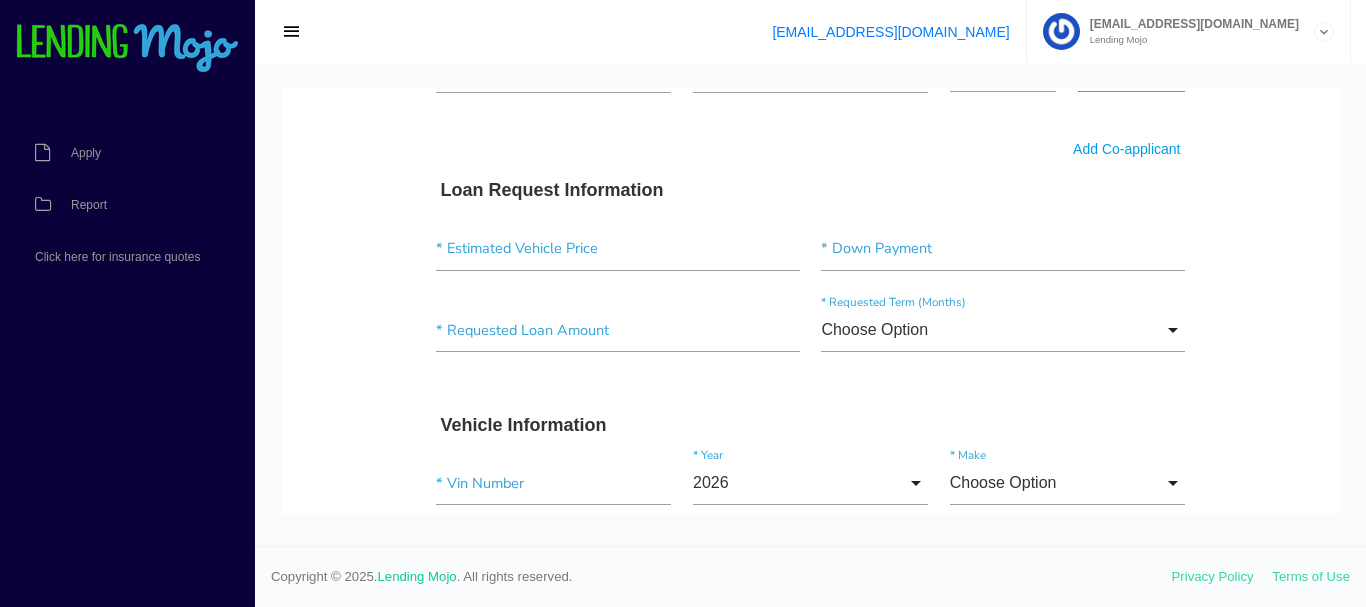 scroll, scrollTop: 1652, scrollLeft: 0, axis: vertical 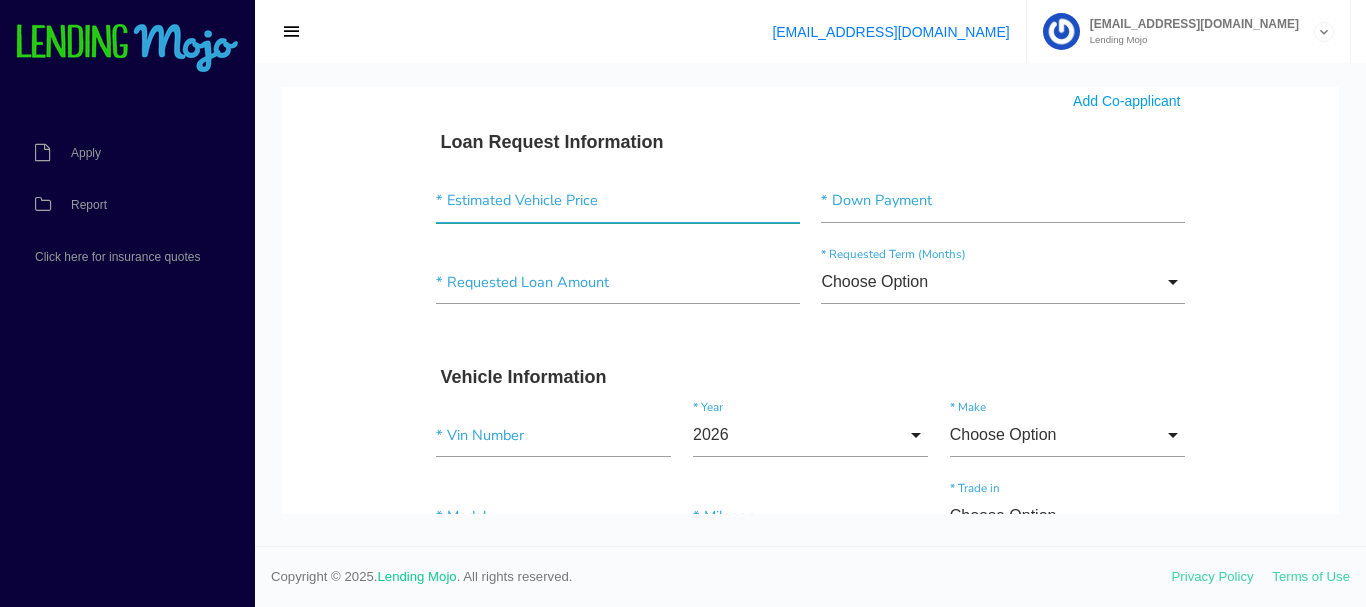 click at bounding box center (617, 200) 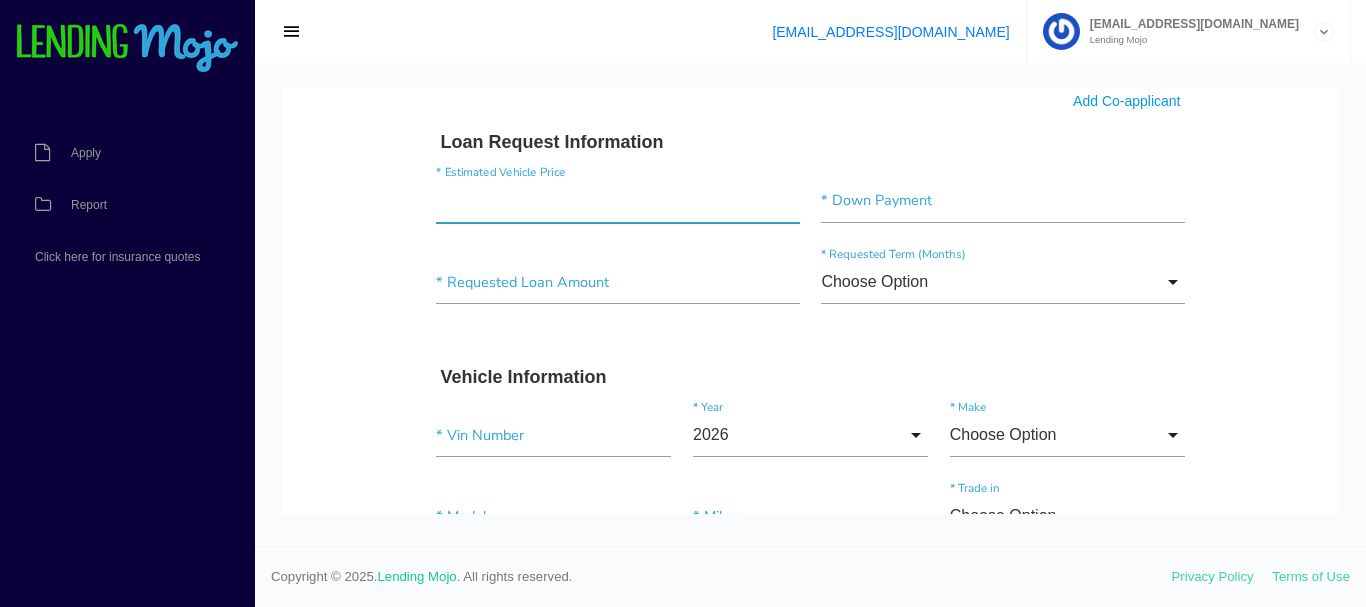 drag, startPoint x: 608, startPoint y: 194, endPoint x: 552, endPoint y: 207, distance: 57.48913 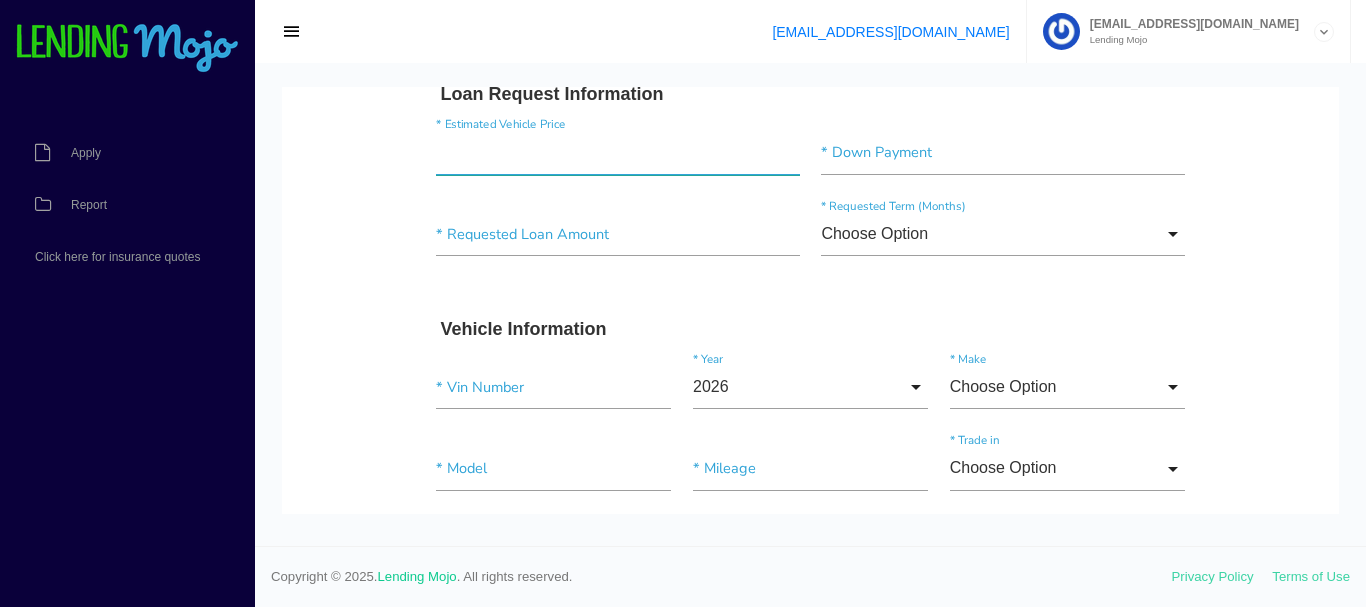 scroll, scrollTop: 1652, scrollLeft: 0, axis: vertical 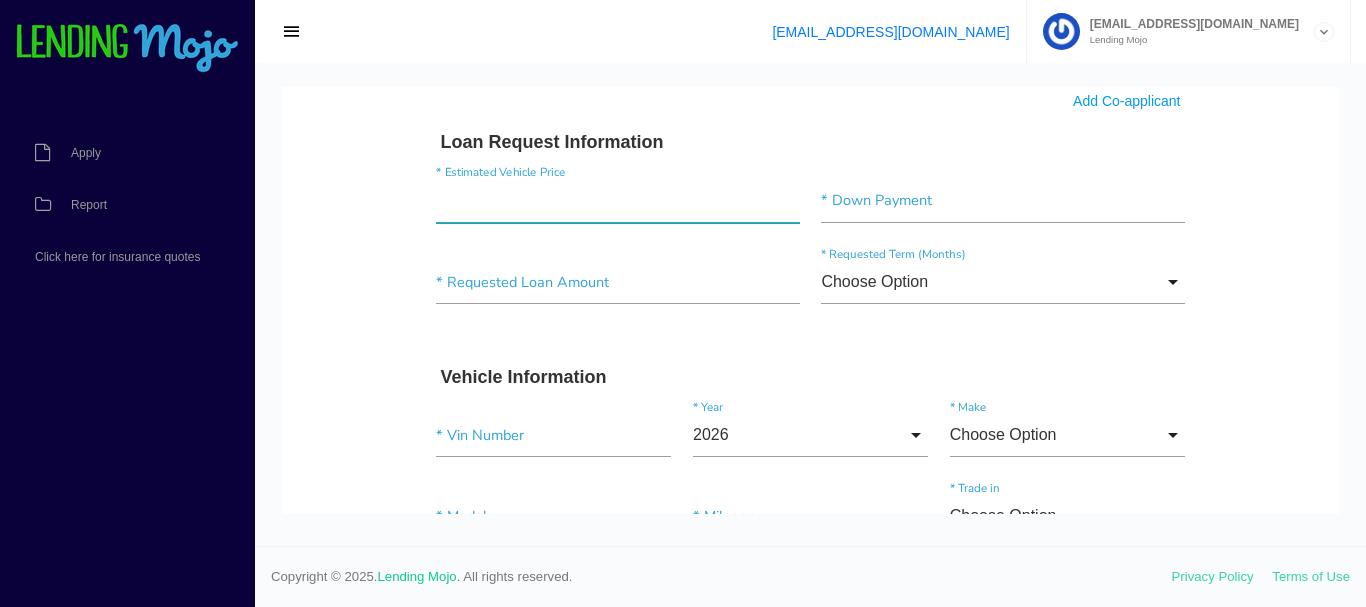 click at bounding box center (617, 200) 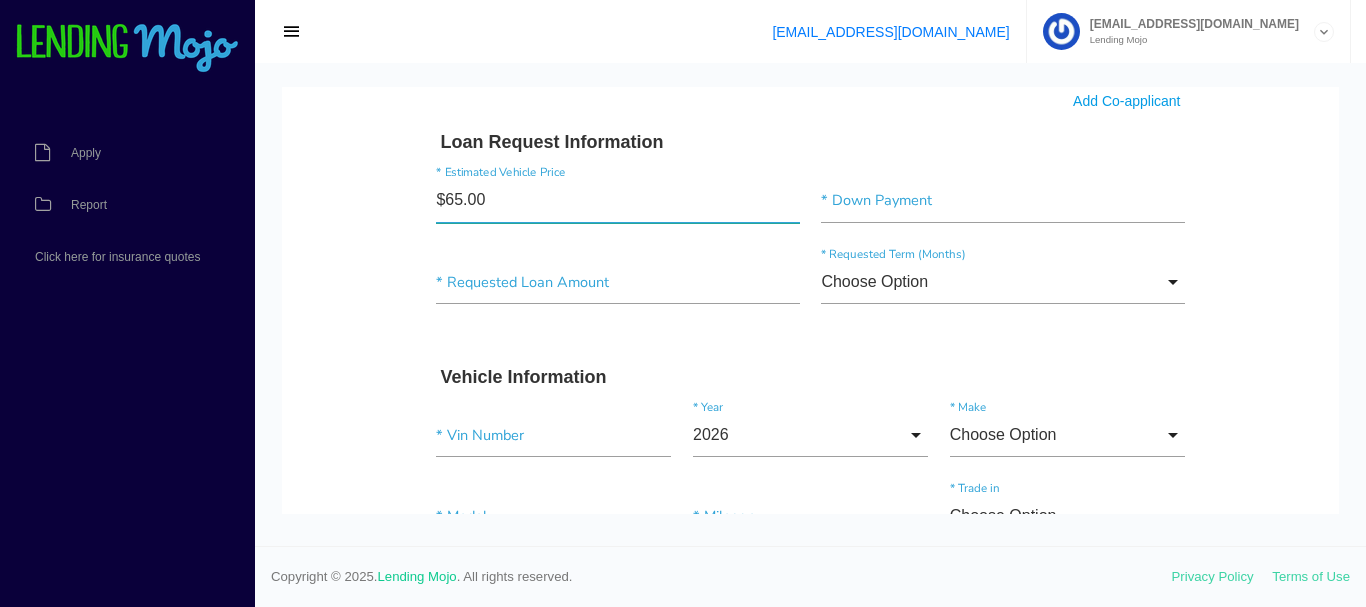 type on "$6.00" 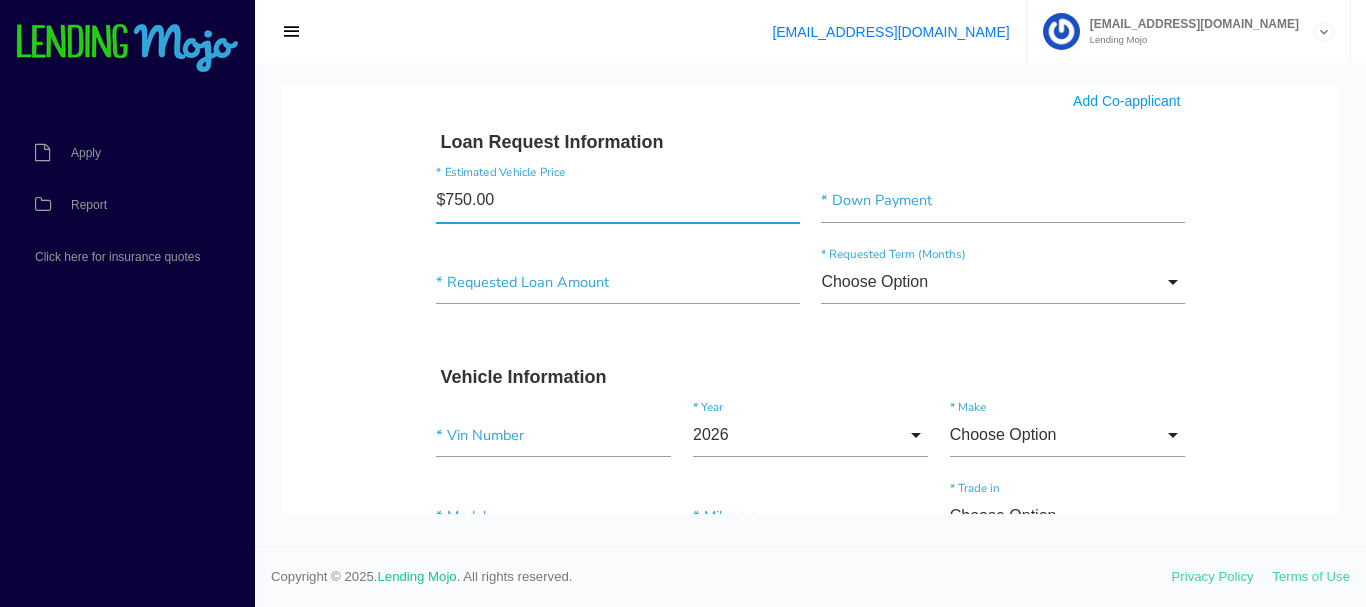 type on "$7,500.00" 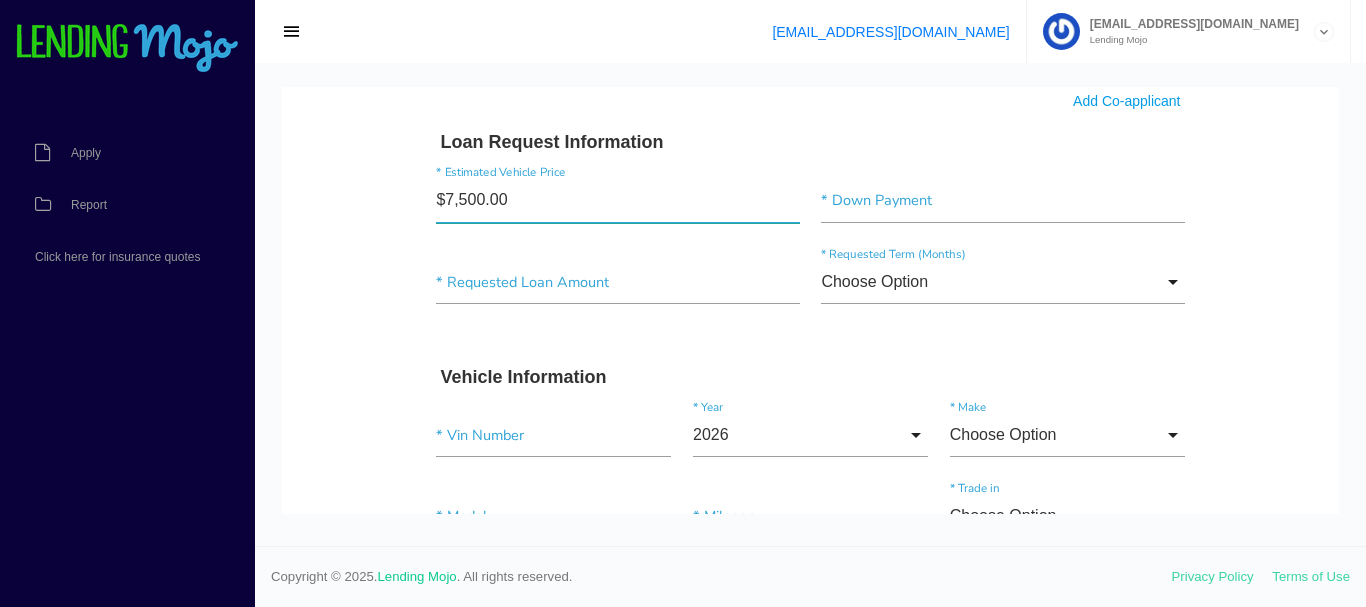 click on "$7,500.00" at bounding box center (617, 200) 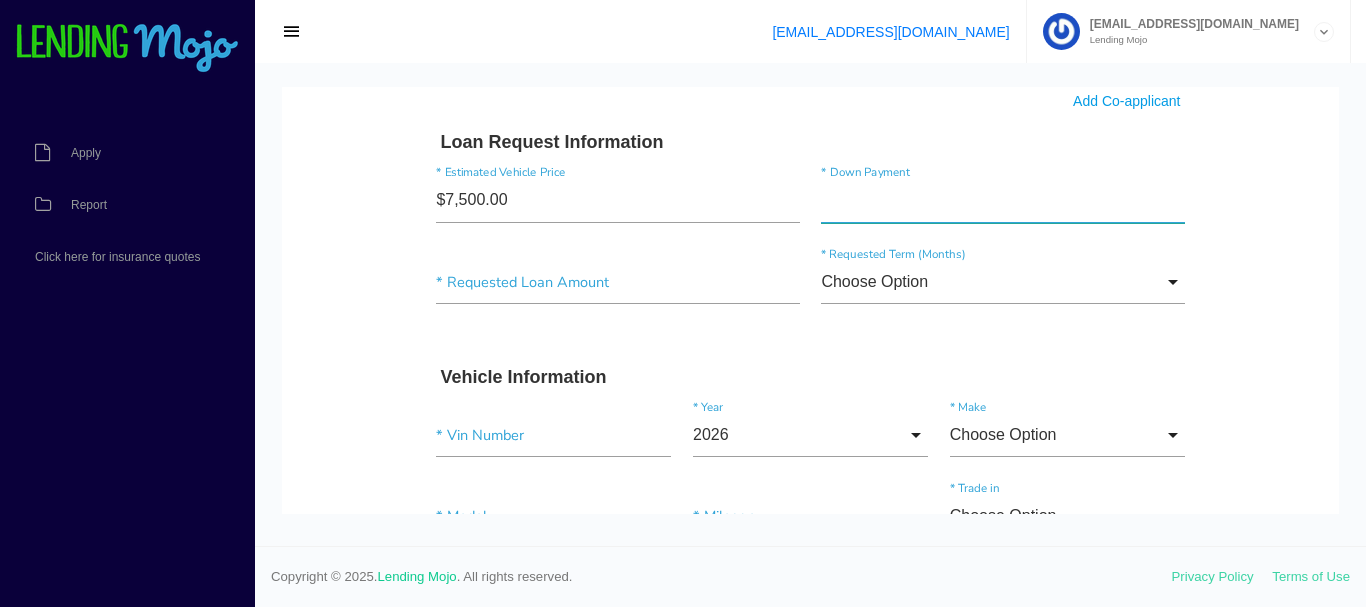 click at bounding box center (1002, 200) 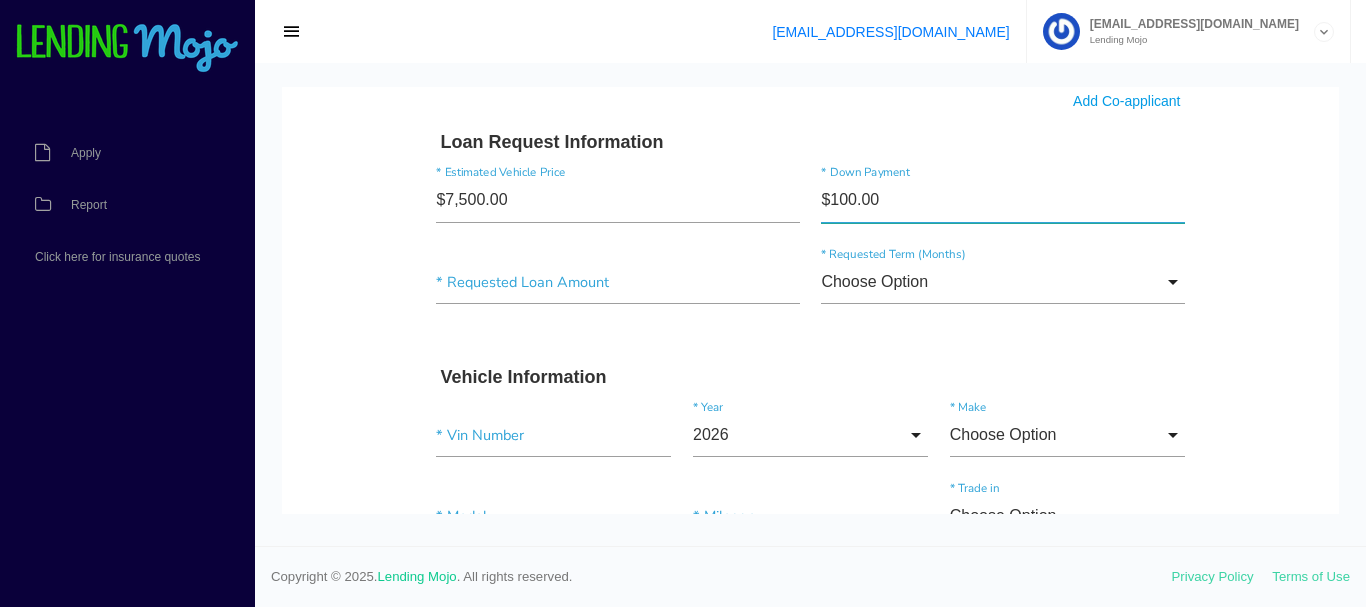 type on "$1,000.00" 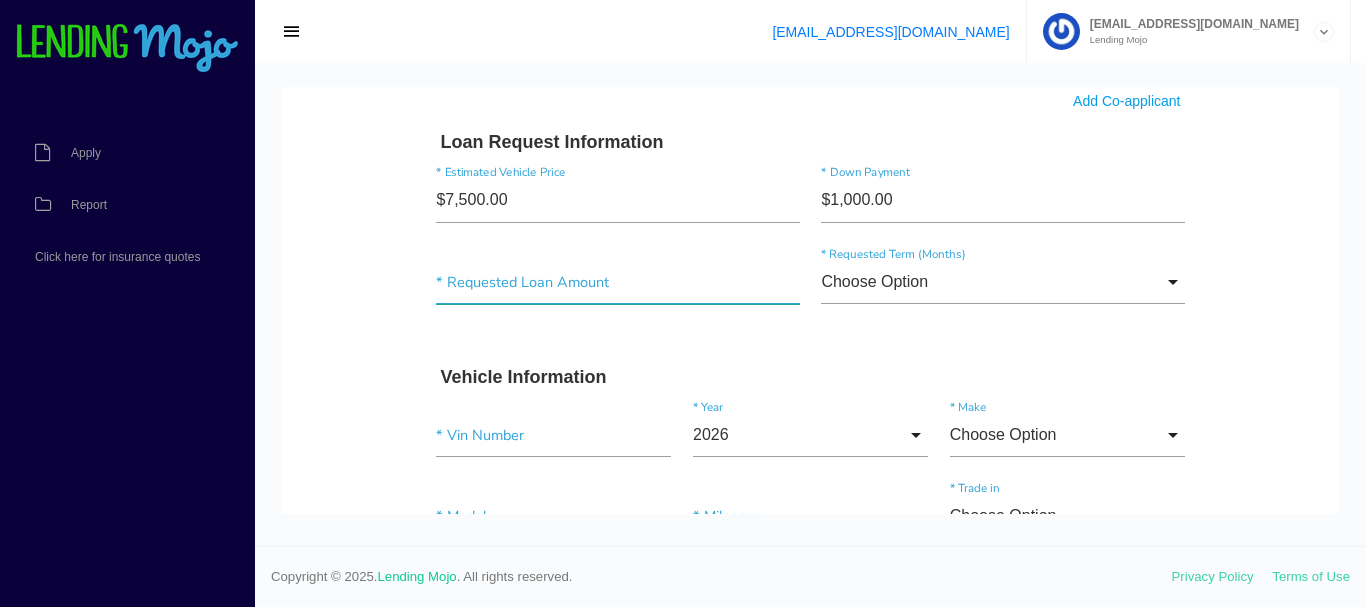 click at bounding box center [617, 282] 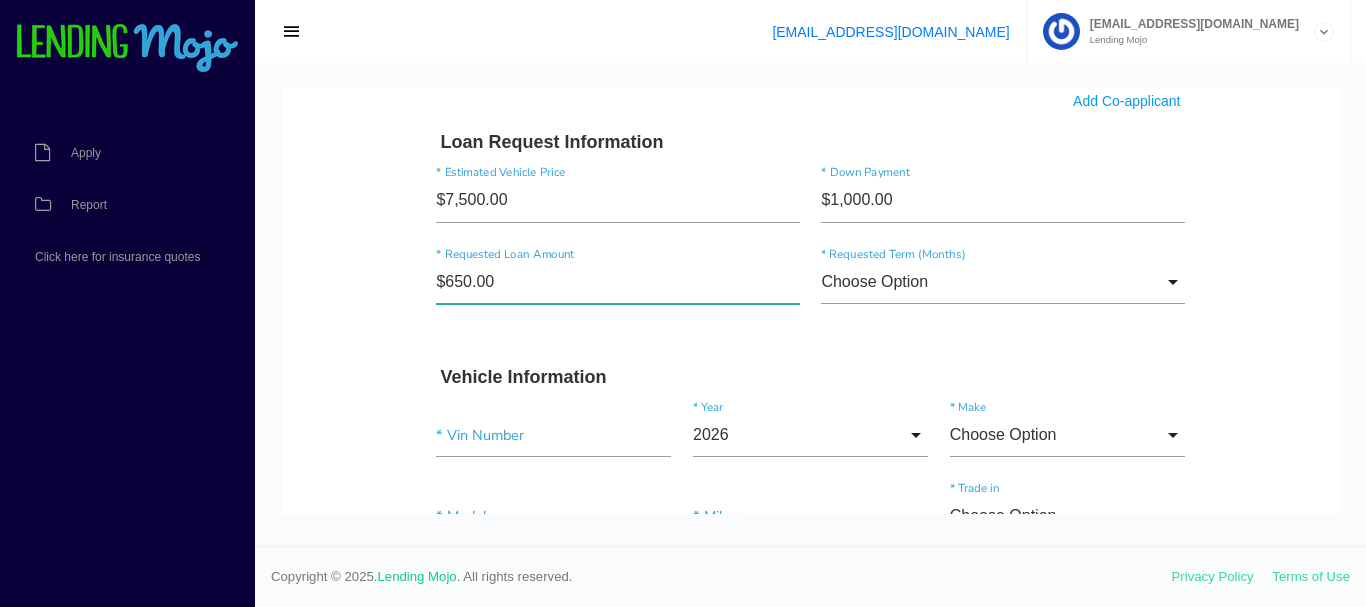 type on "$6,500.00" 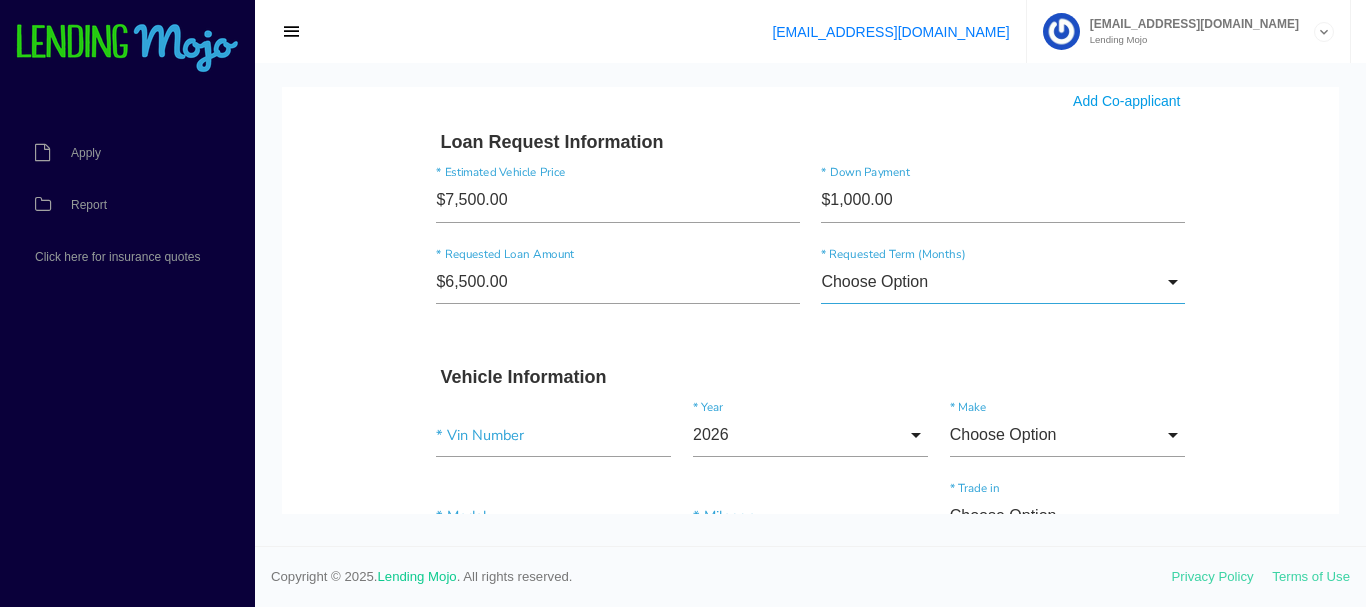 click on "Choose Option" at bounding box center [1002, 282] 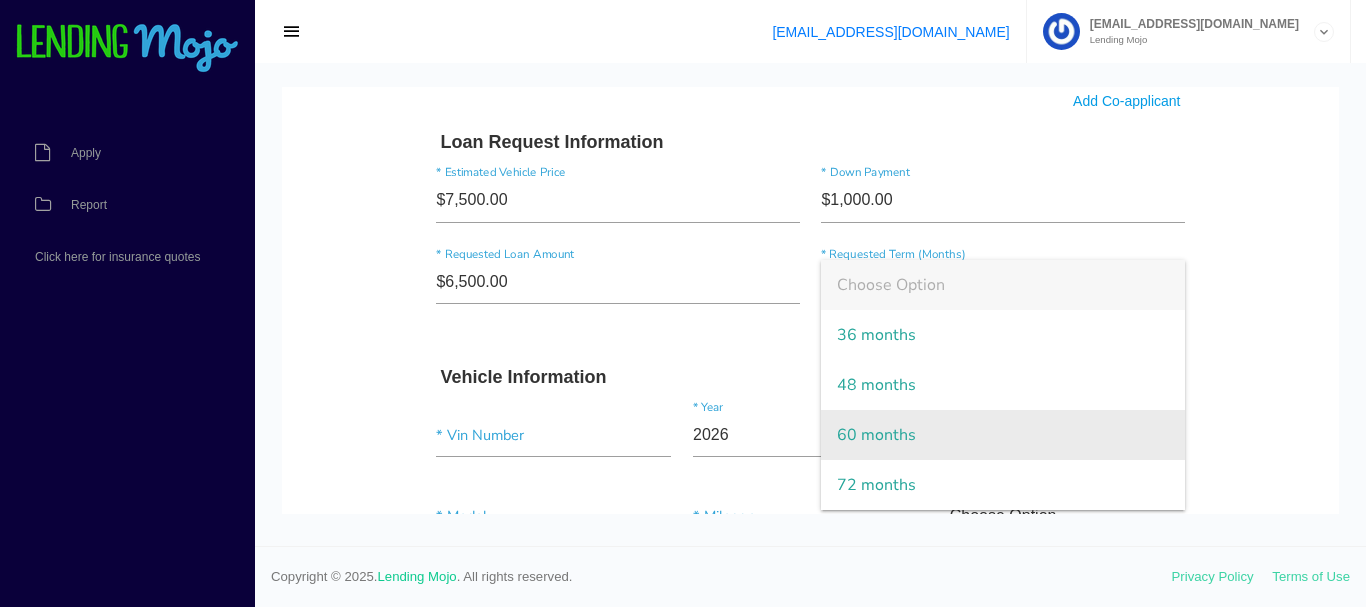 click on "60 months" at bounding box center (1002, 435) 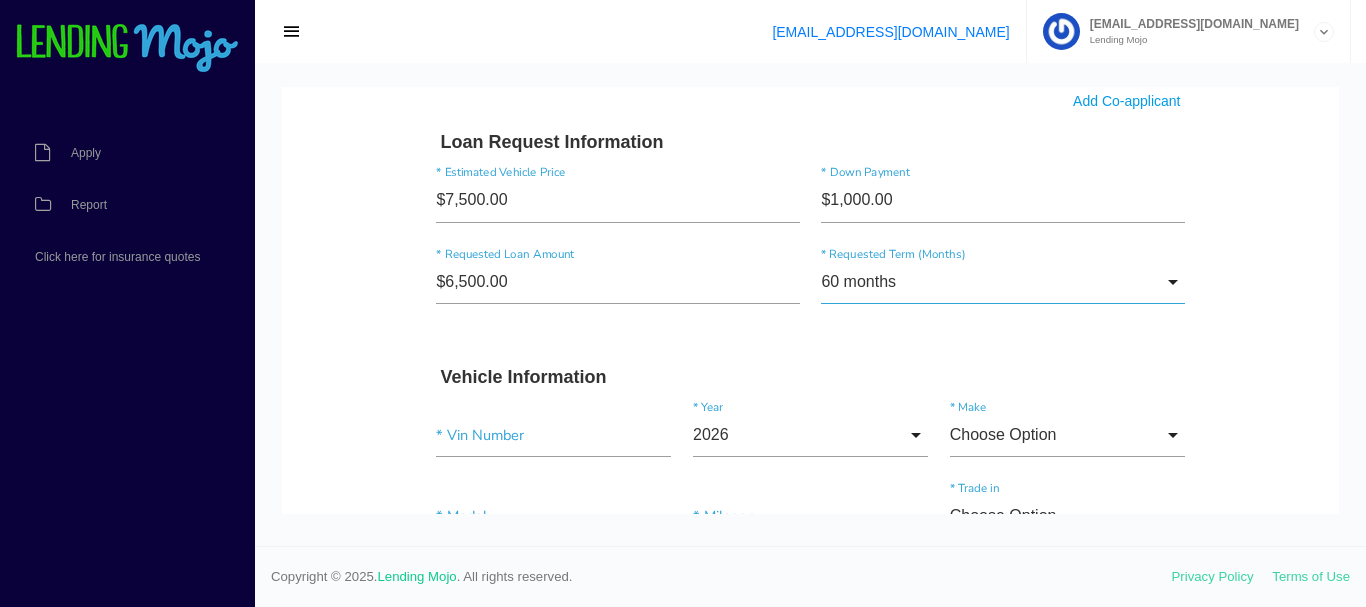scroll, scrollTop: 1818, scrollLeft: 0, axis: vertical 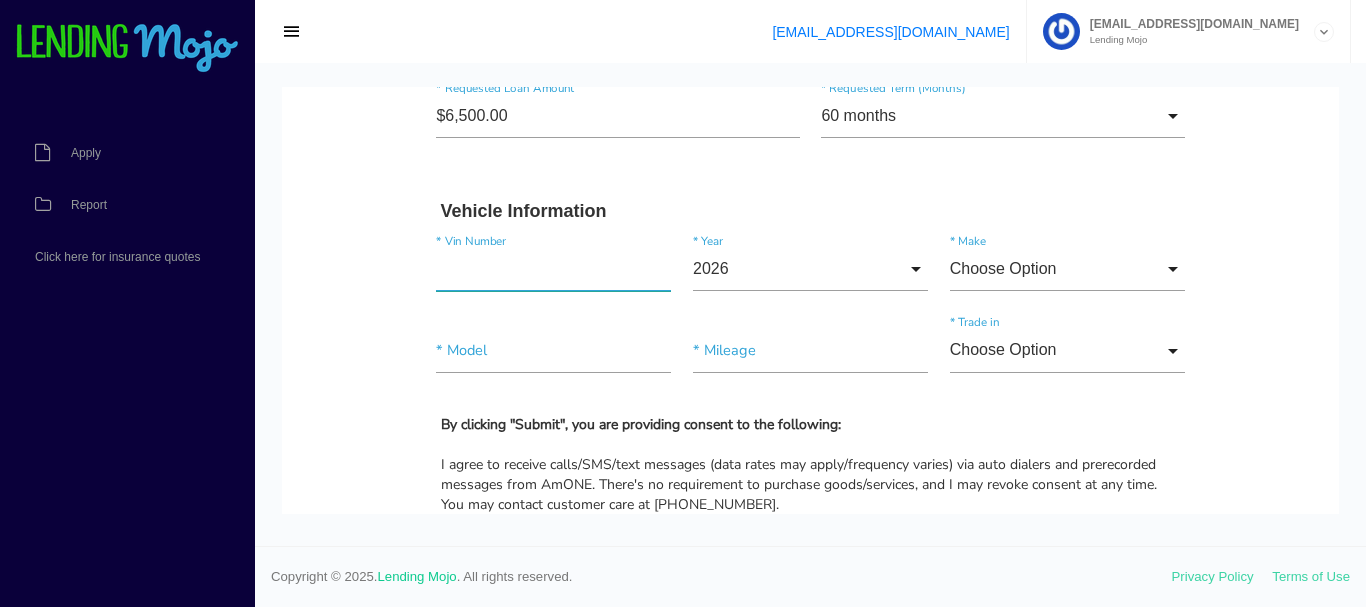 click at bounding box center [553, 269] 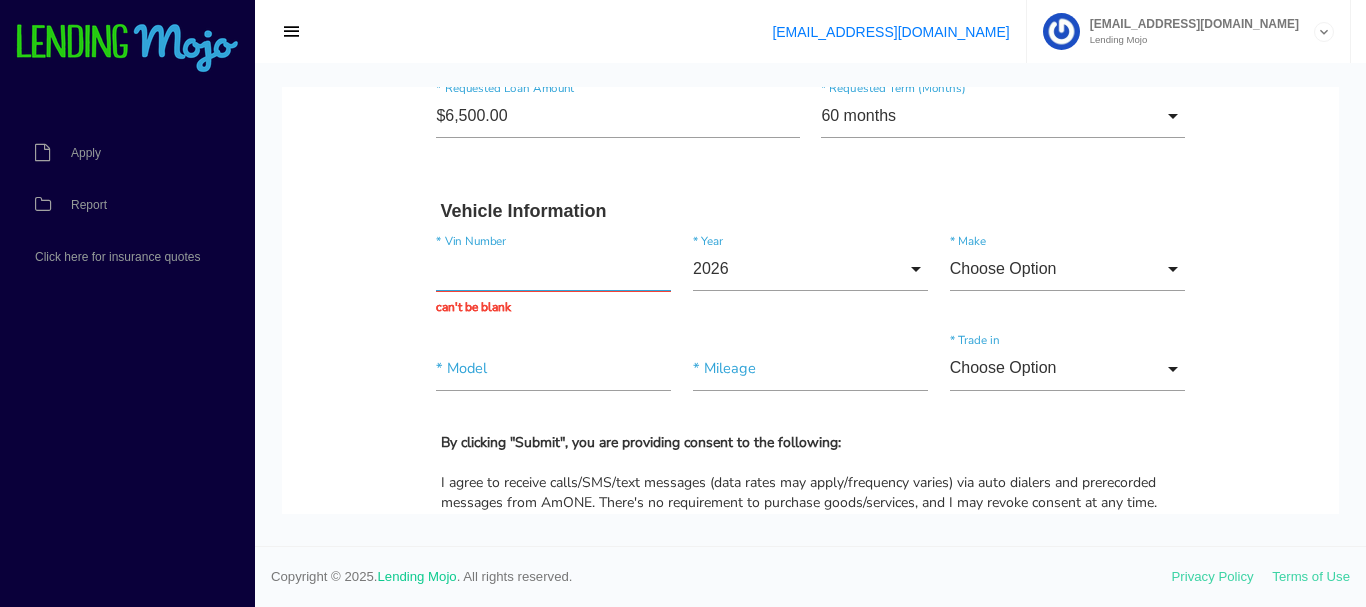 paste on "2C3CDXDT1EH184676" 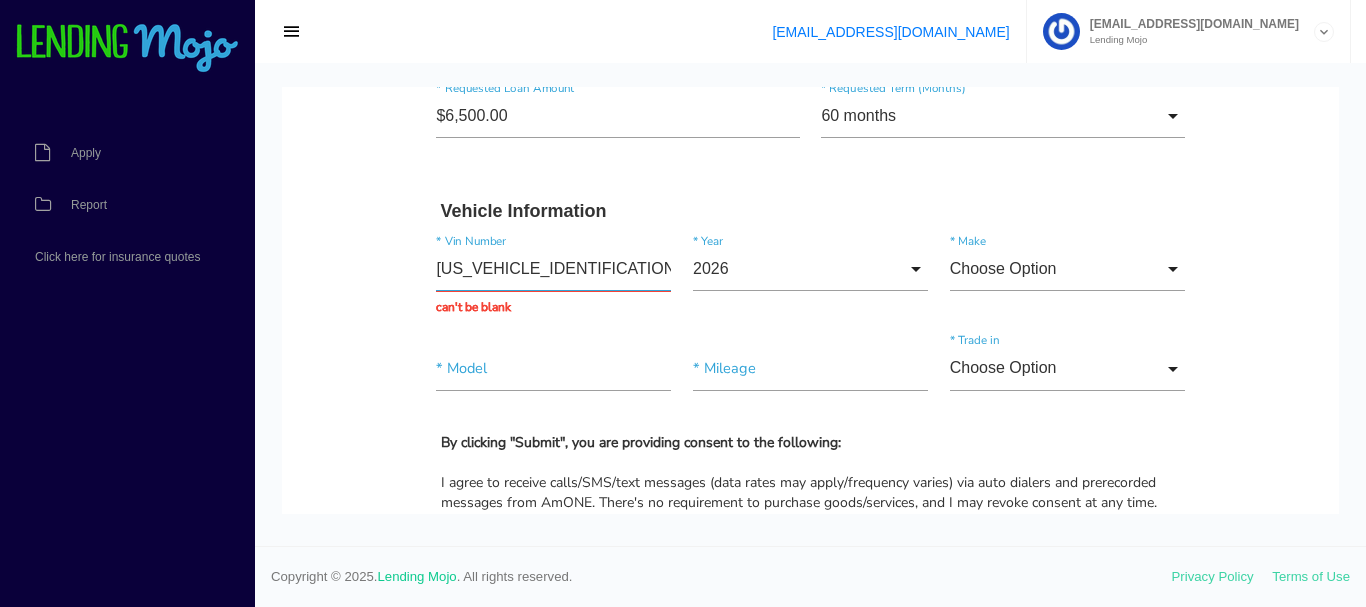 type on "2C3CDXDT1EH184676" 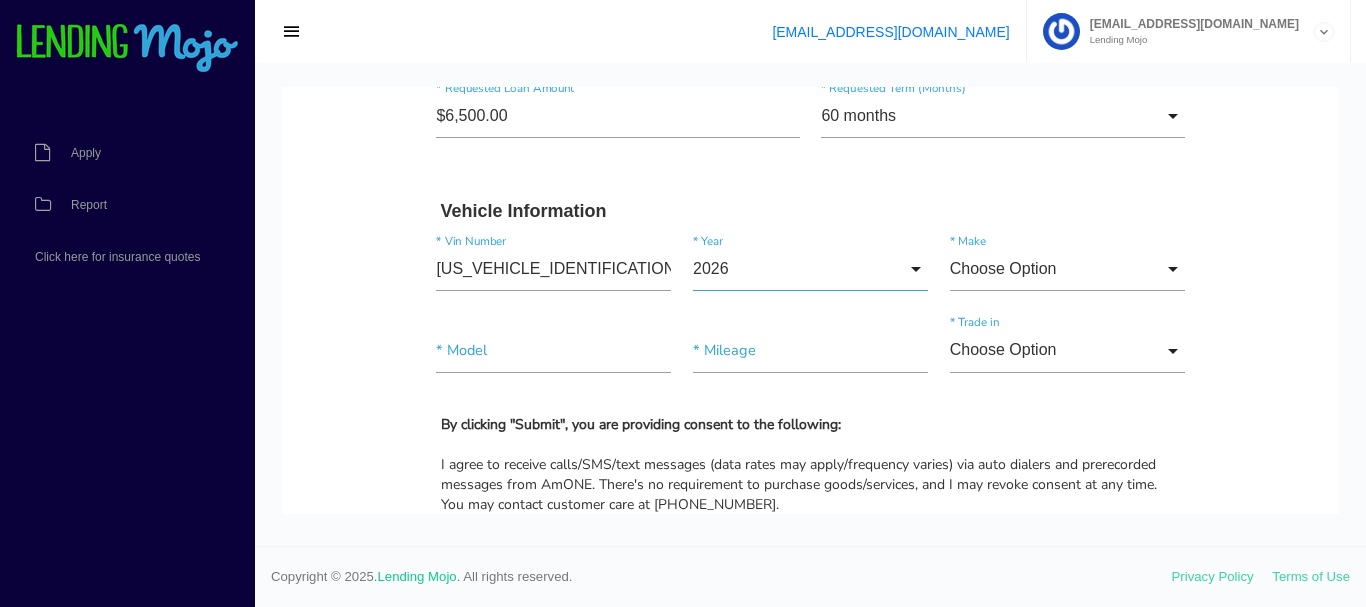 click on "2026" at bounding box center [810, 269] 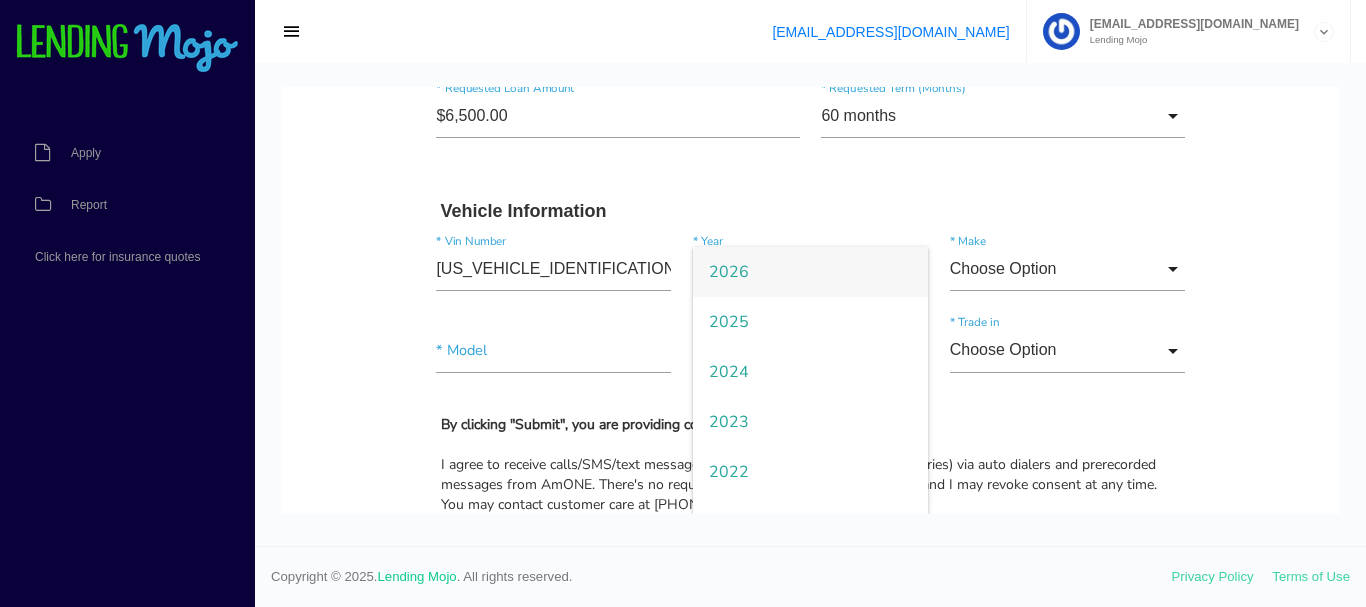 click on "DEKERIUS
*
First Name
MARQUISE
Middle Name
ADKINS
*
Last Name
Sept Month Jan Feb March April May June July Aug Sept Oct Nov Dec
Month
Jan
Feb
March
April
May
June
July
Aug
Sept
Oct
Nov
Dec
*
Date of Birth
5 Day 1 2 3 4 5 6 7 8 9 10 11 12 13 14 15 16 17 18 19 20 21 22 23 24 25 26 27 28 29 30 31
Day
1
2
3
4
5
6
7
8
9
10 11" at bounding box center (811, -308) 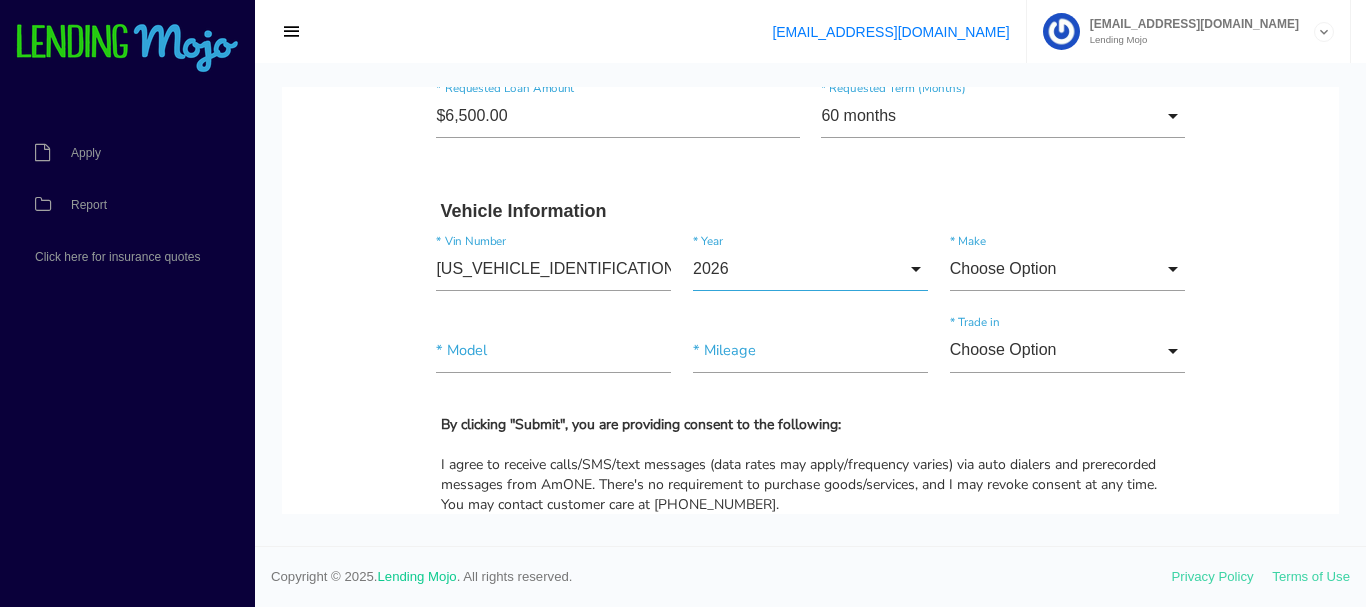 click on "2026" at bounding box center [810, 269] 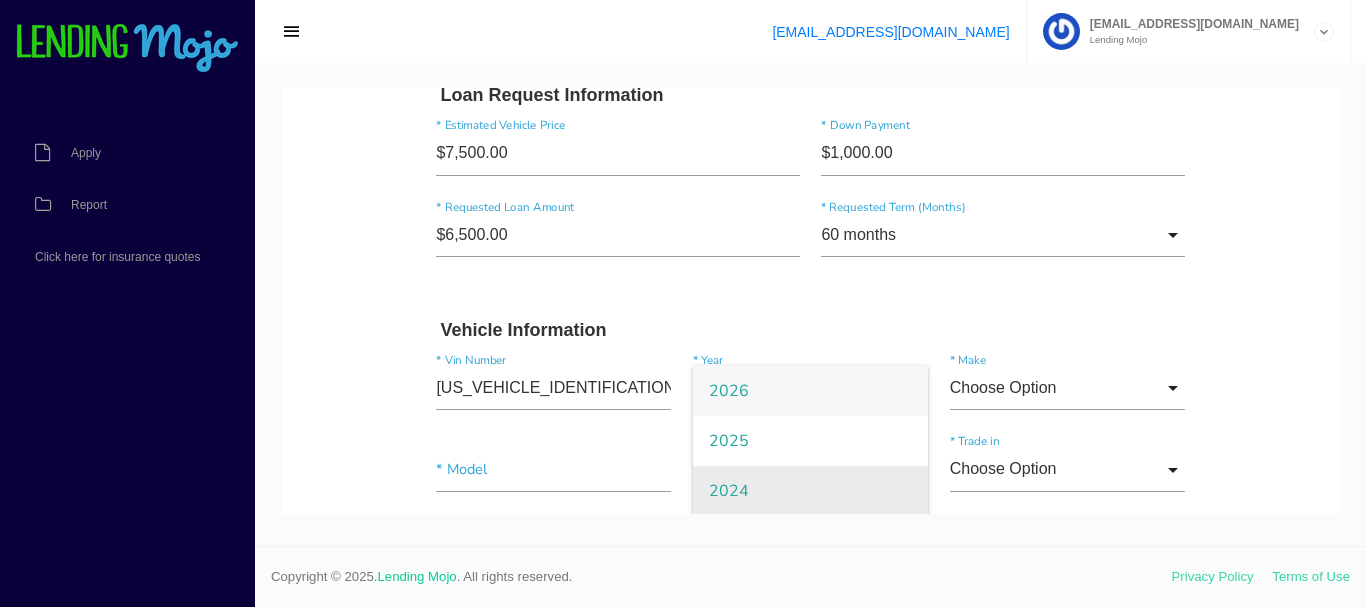 scroll, scrollTop: 1652, scrollLeft: 0, axis: vertical 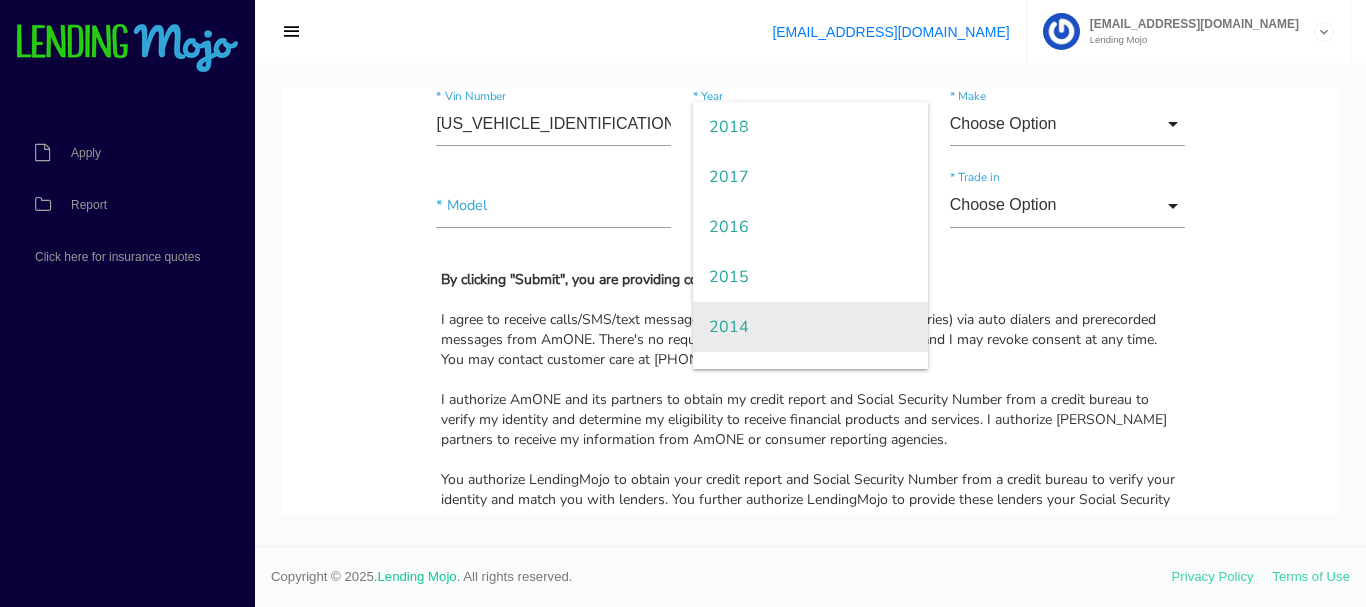 click on "2014" at bounding box center [810, 327] 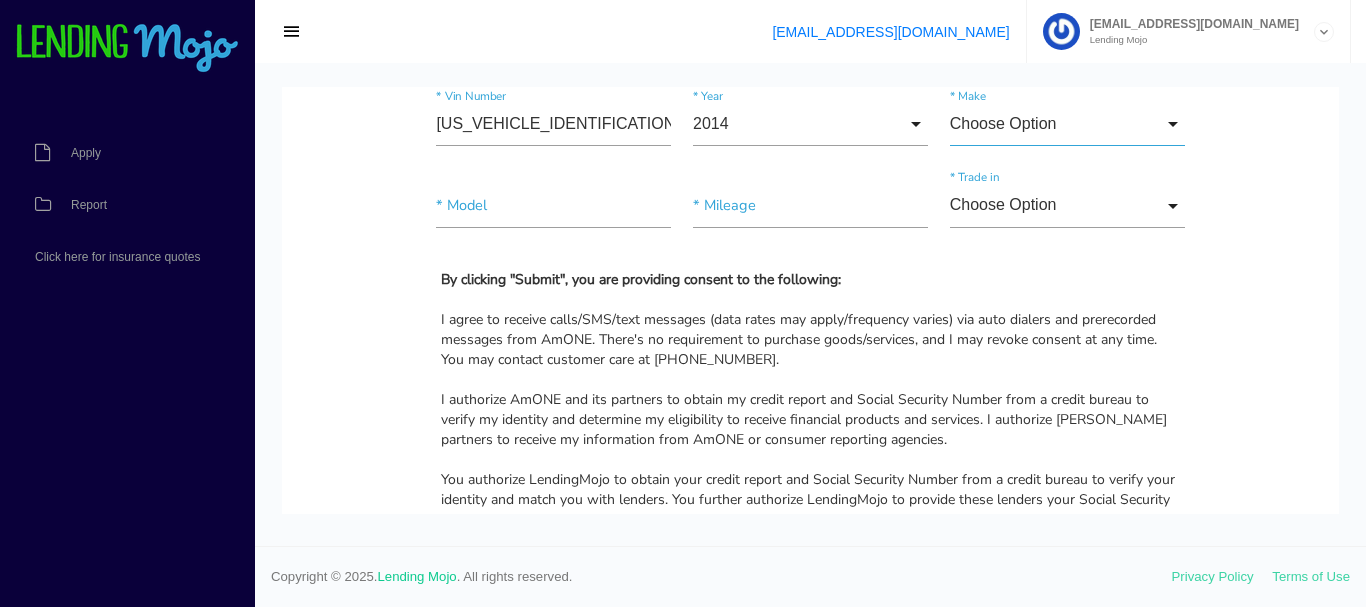 click on "Choose Option" at bounding box center (1067, 124) 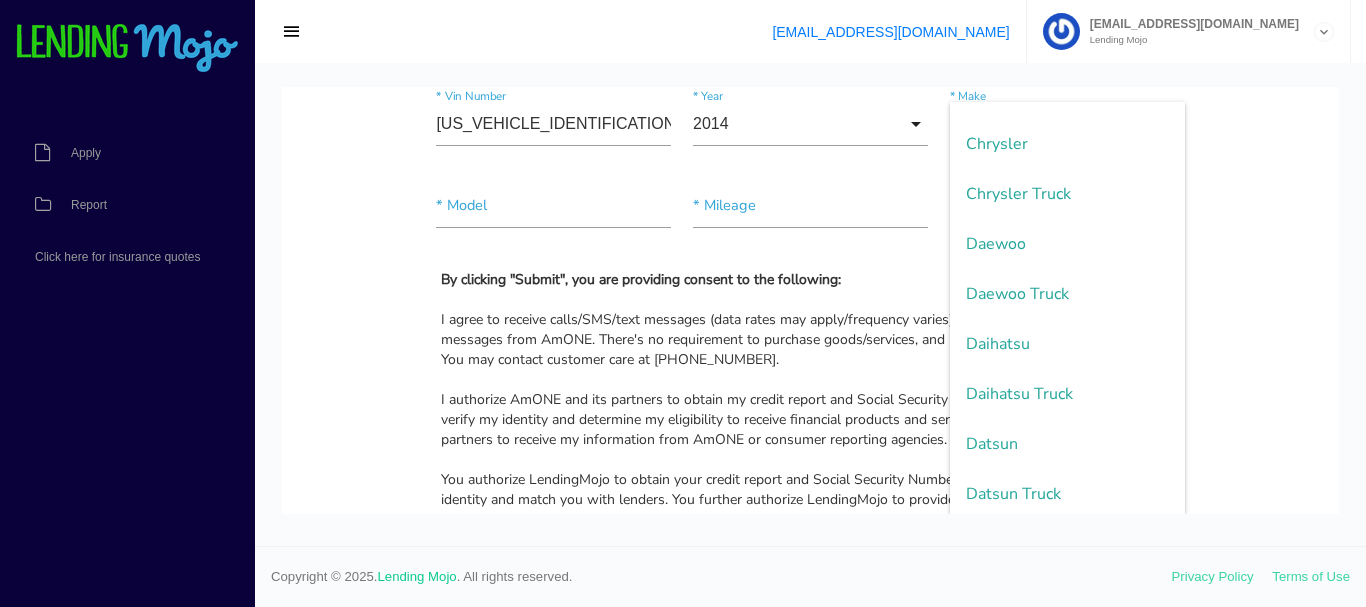 scroll, scrollTop: 1000, scrollLeft: 0, axis: vertical 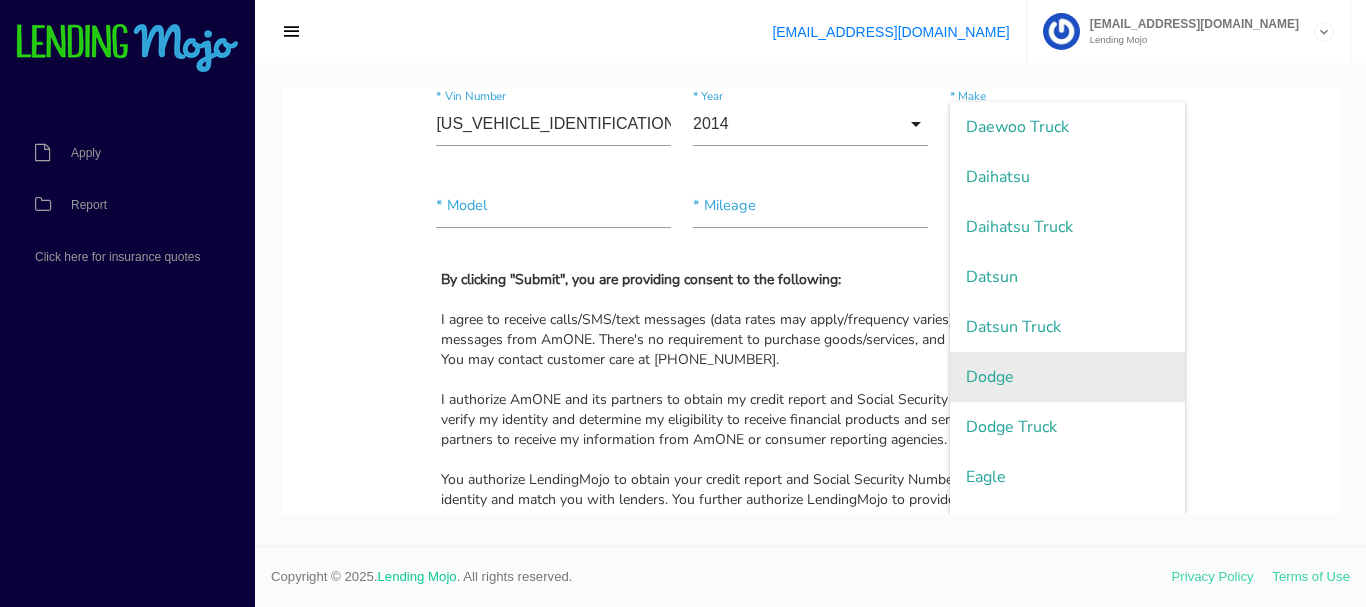 click on "Dodge" at bounding box center [1067, 377] 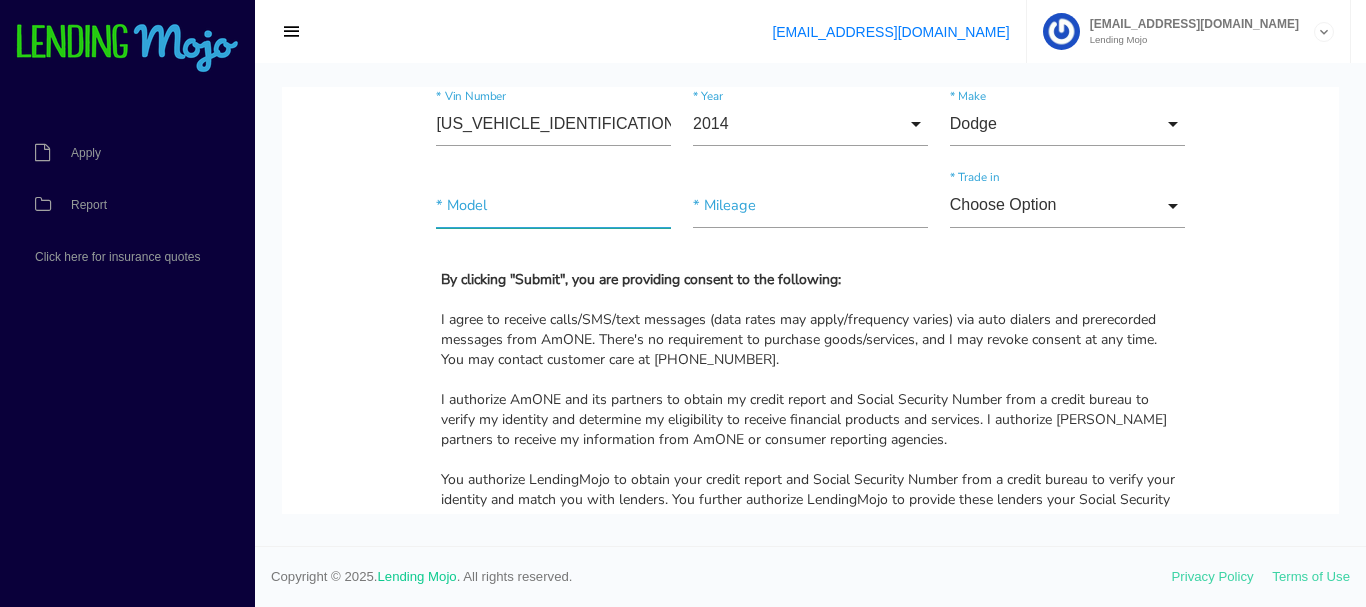 click at bounding box center (553, 205) 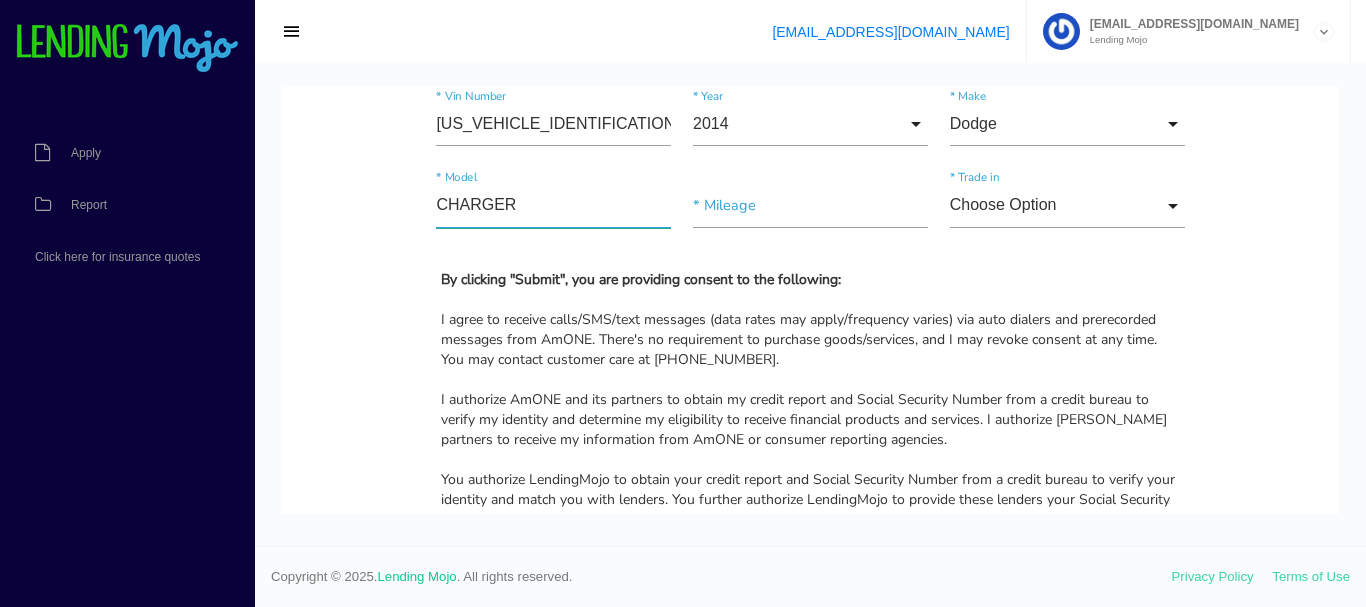 type on "CHARGER" 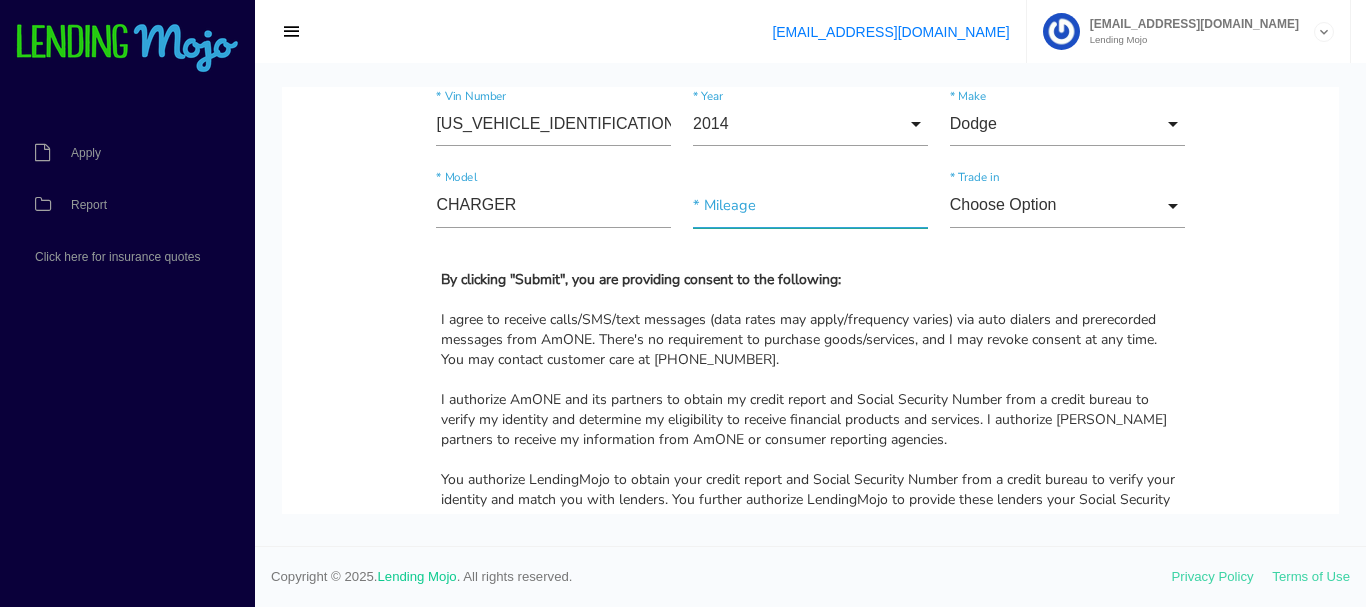 click at bounding box center [810, 205] 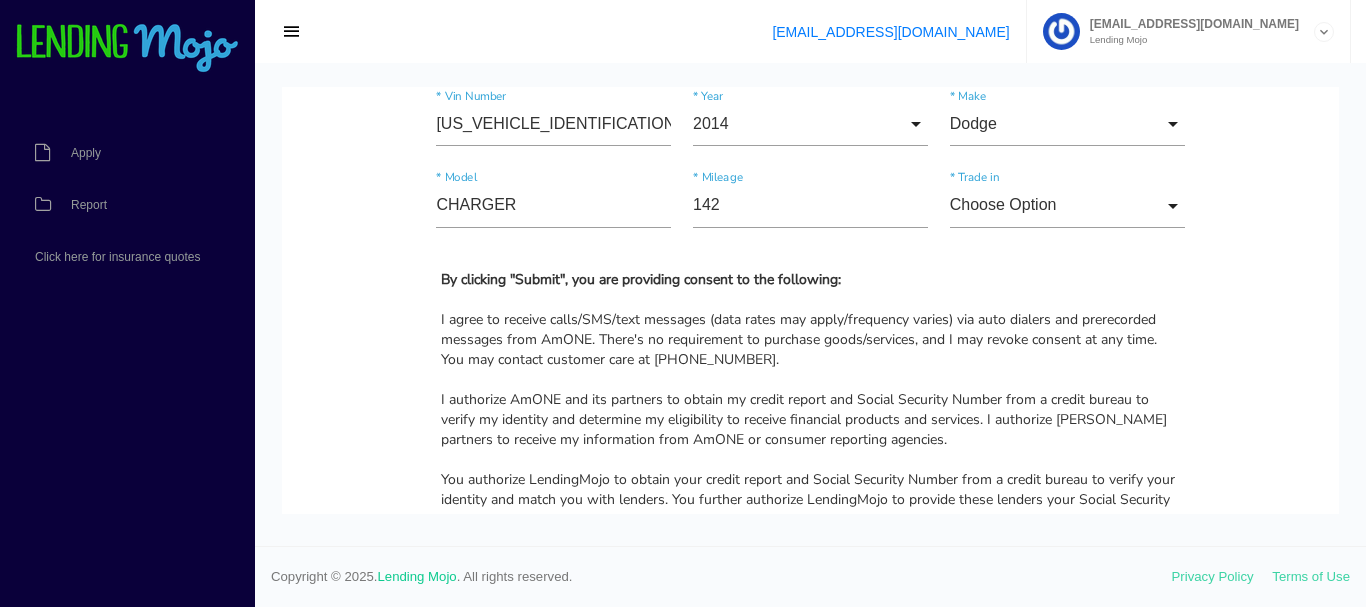 drag, startPoint x: 563, startPoint y: 229, endPoint x: 370, endPoint y: 191, distance: 196.70537 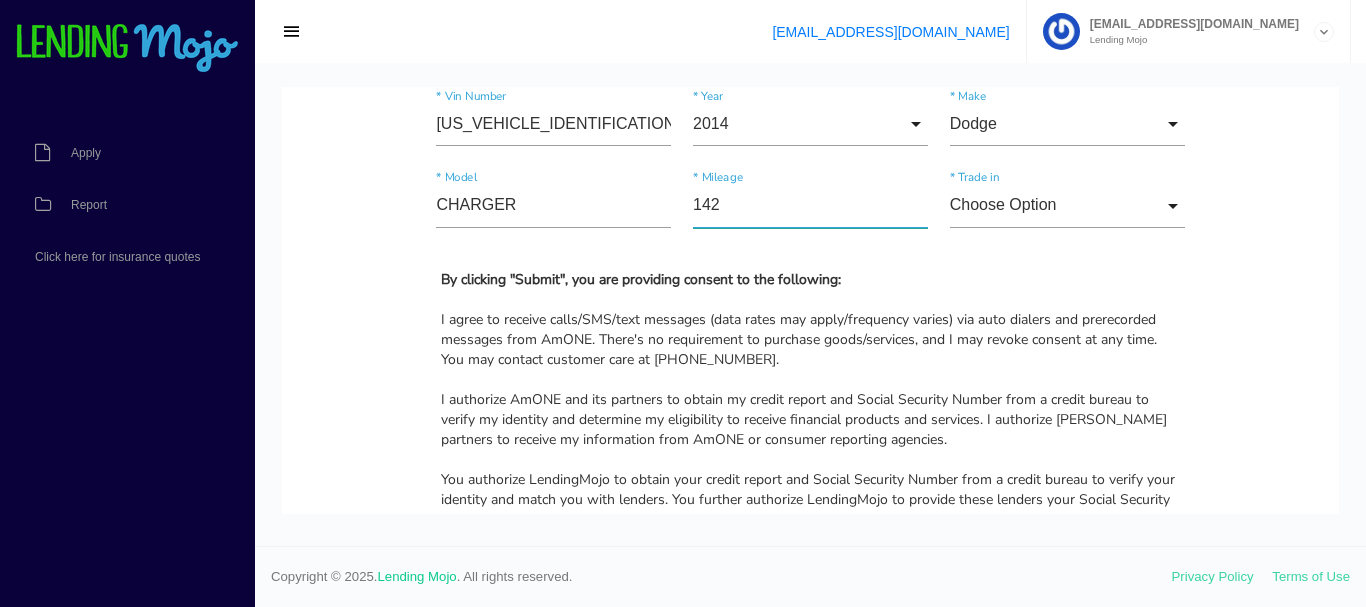 click on "142" at bounding box center [810, 205] 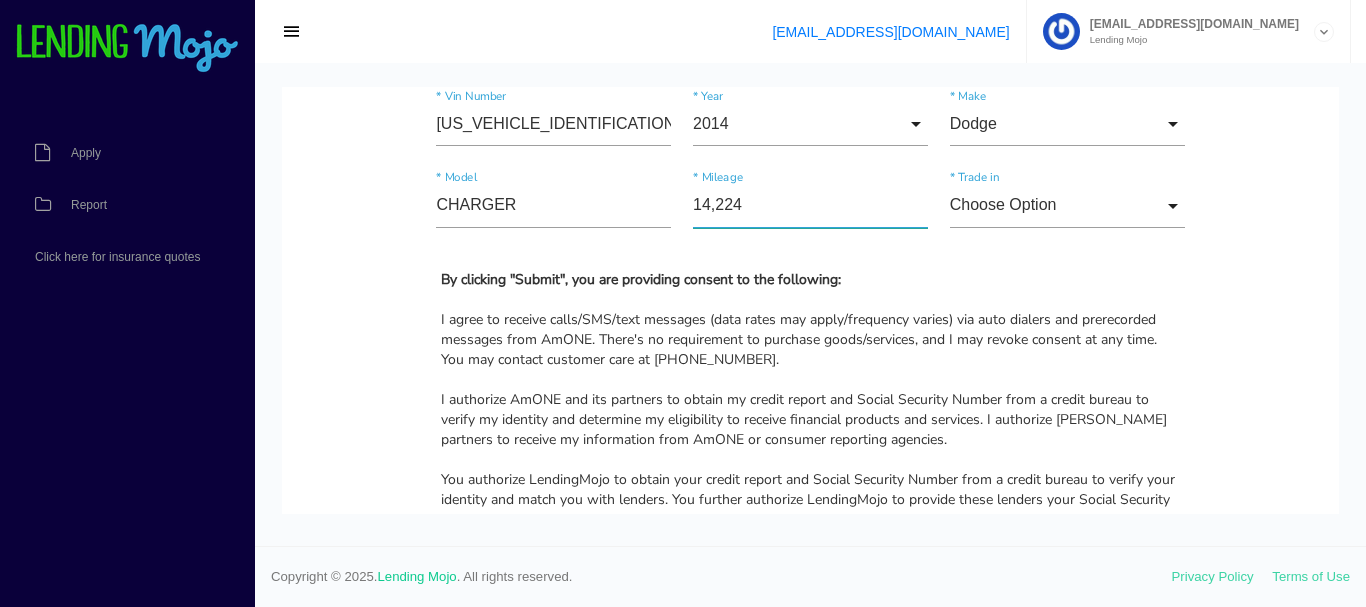 type on "142,240" 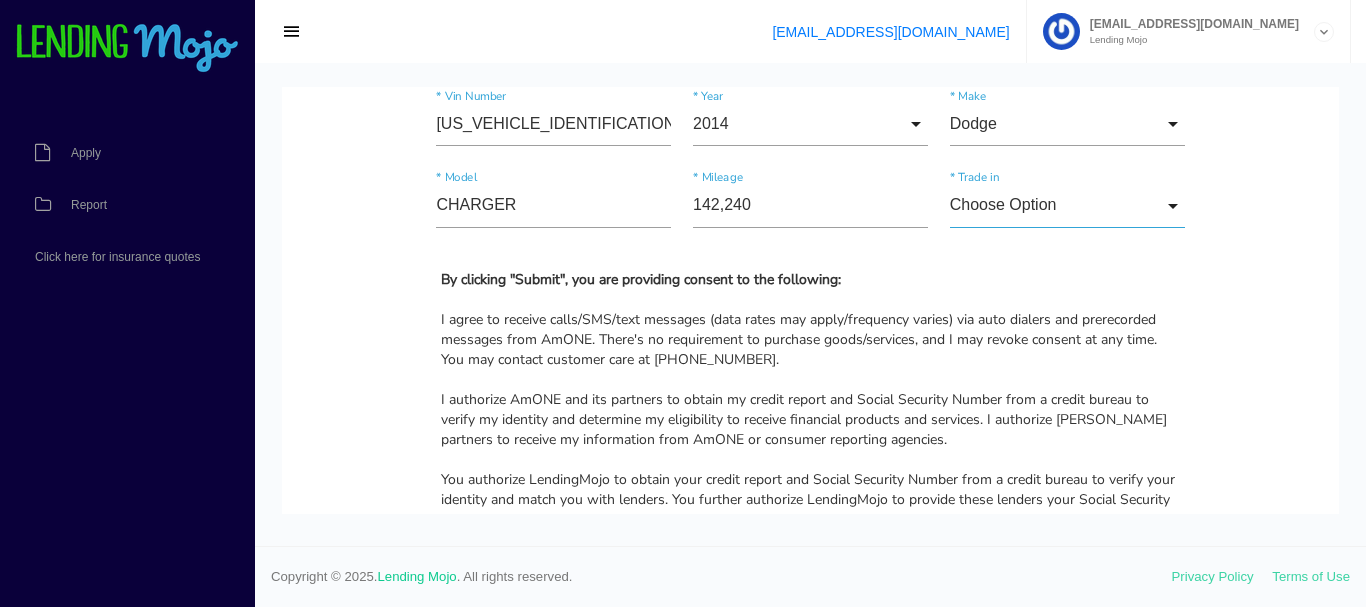 click on "Choose Option" at bounding box center [1067, 205] 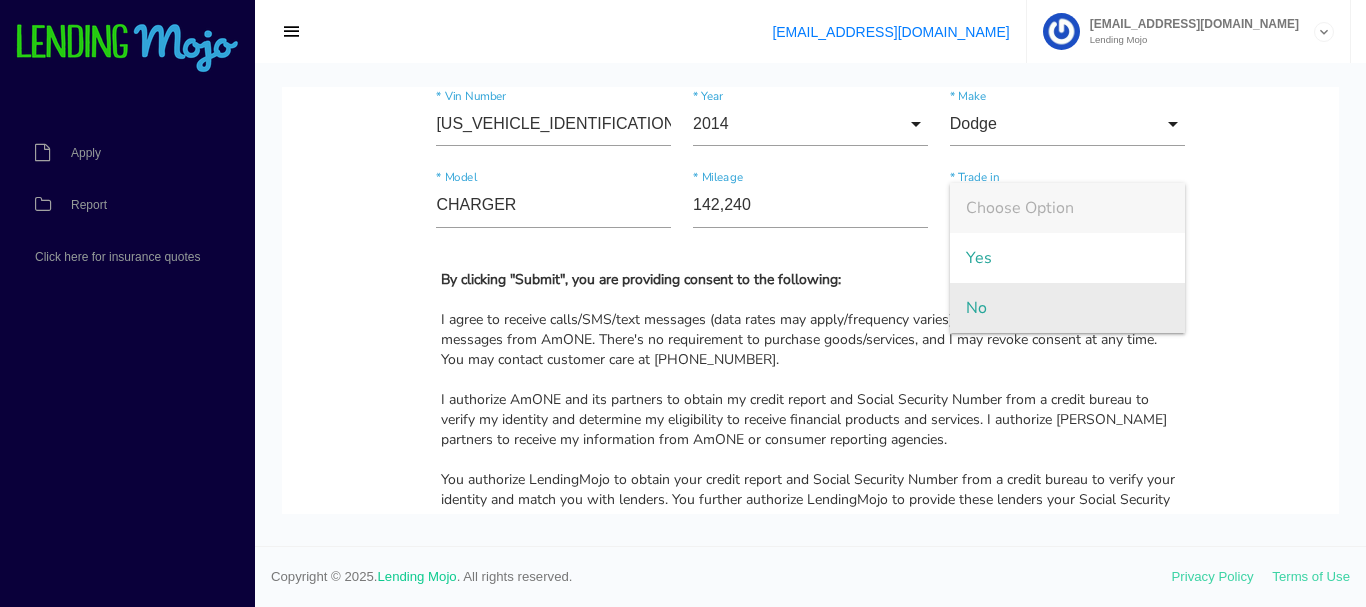 click on "No" at bounding box center (1067, 308) 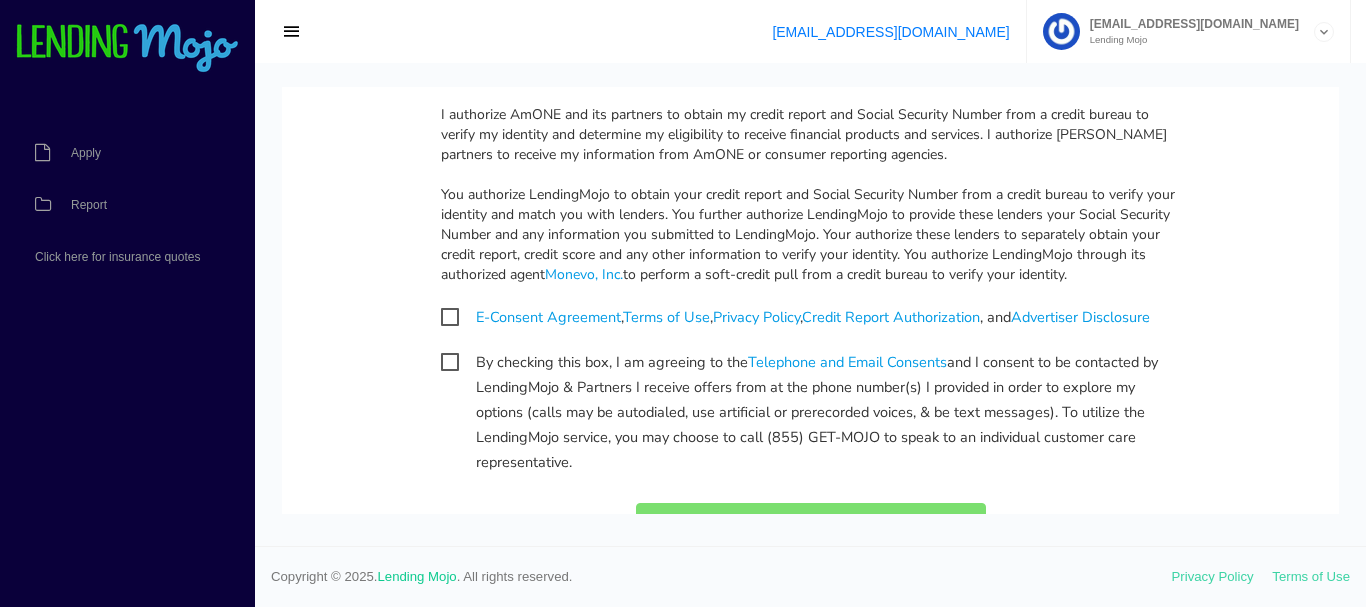 scroll, scrollTop: 2296, scrollLeft: 0, axis: vertical 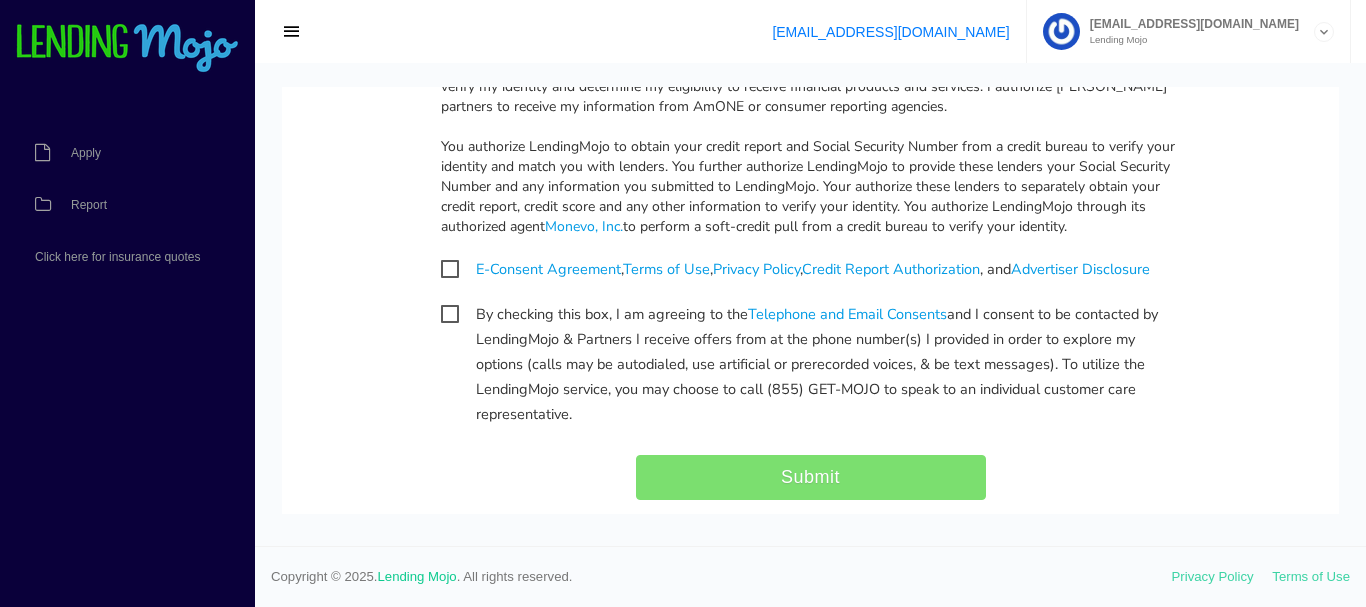 click on "E-Consent Agreement ,
Terms of Use ,
Privacy Policy ,
Credit Report Authorization ,
and  Advertiser Disclosure" at bounding box center [795, 269] 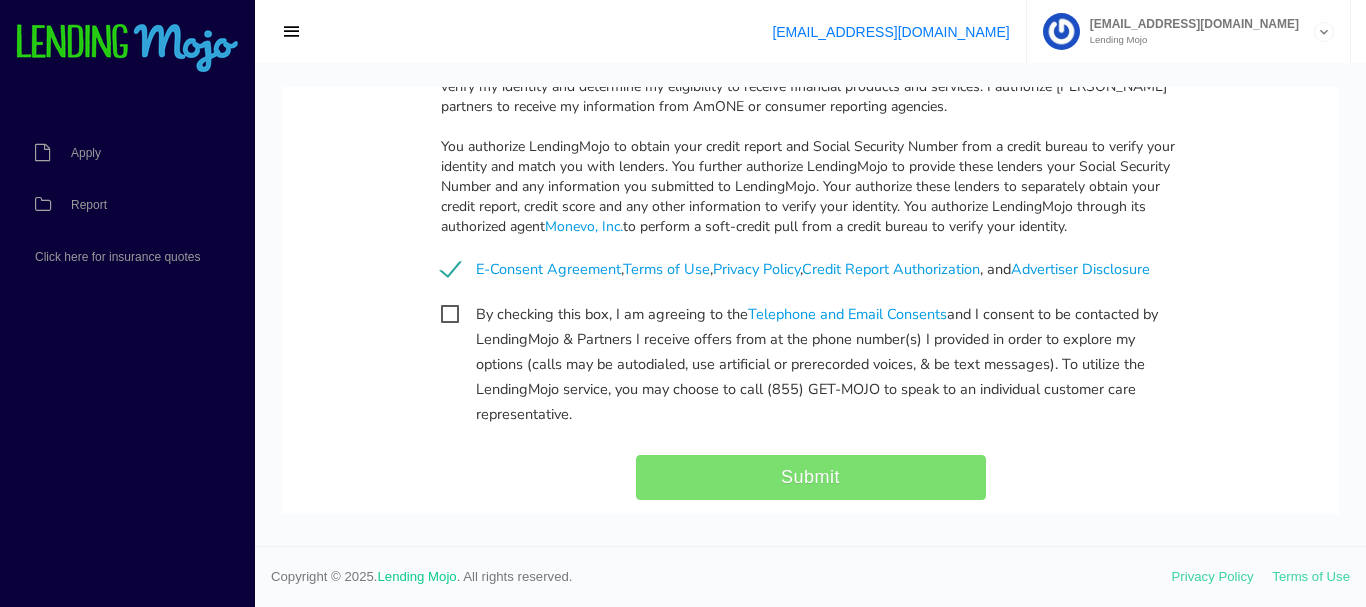click on "By checking this box, I am agreeing to the
Telephone and Email Consents  and I consent to be contacted by LendingMojo & Partners I receive offers from at the phone number(s) I provided in order to explore my options (calls may be autodialed, use artificial or prerecorded voices, & be text messages). To utilize the LendingMojo service, you may choose to call (855) GET-MOJO to speak to an individual customer care representative." at bounding box center (811, 314) 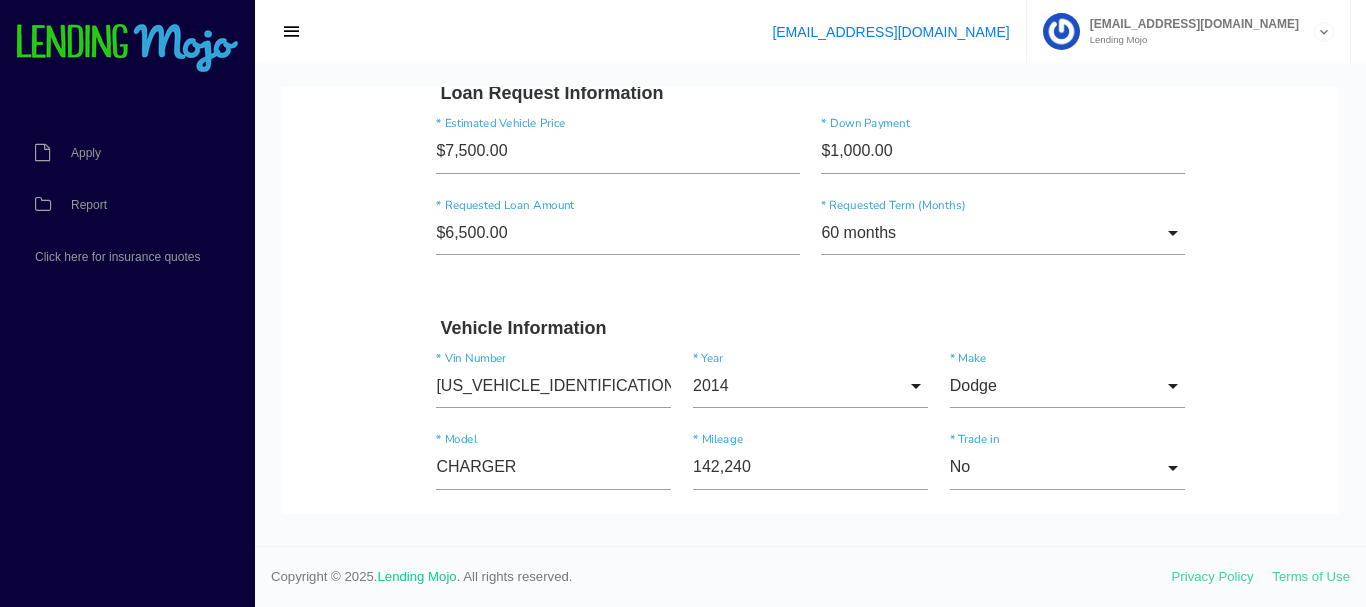 scroll, scrollTop: 2402, scrollLeft: 0, axis: vertical 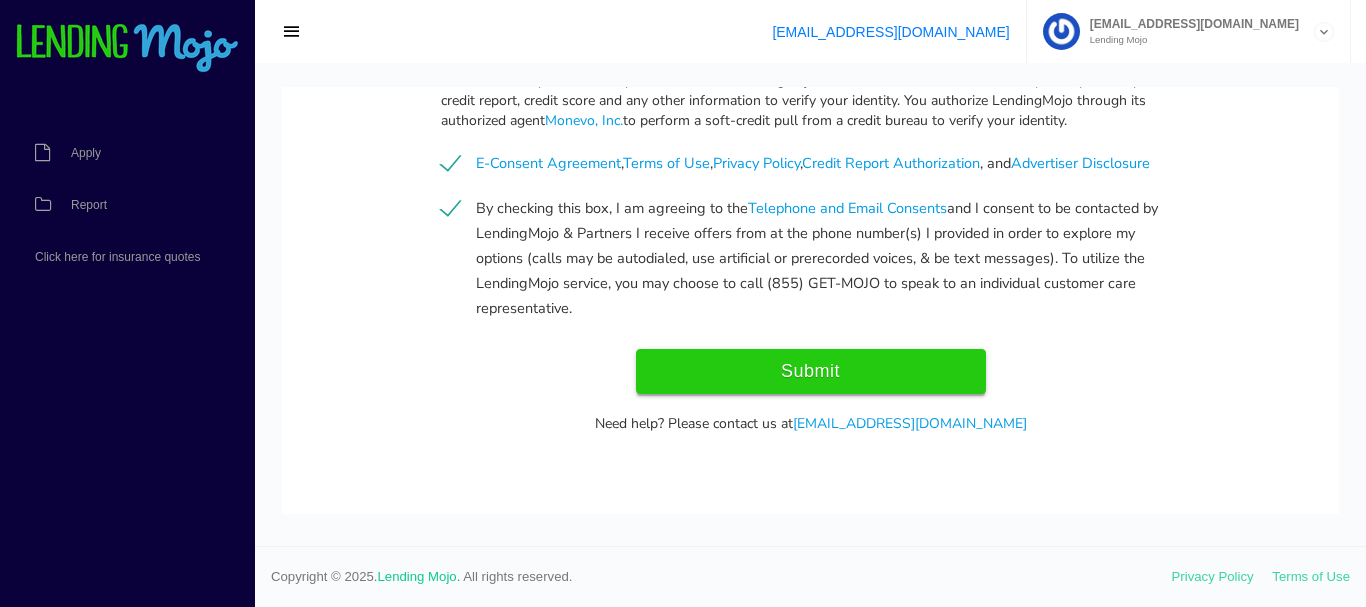 click on "Submit" at bounding box center (811, 371) 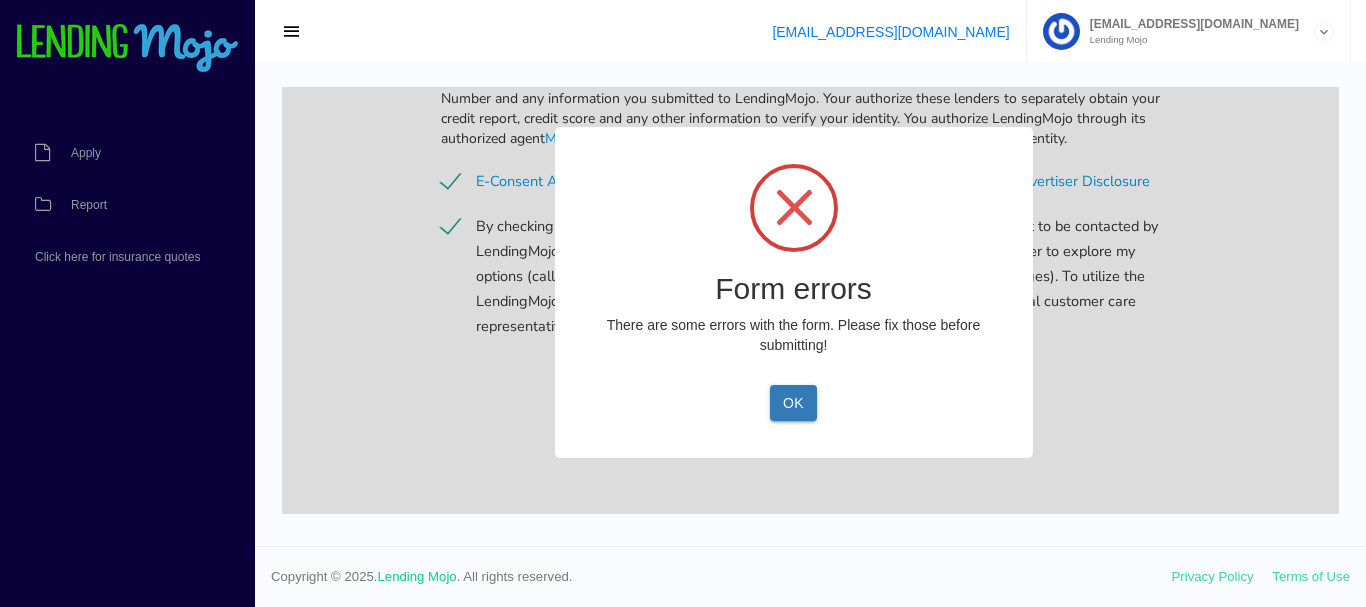 scroll, scrollTop: 2420, scrollLeft: 0, axis: vertical 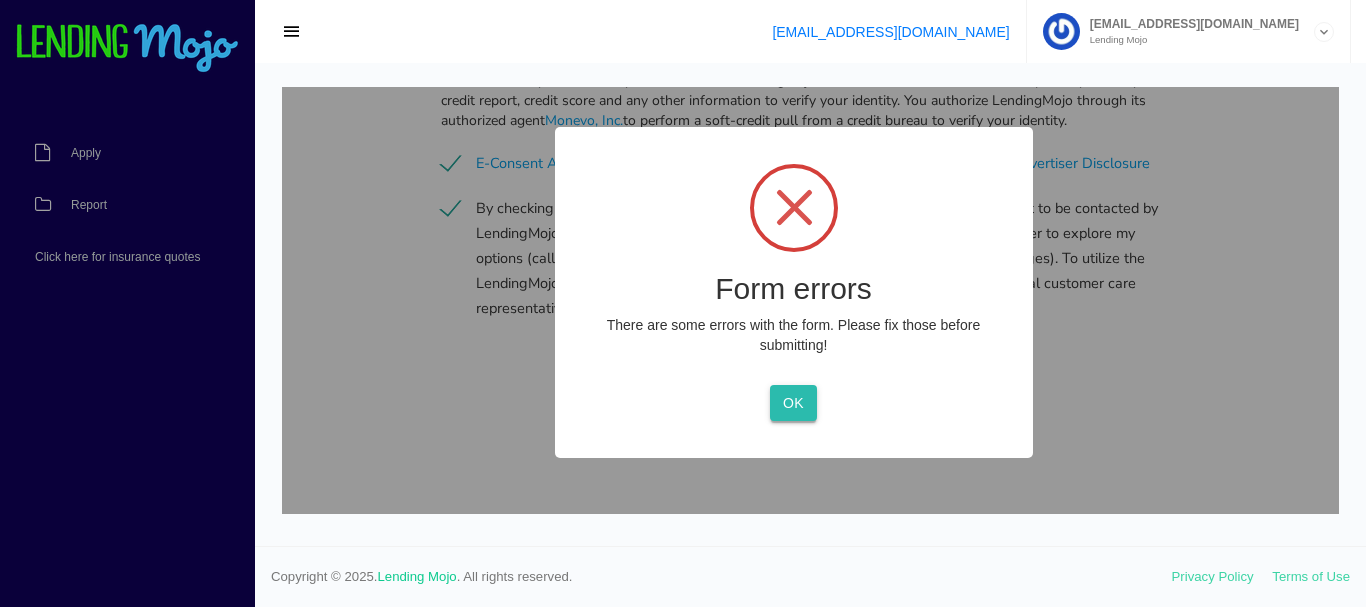 click on "OK" at bounding box center [793, 403] 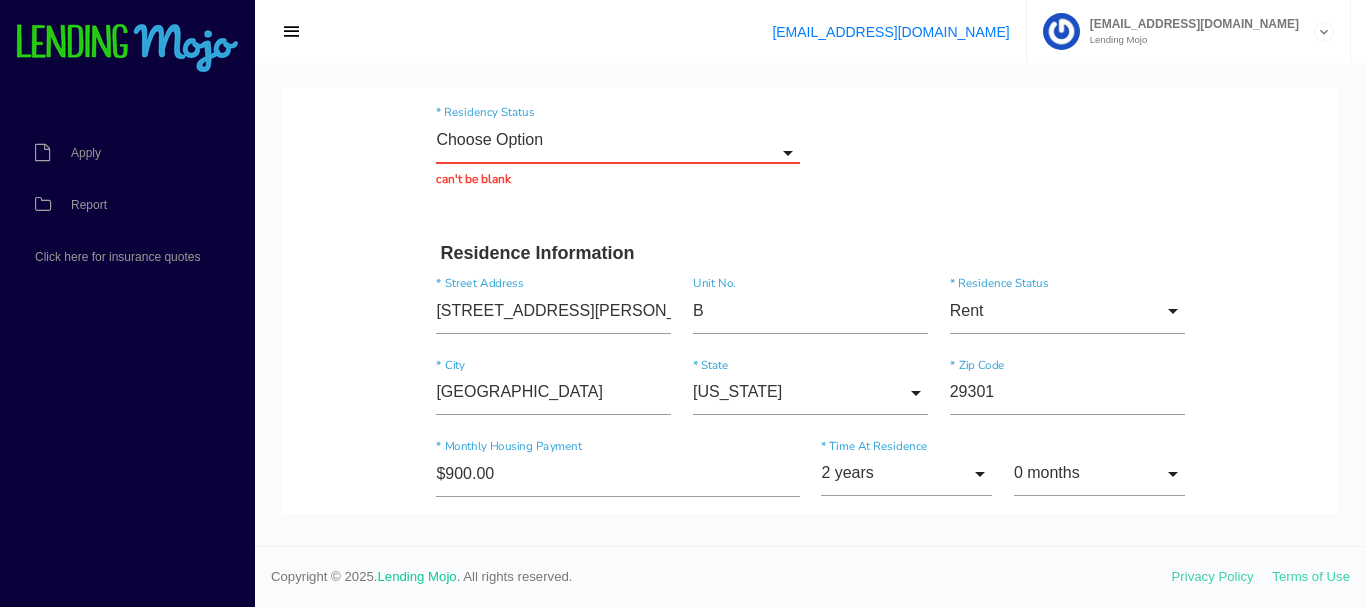 scroll, scrollTop: 420, scrollLeft: 0, axis: vertical 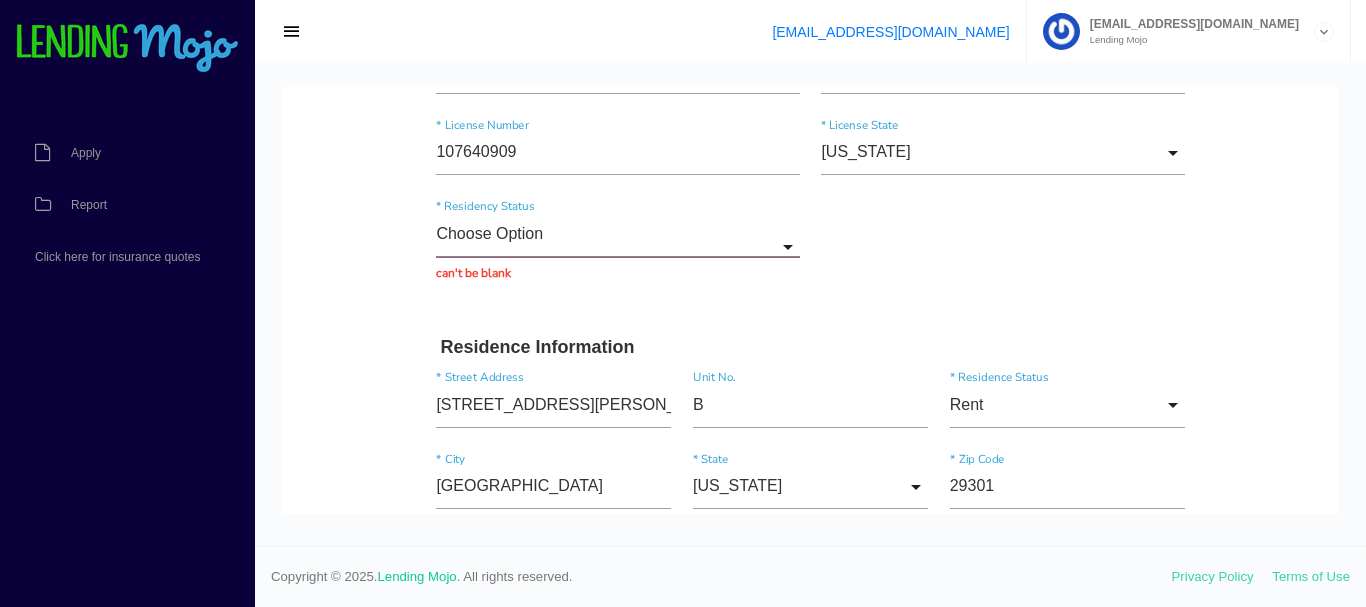 click on "Choose Option" at bounding box center [617, 234] 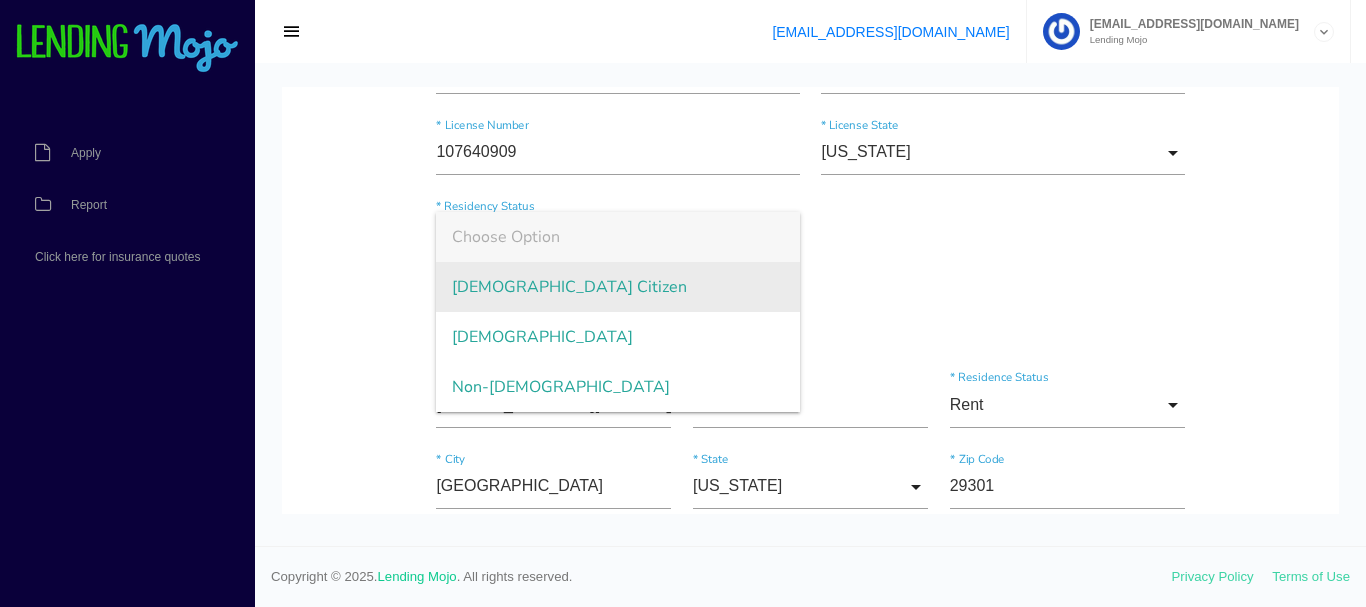 click on "US Citizen" at bounding box center [617, 287] 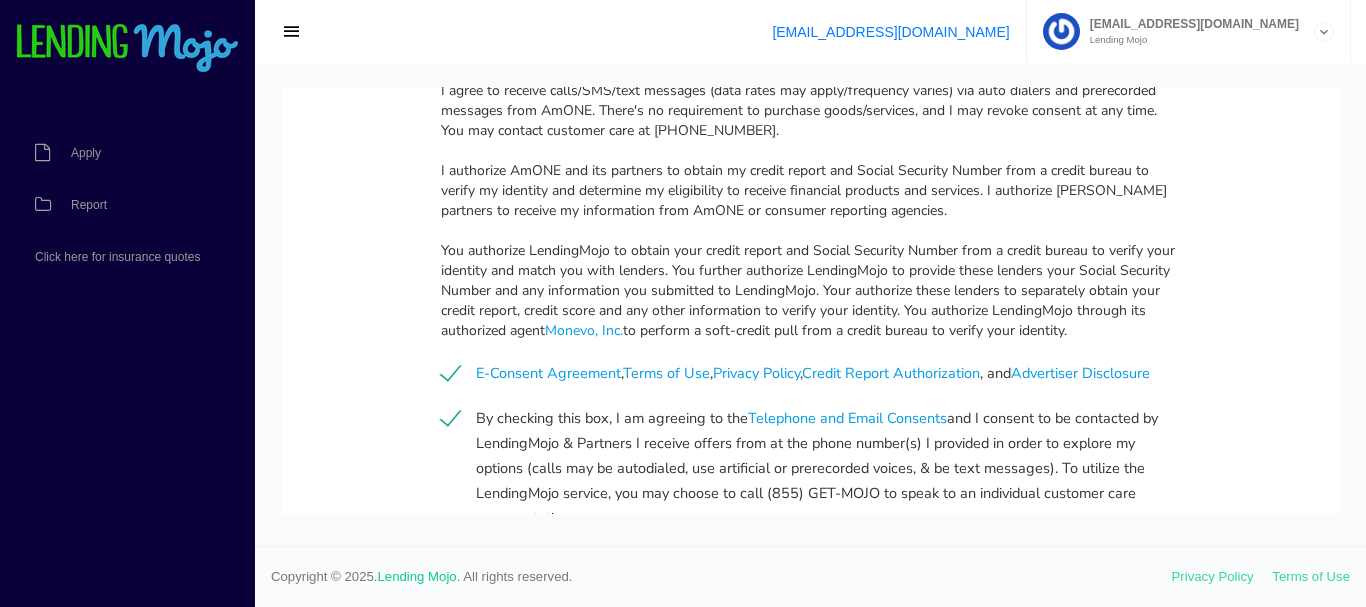 scroll, scrollTop: 2402, scrollLeft: 0, axis: vertical 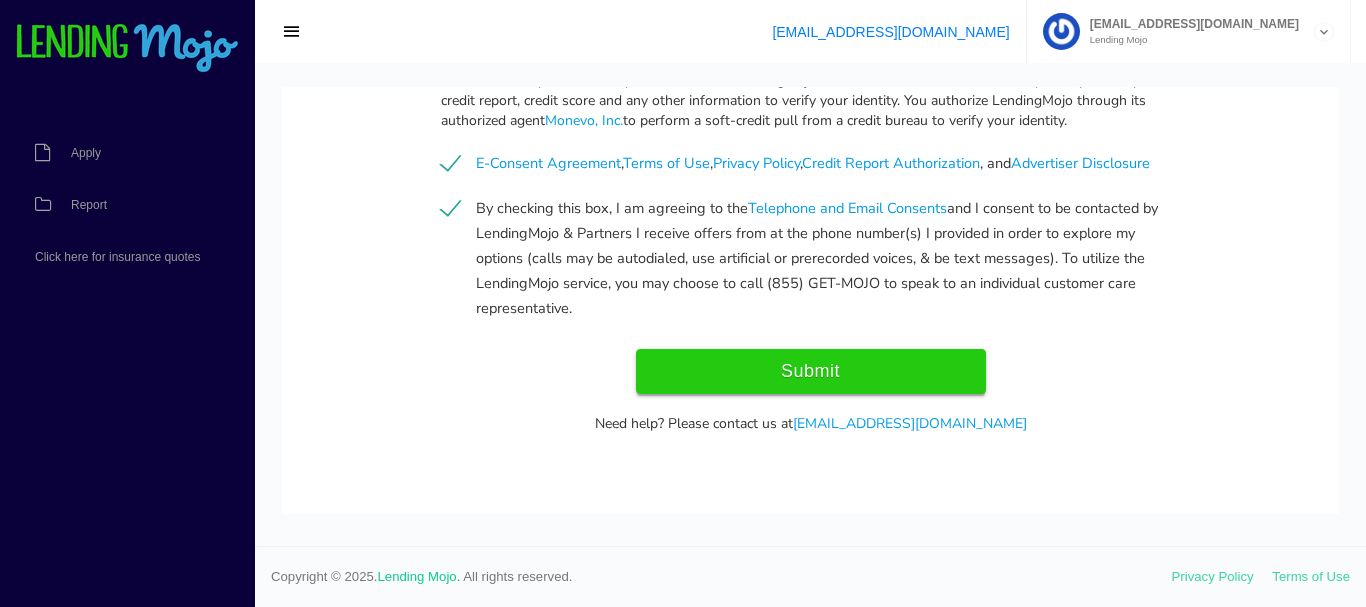 click on "Submit" at bounding box center (811, 371) 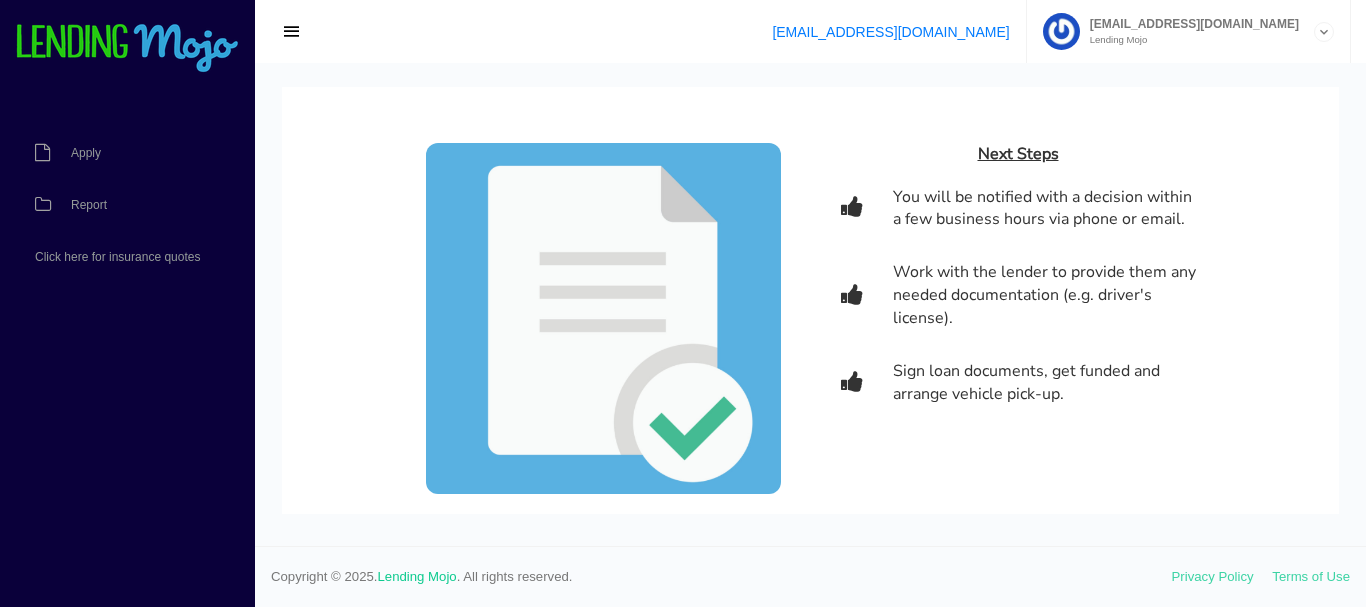 scroll, scrollTop: 167, scrollLeft: 0, axis: vertical 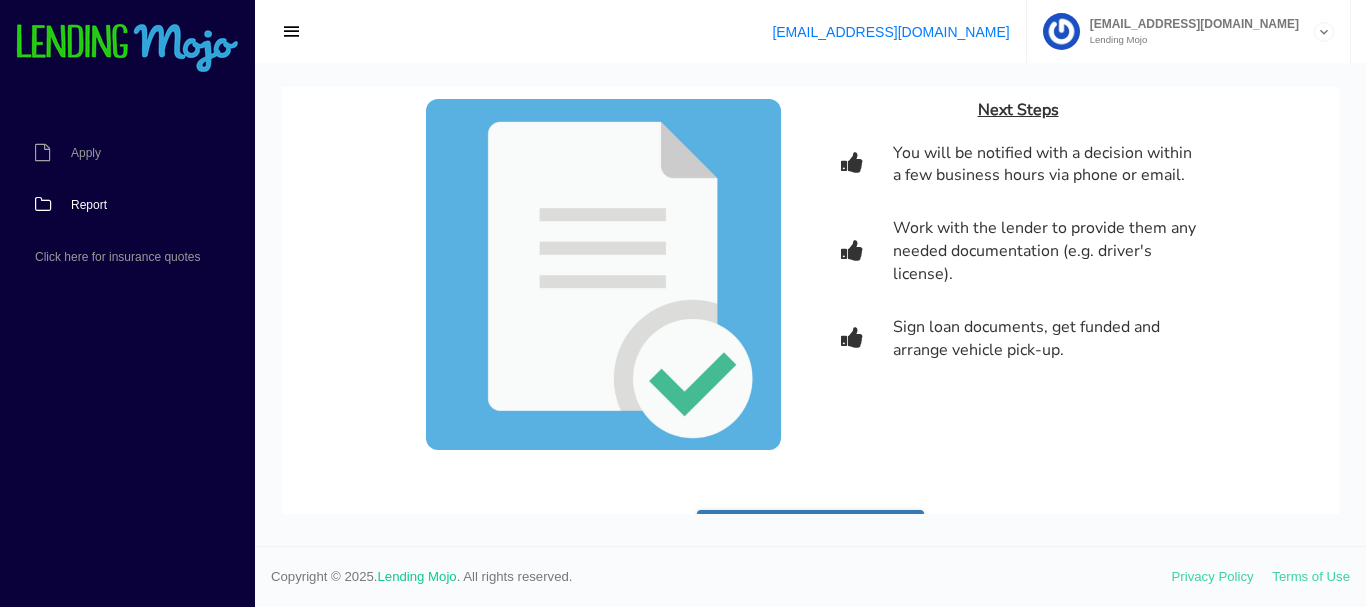 click on "Report" at bounding box center [89, 205] 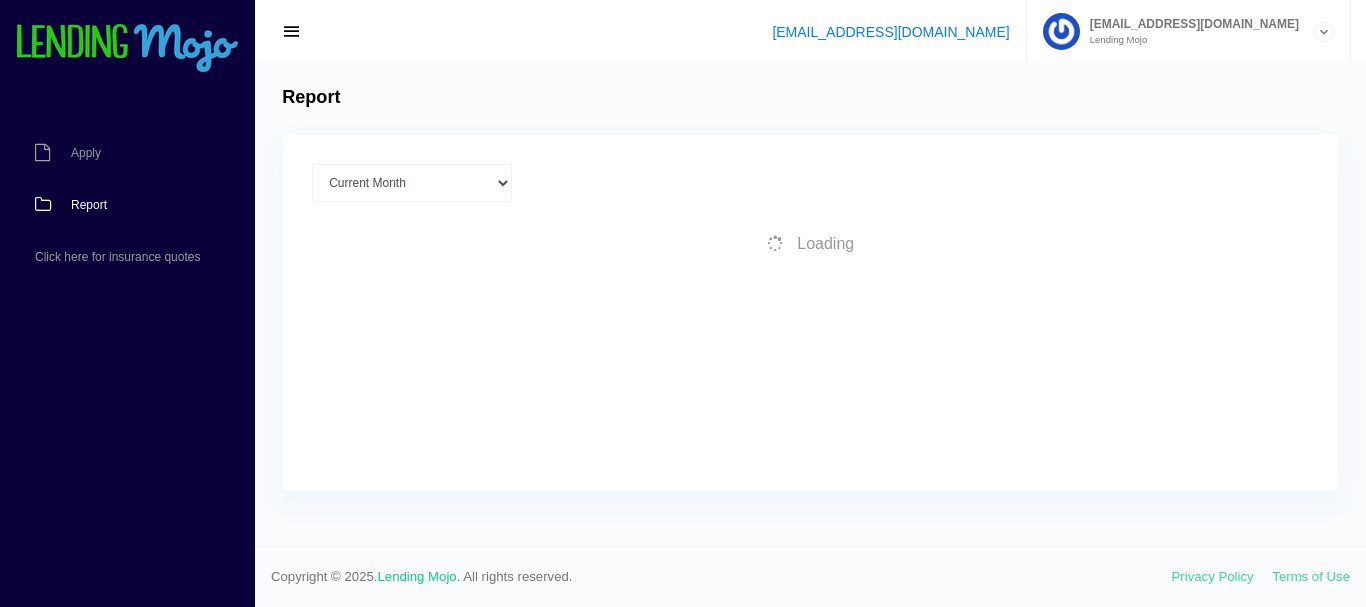 scroll, scrollTop: 0, scrollLeft: 0, axis: both 